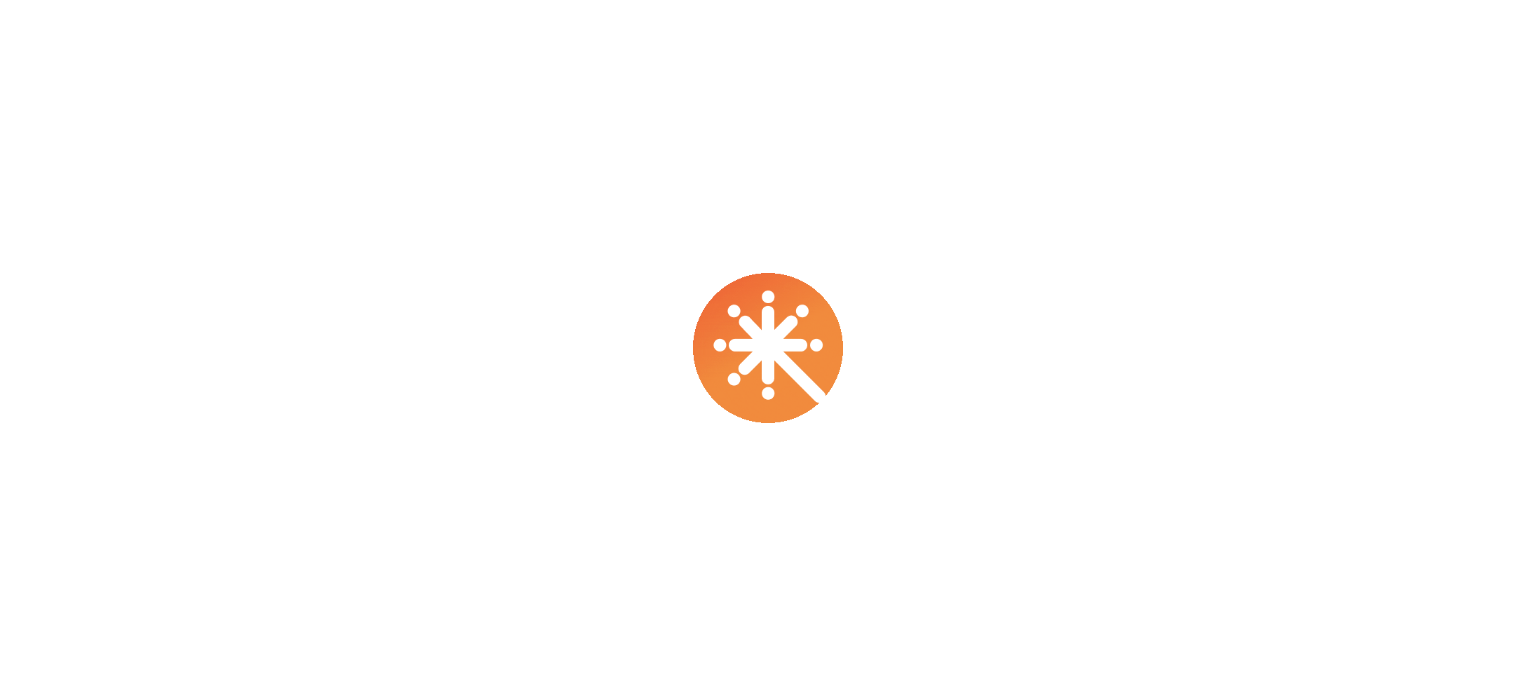 scroll, scrollTop: 0, scrollLeft: 0, axis: both 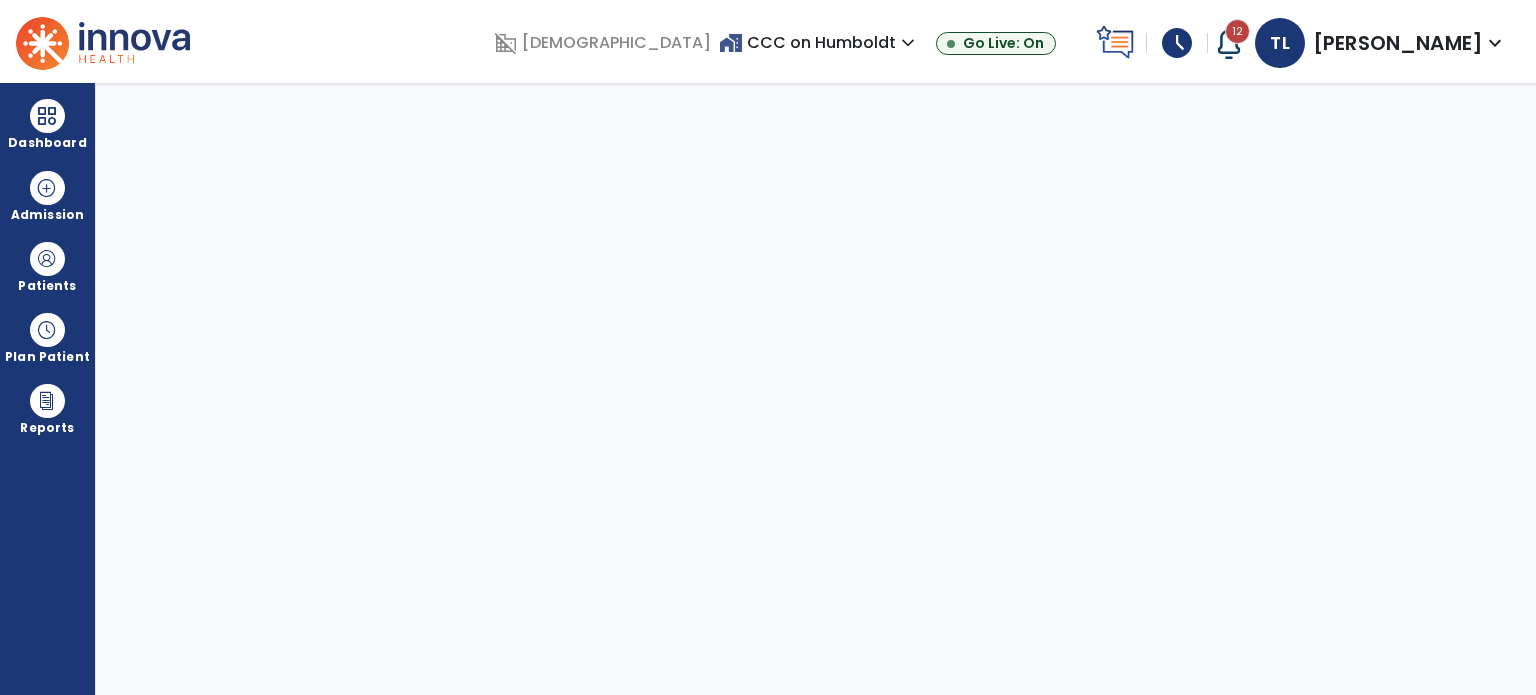 select on "****" 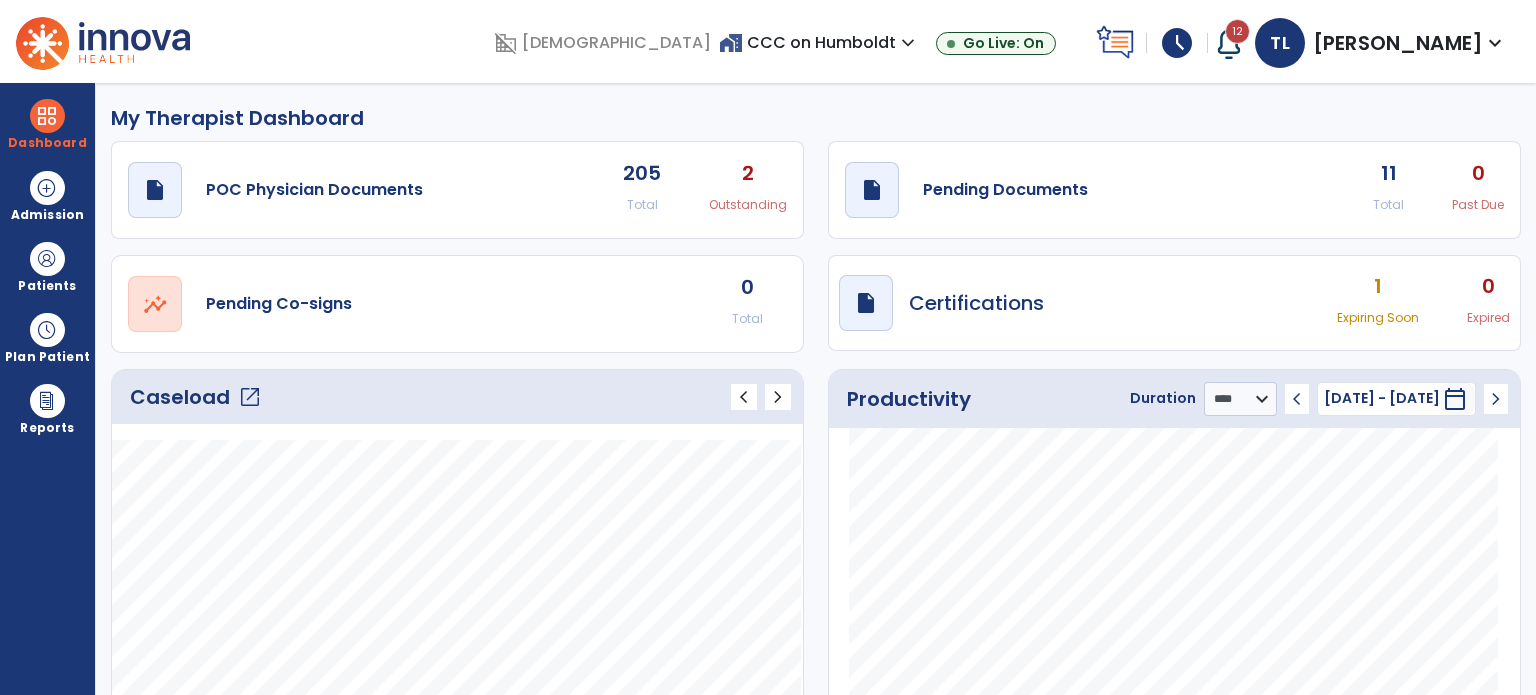click on "[PERSON_NAME]" at bounding box center [1398, 43] 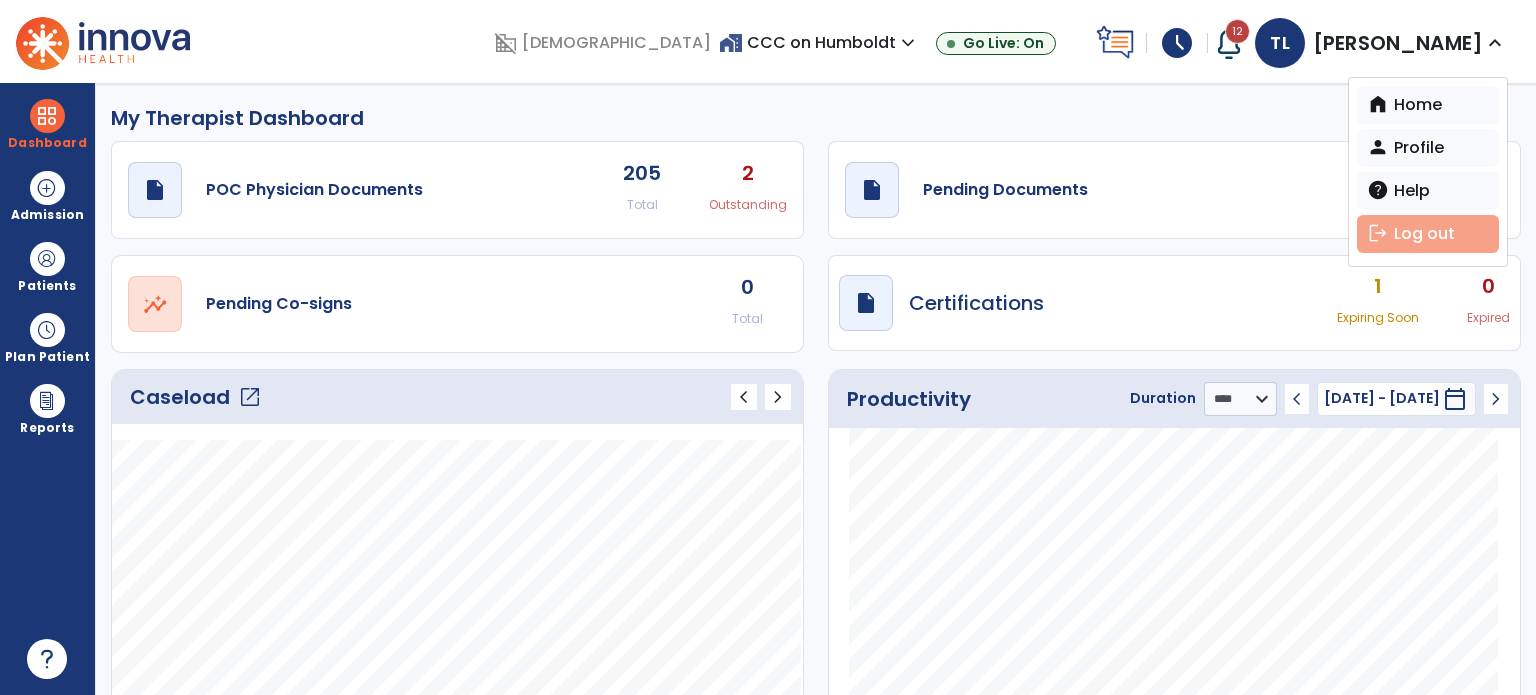 click on "logout   Log out" at bounding box center (1428, 234) 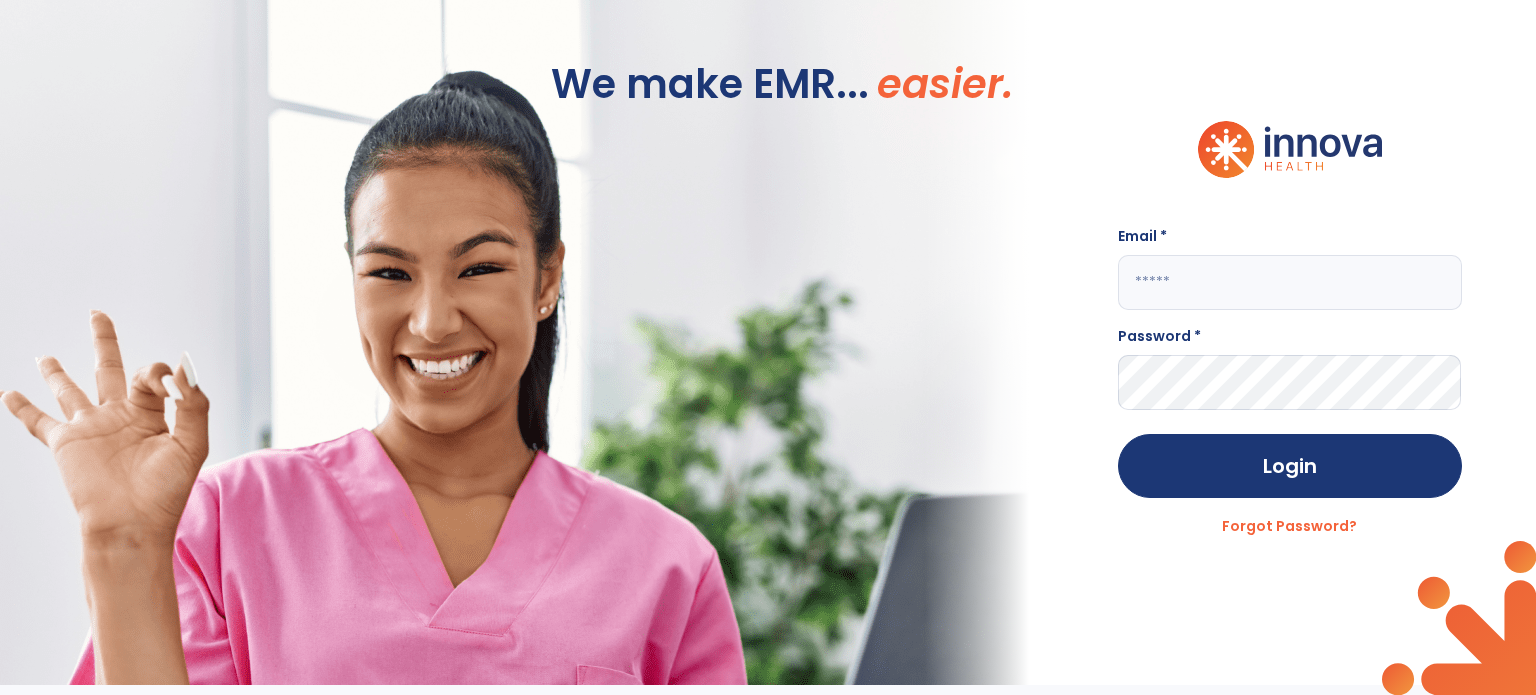 click 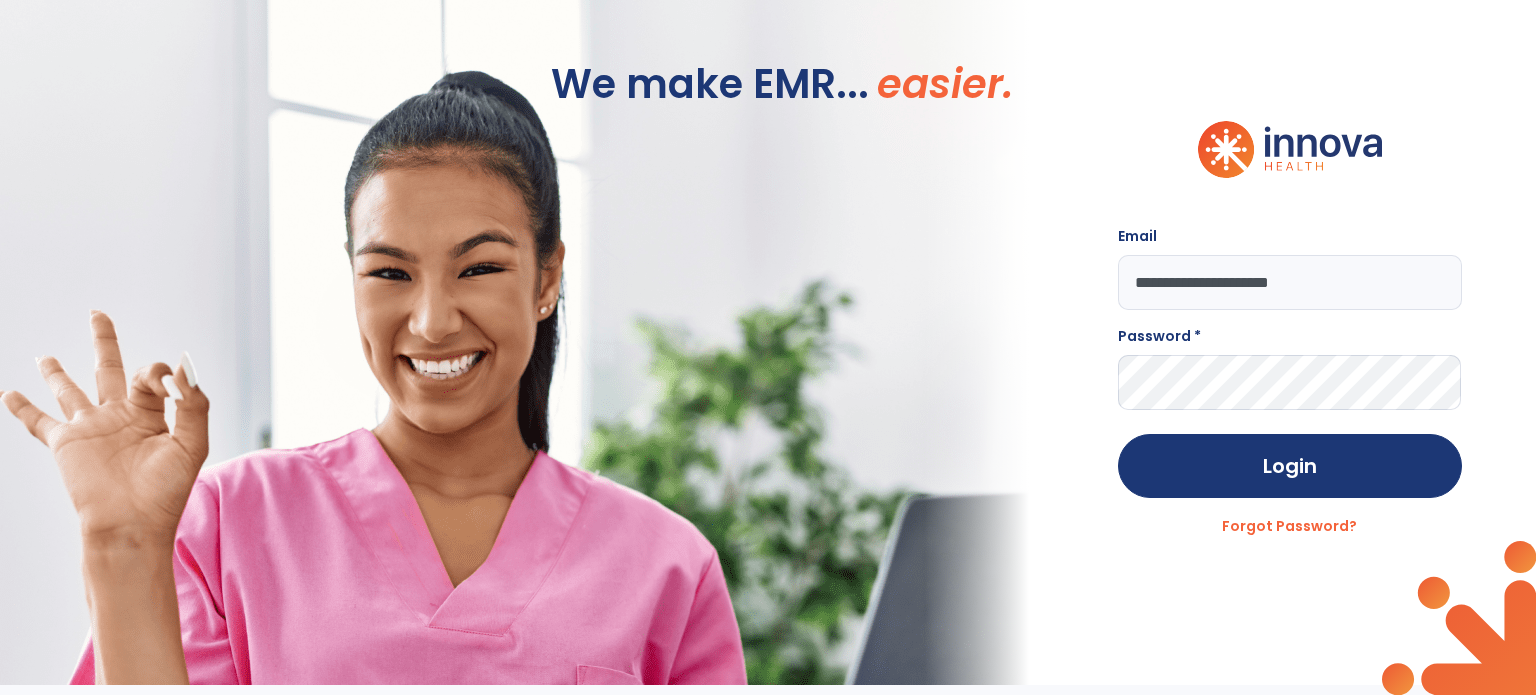 type on "**********" 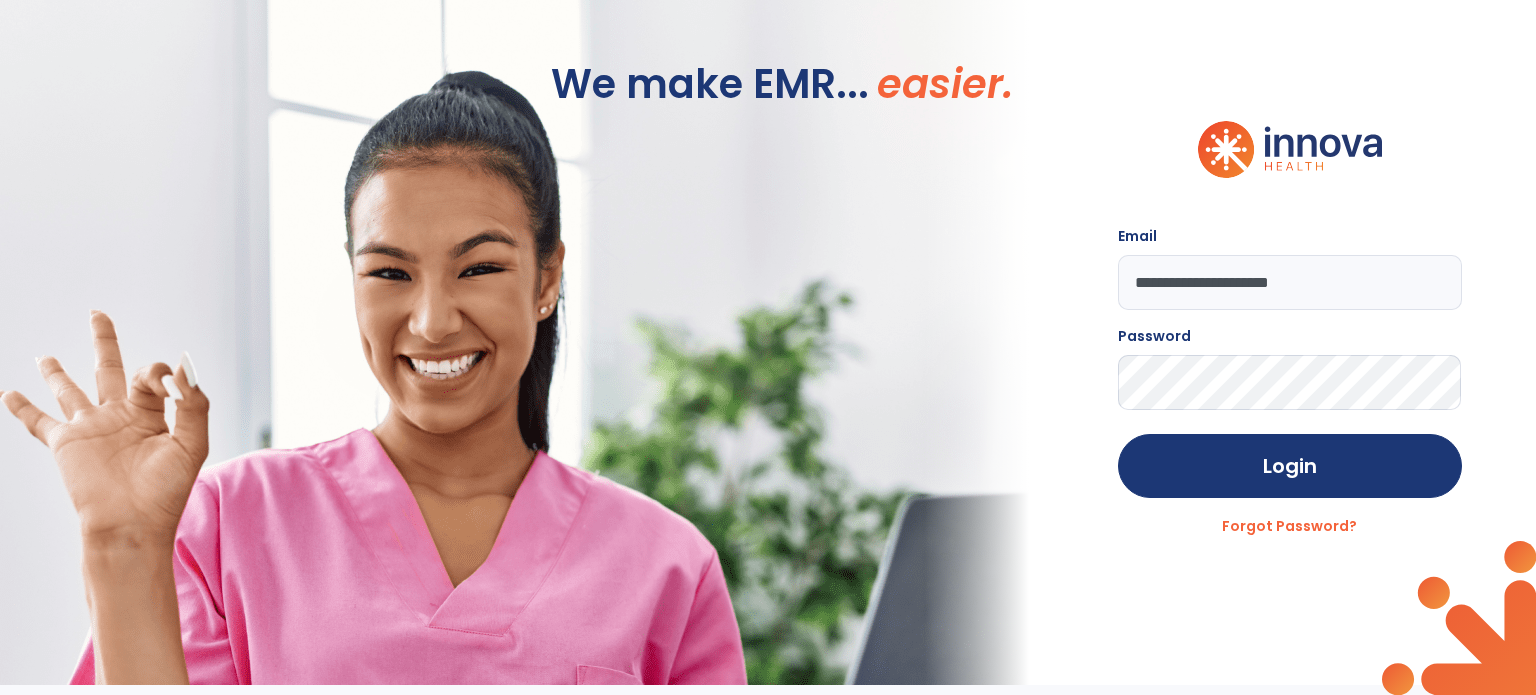 click on "Login" 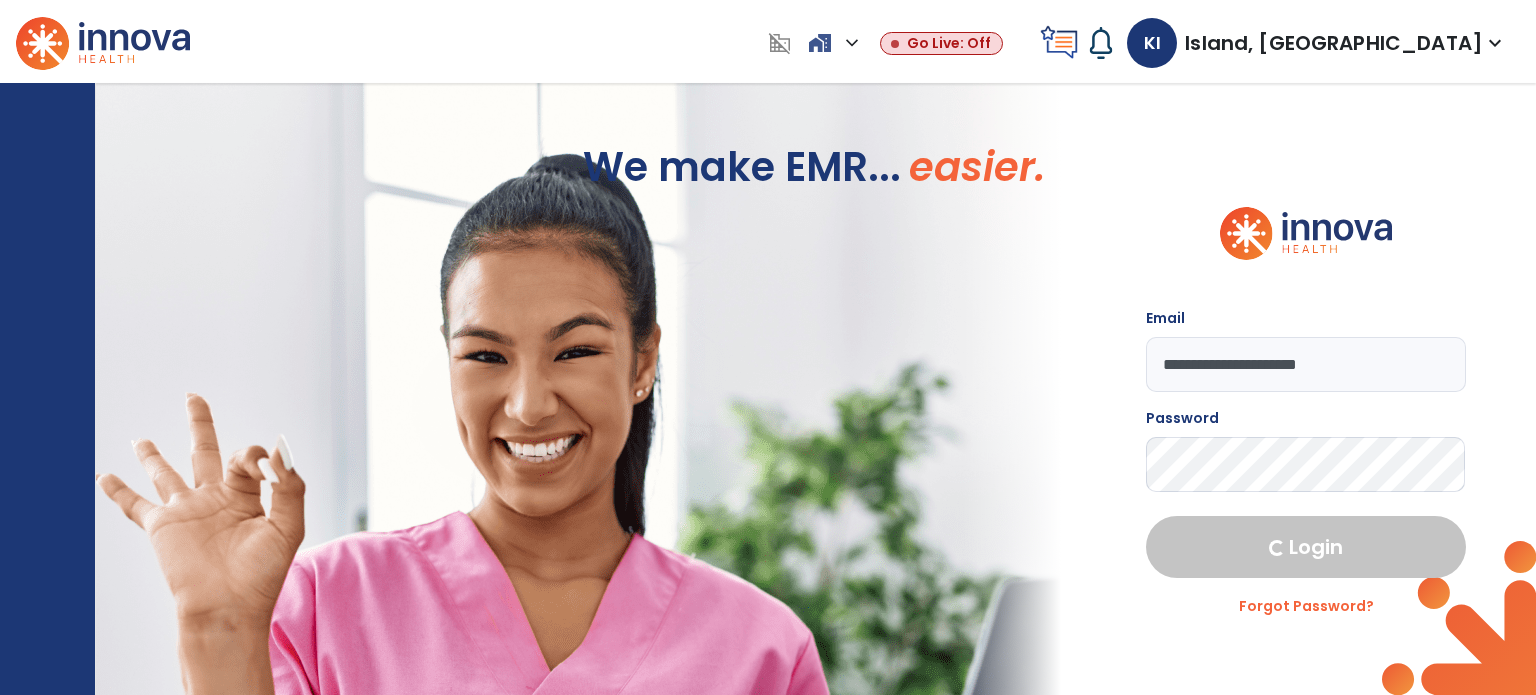select on "****" 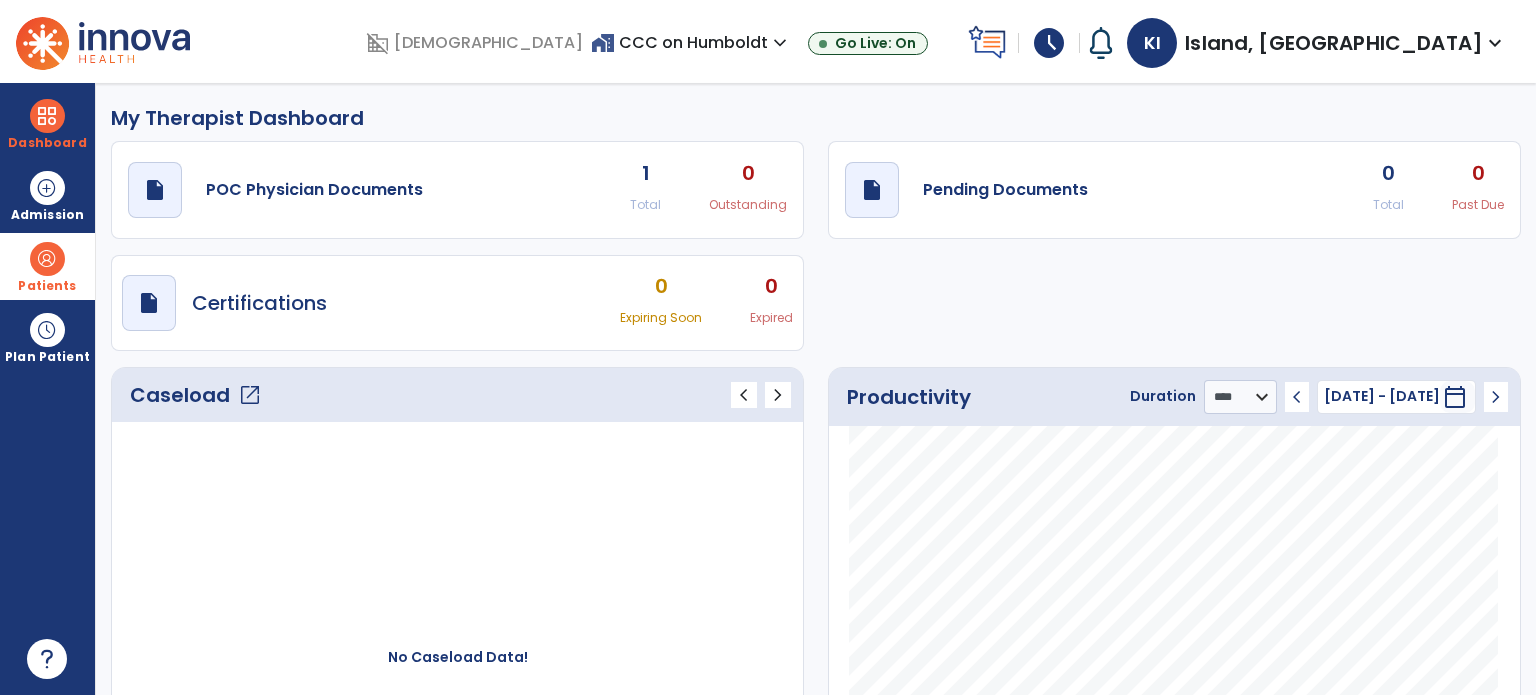 click on "Patients" at bounding box center (47, 266) 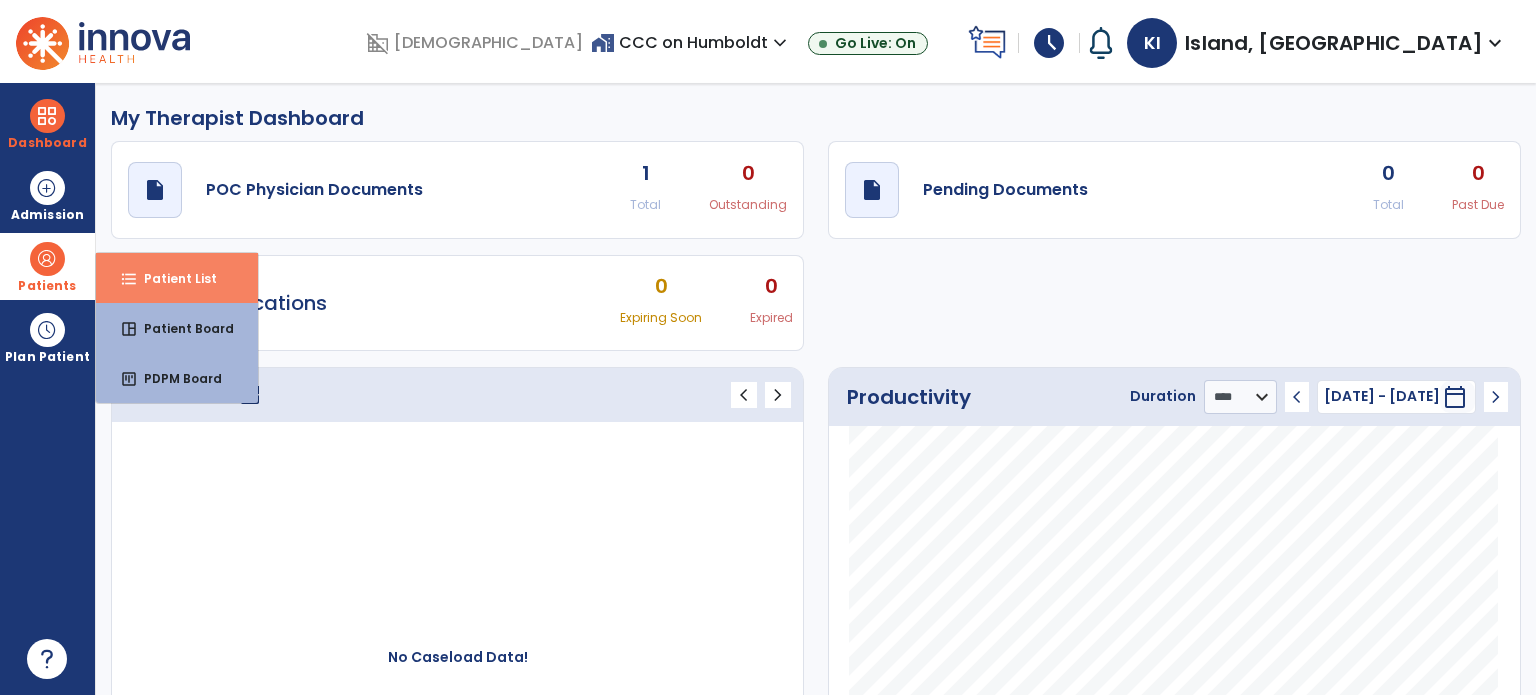 click on "format_list_bulleted  Patient List" at bounding box center [177, 278] 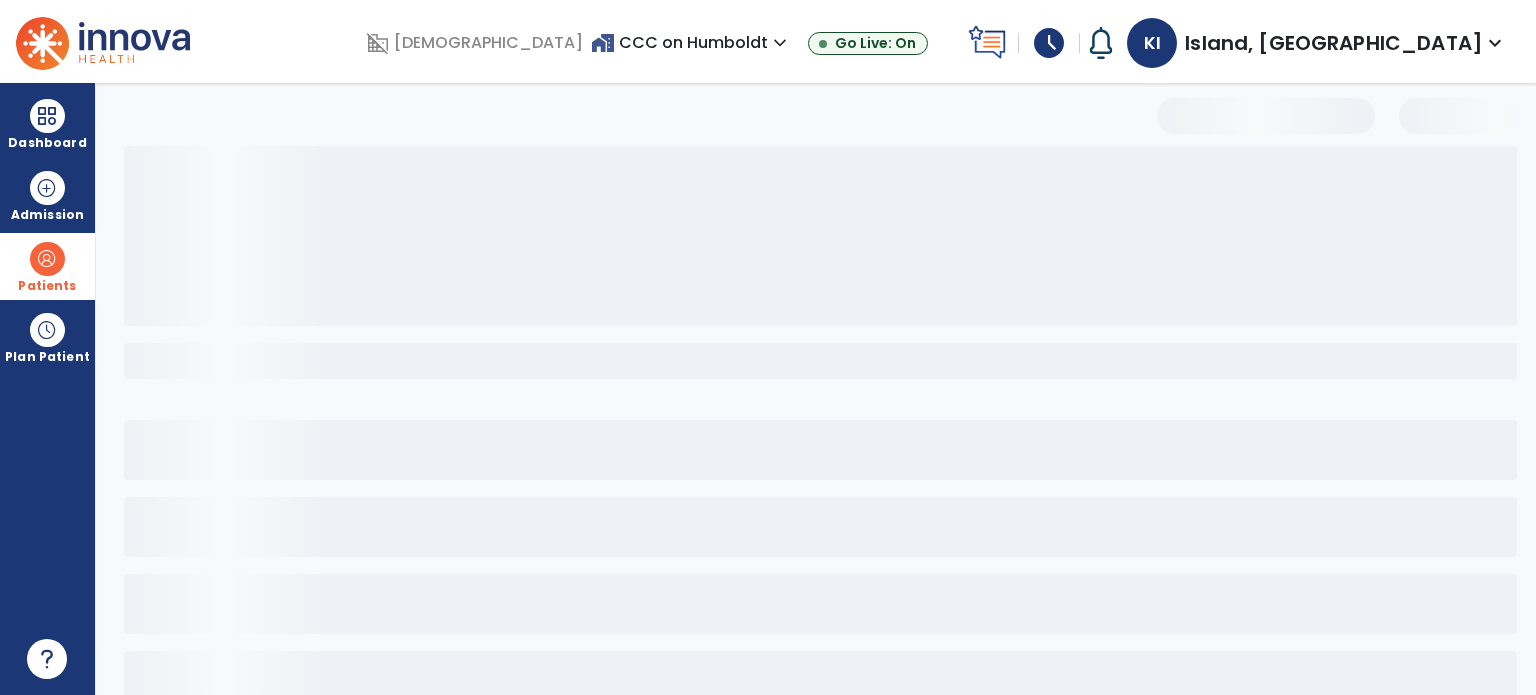 select on "***" 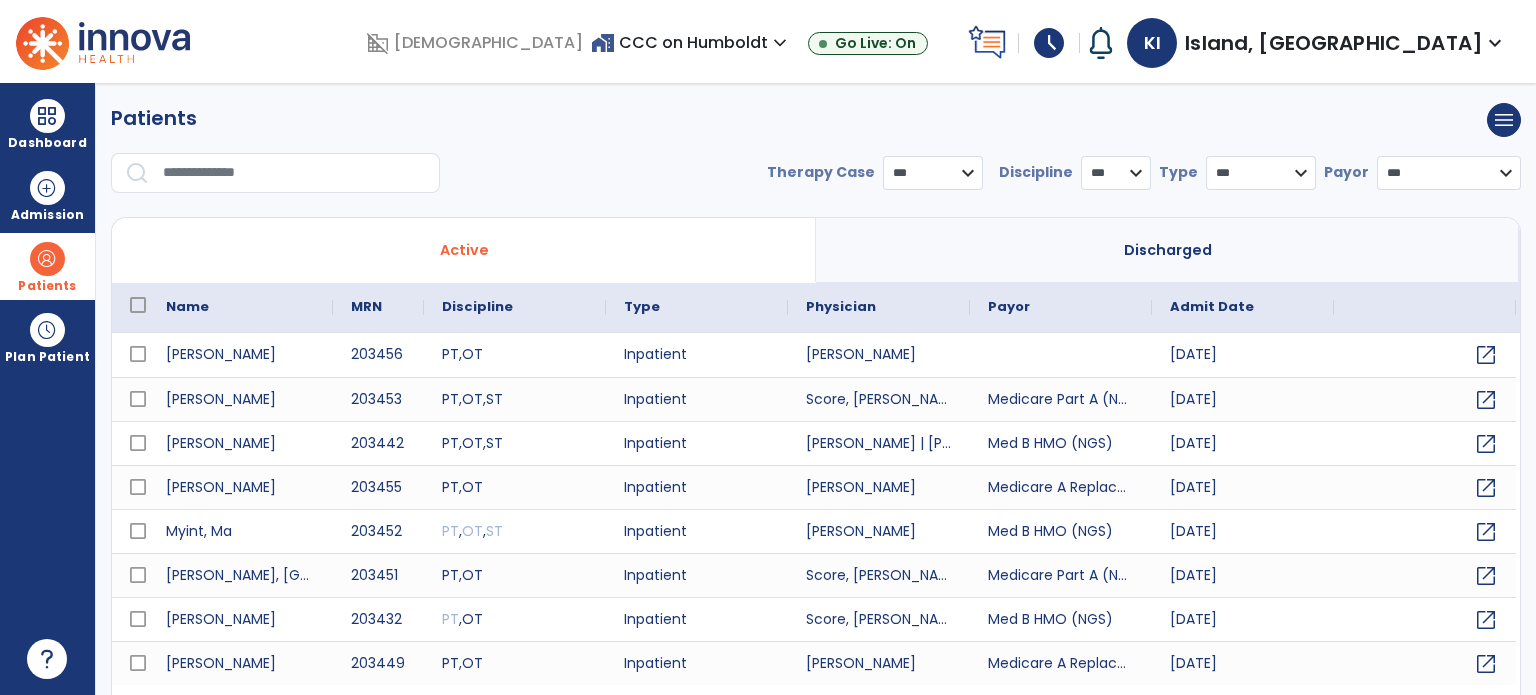 click at bounding box center [294, 173] 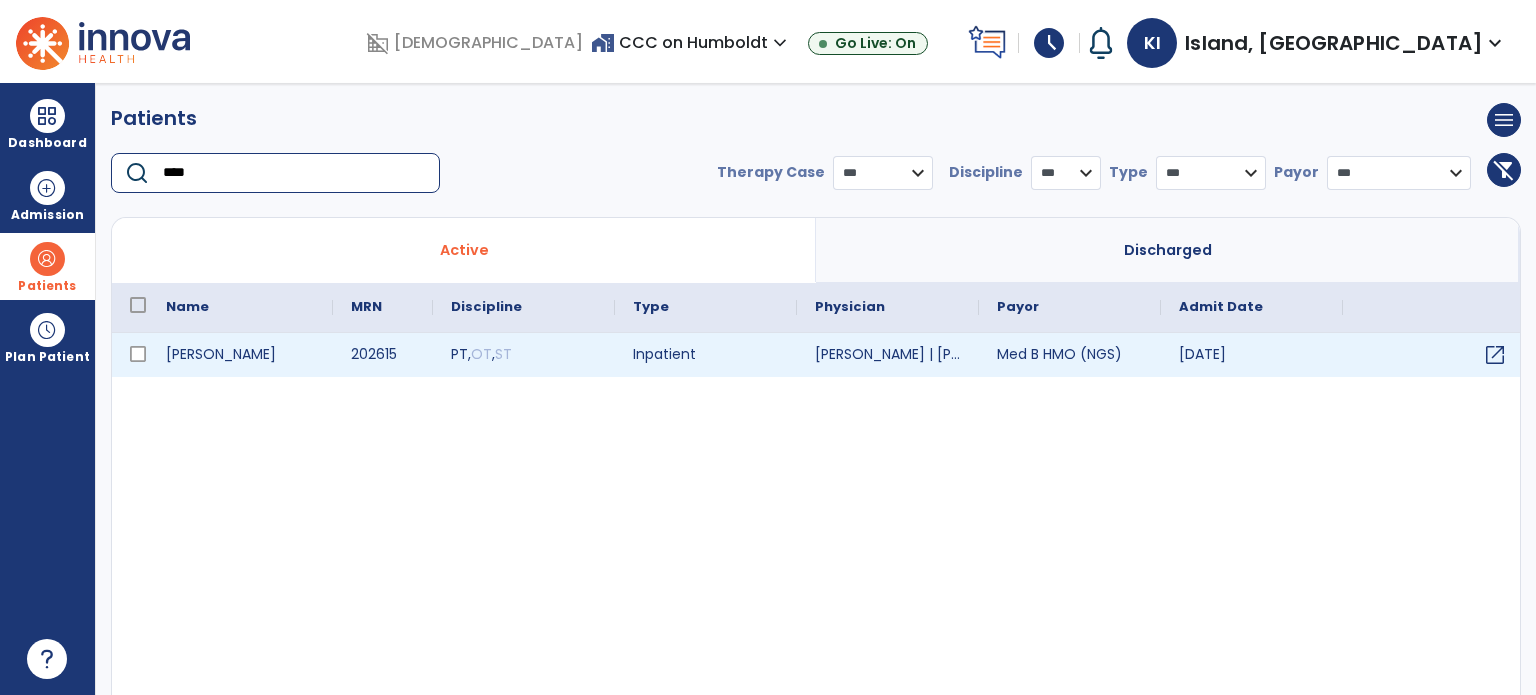 type on "****" 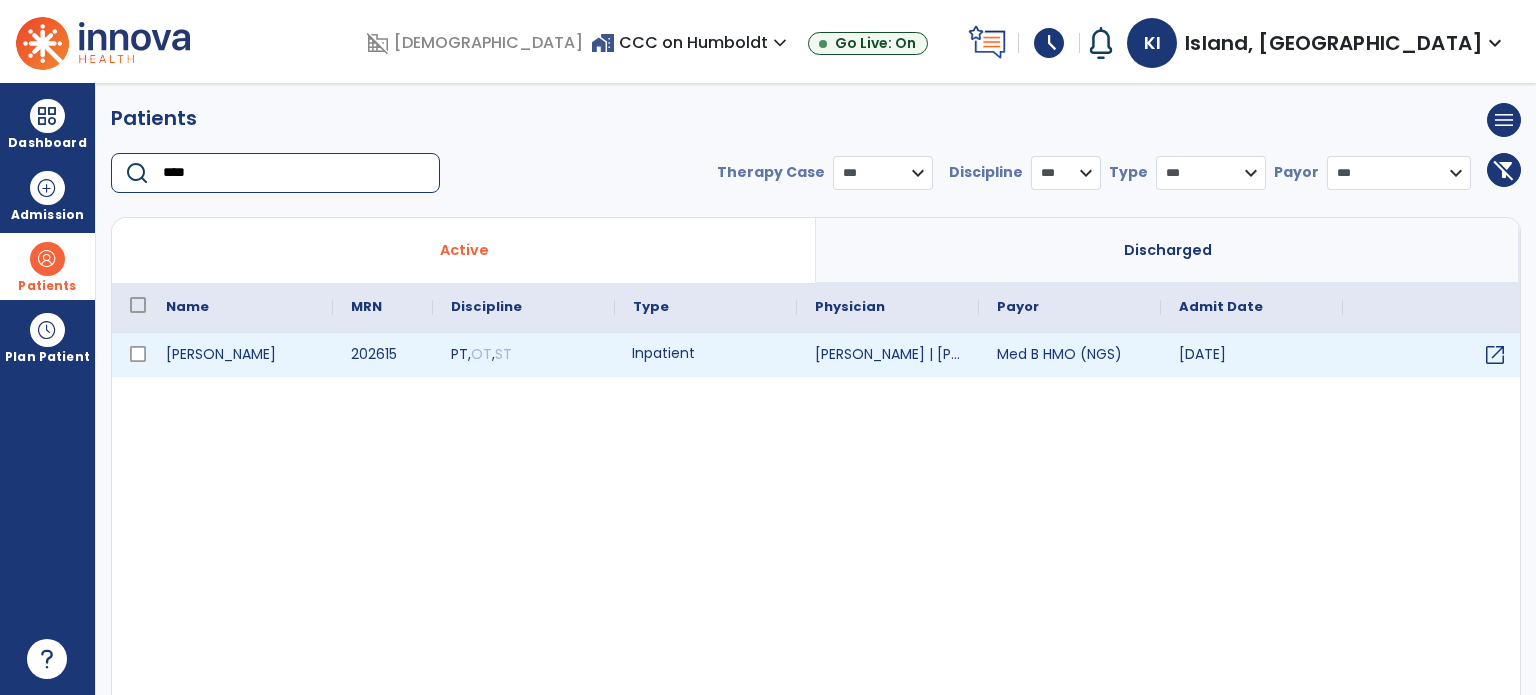 click on "Inpatient" at bounding box center [706, 355] 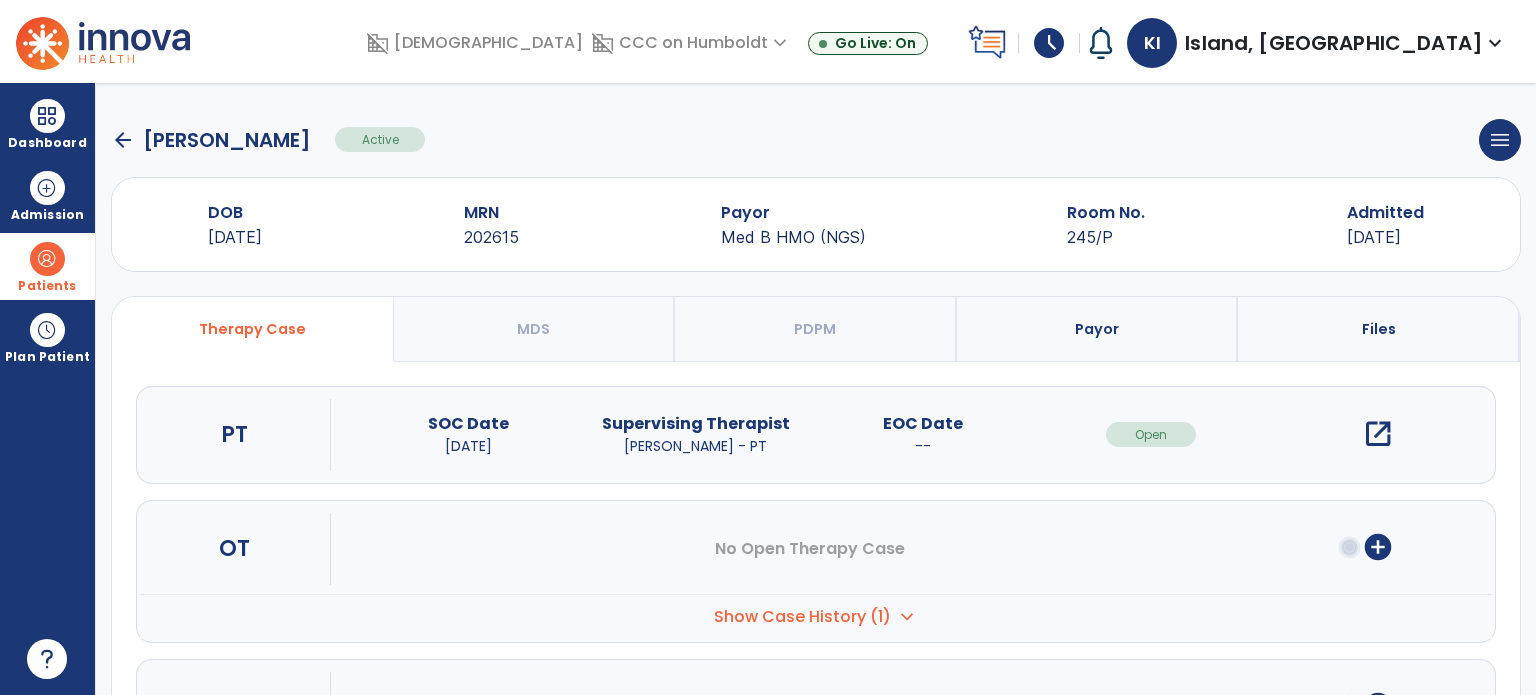 click on "open_in_new" at bounding box center [1378, 434] 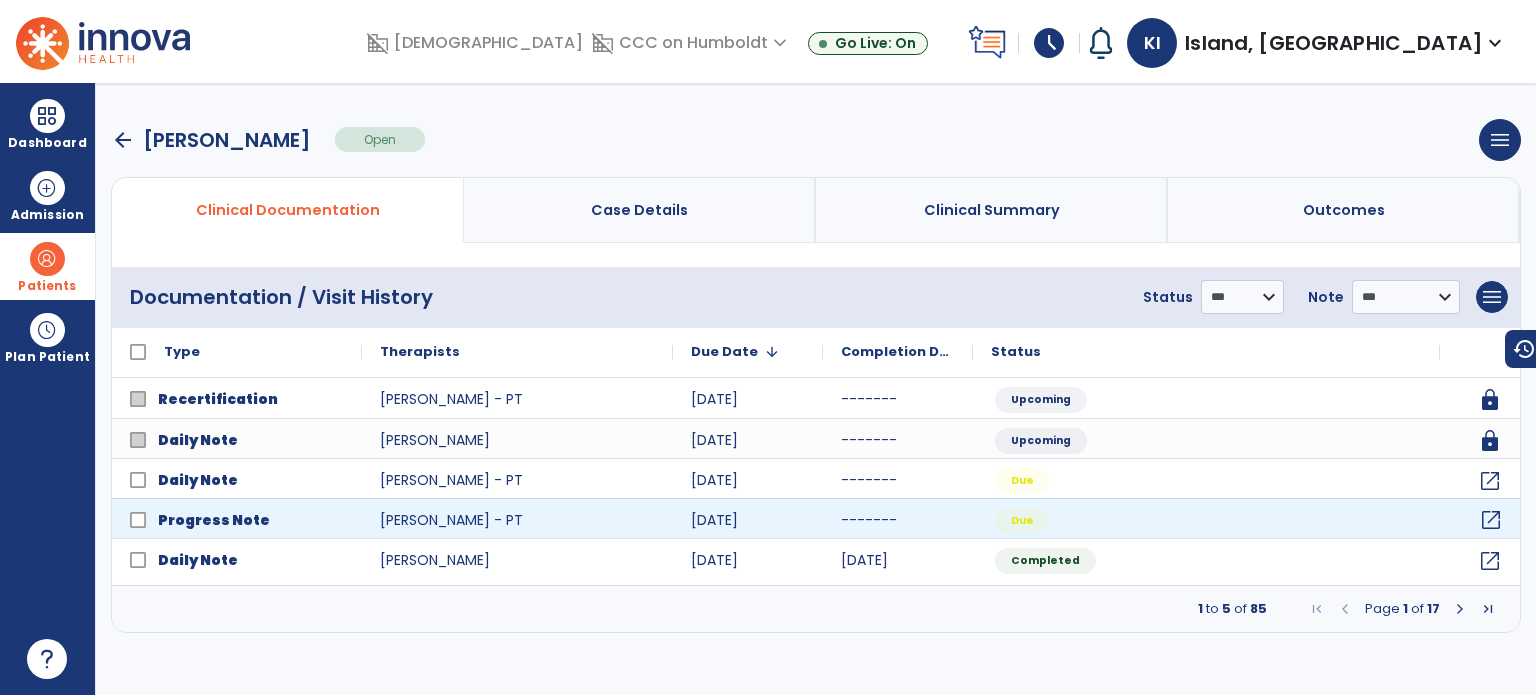 click on "open_in_new" 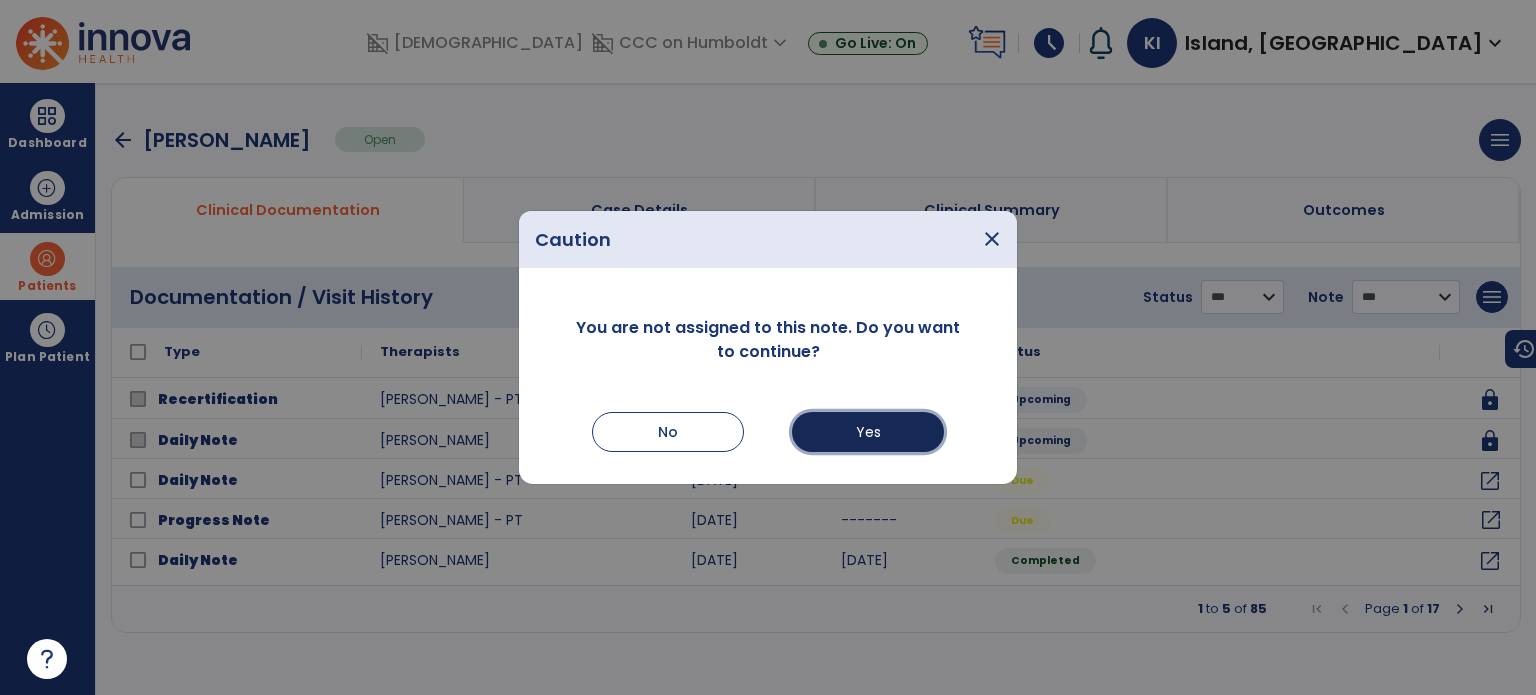 click on "Yes" at bounding box center (868, 432) 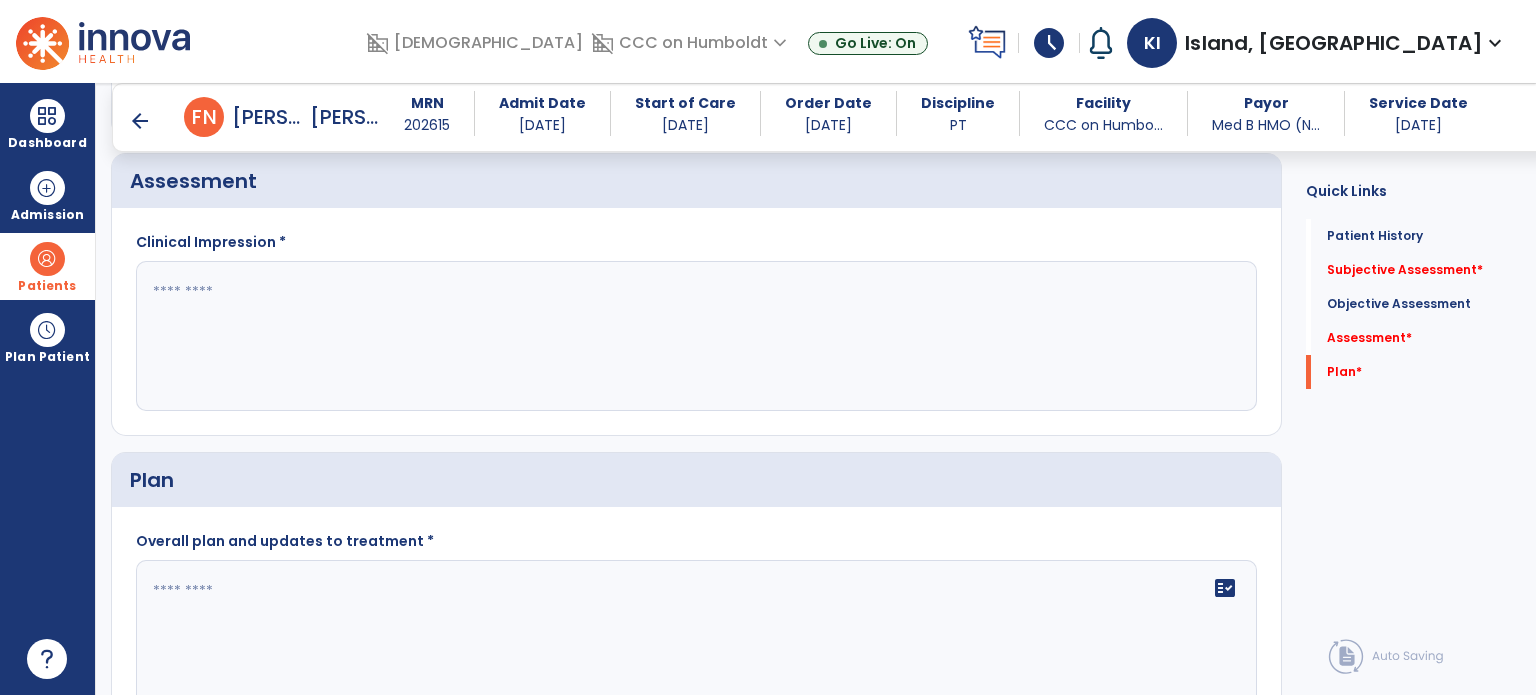 scroll, scrollTop: 2792, scrollLeft: 0, axis: vertical 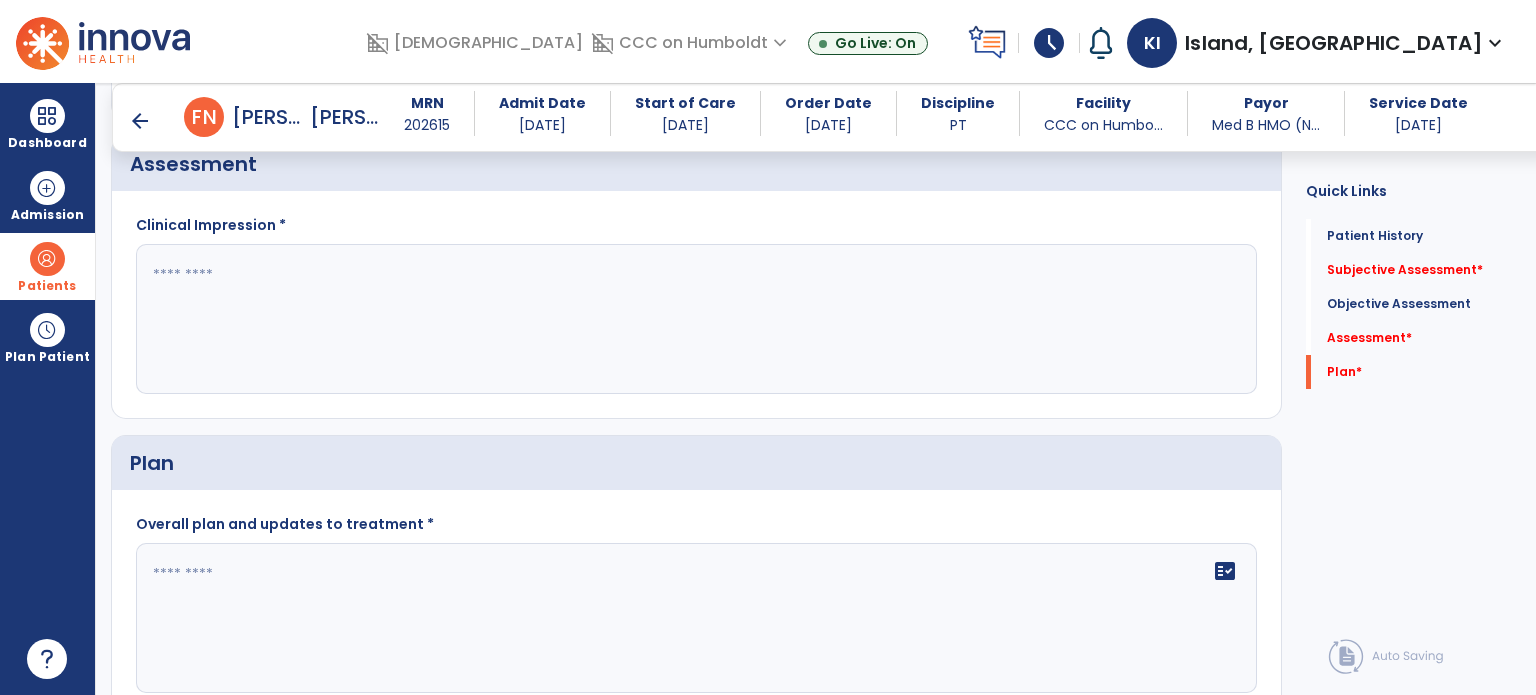 click 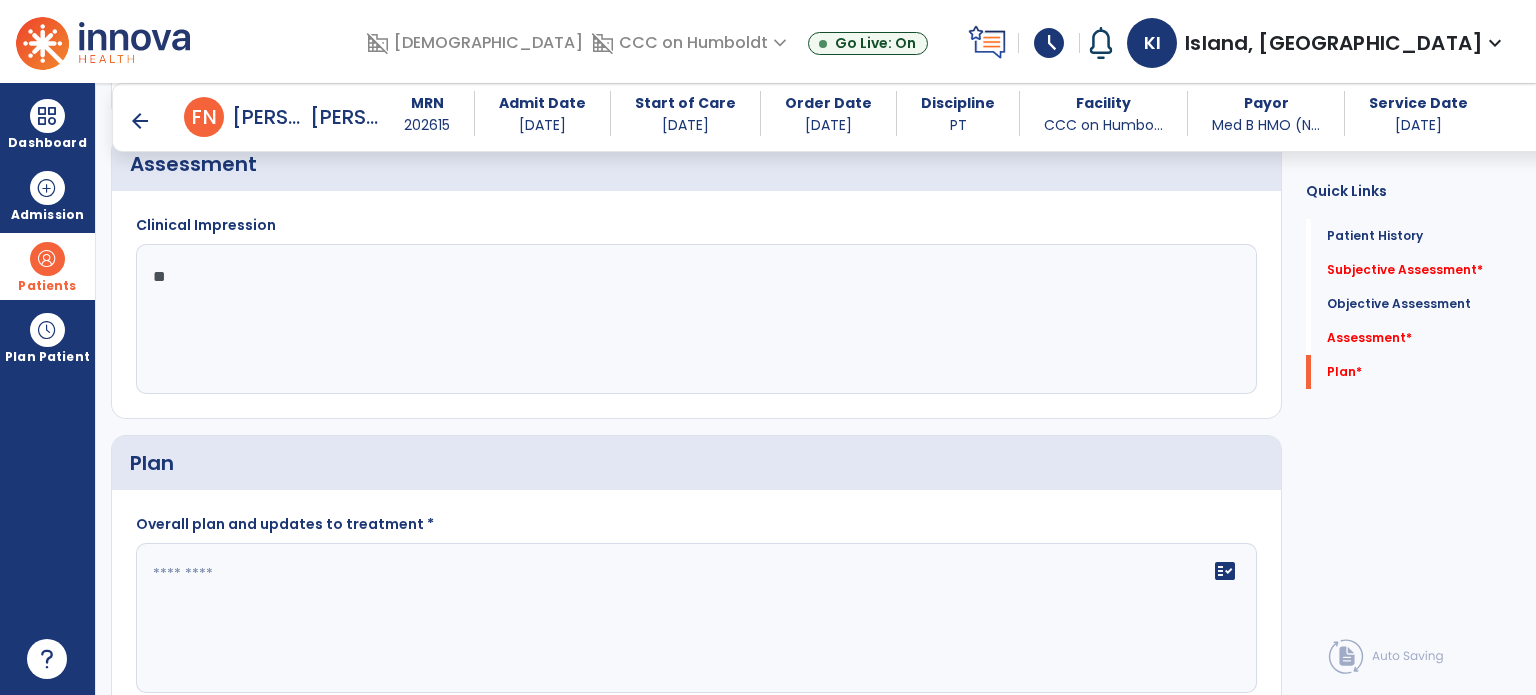 type on "*" 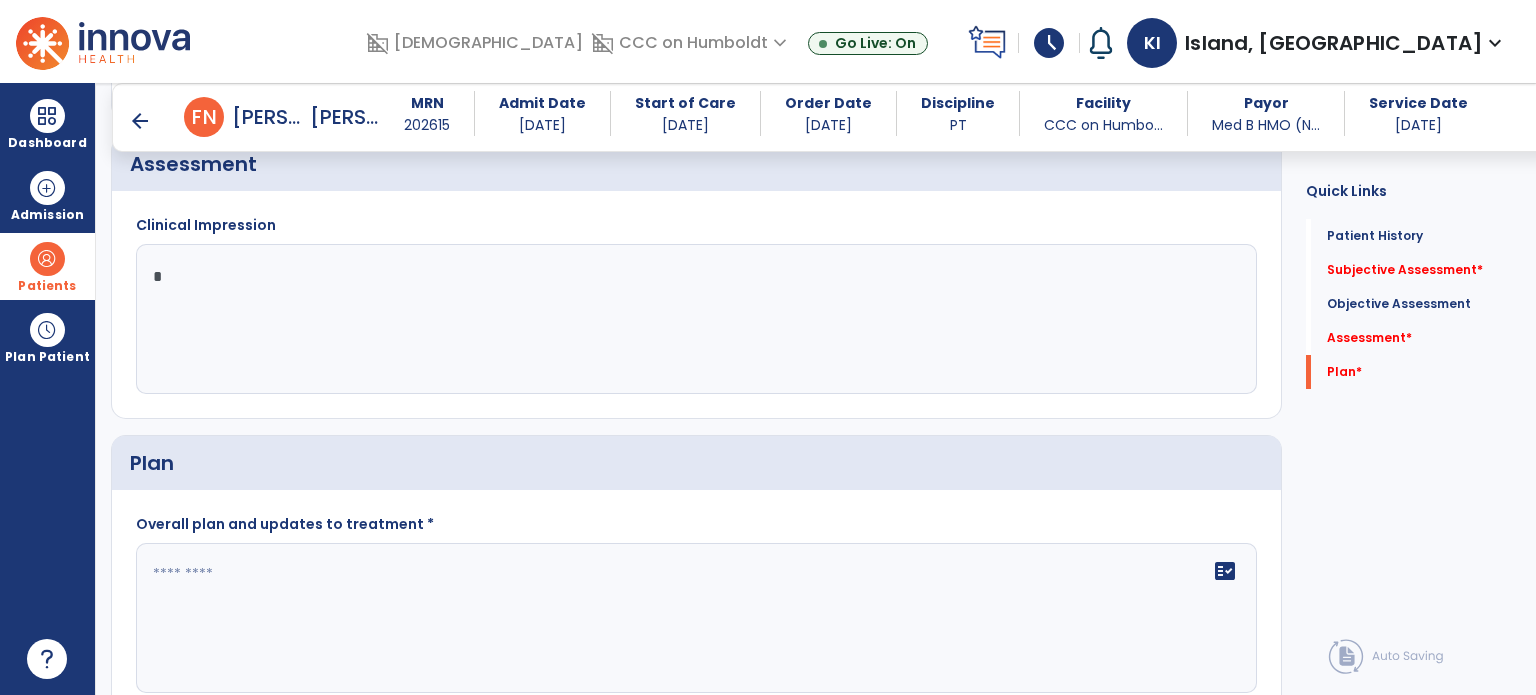 type 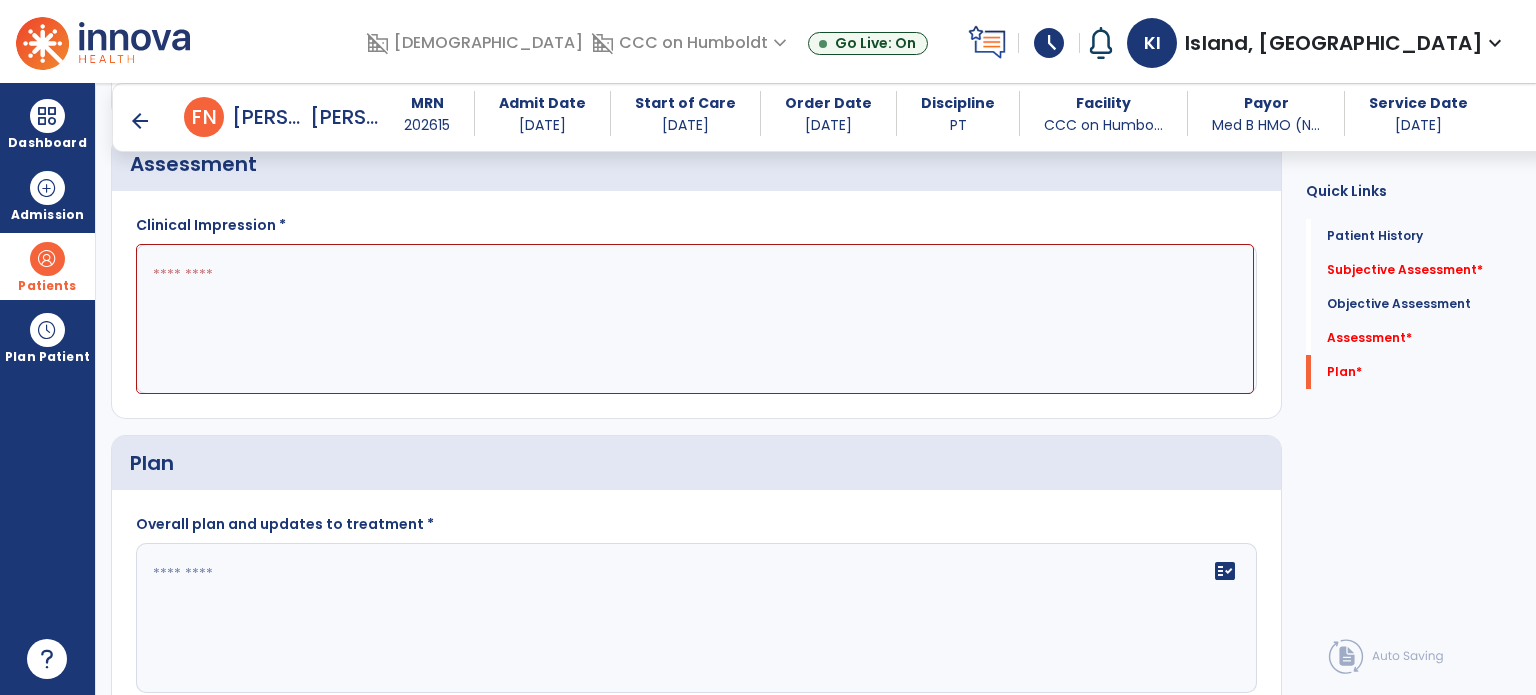 click on "fact_check" 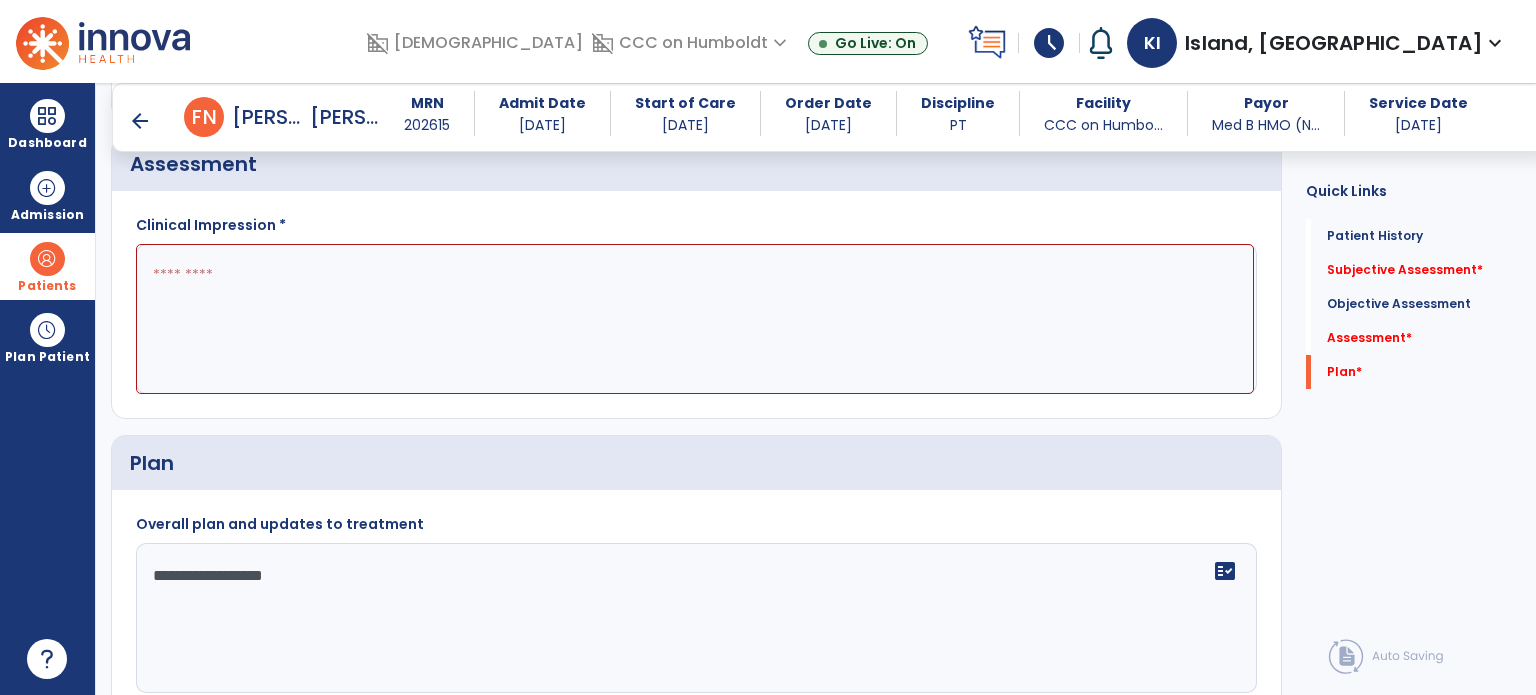 type on "**********" 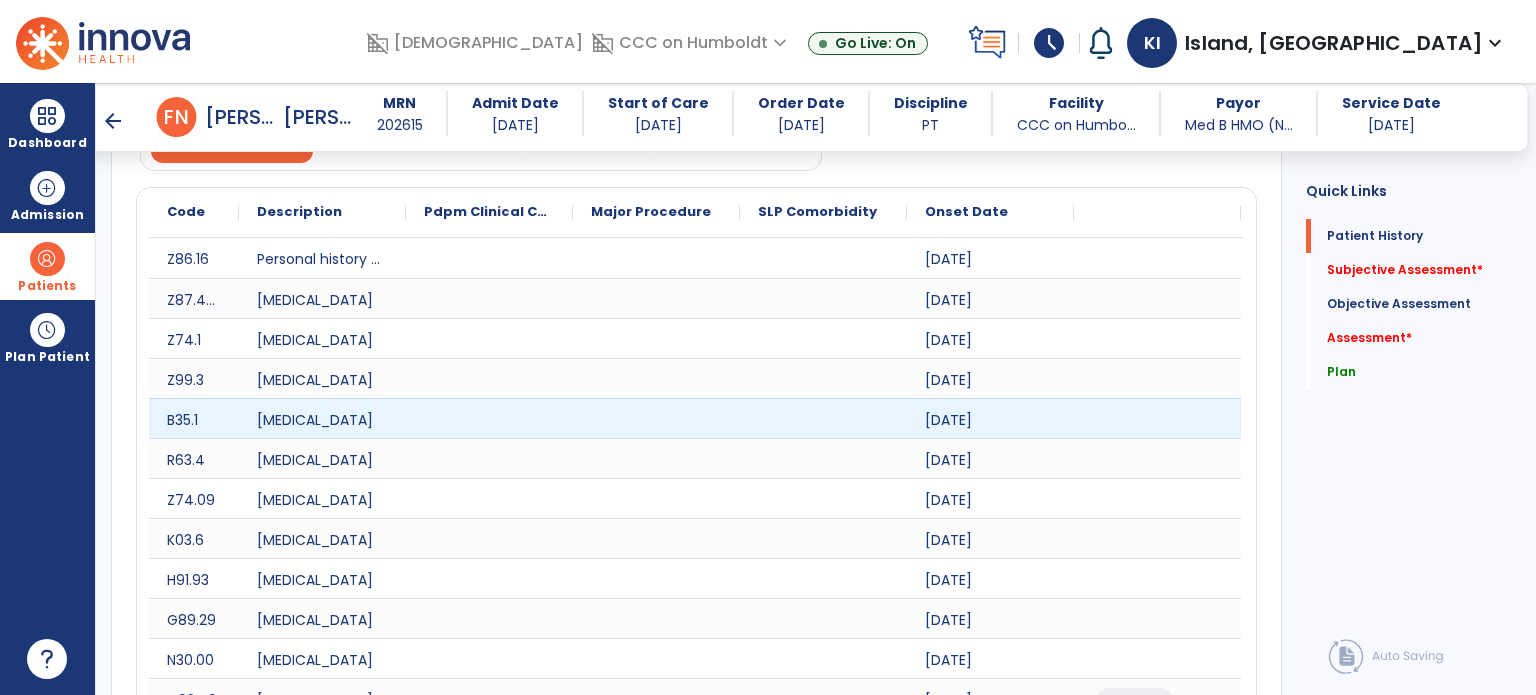 scroll, scrollTop: 0, scrollLeft: 0, axis: both 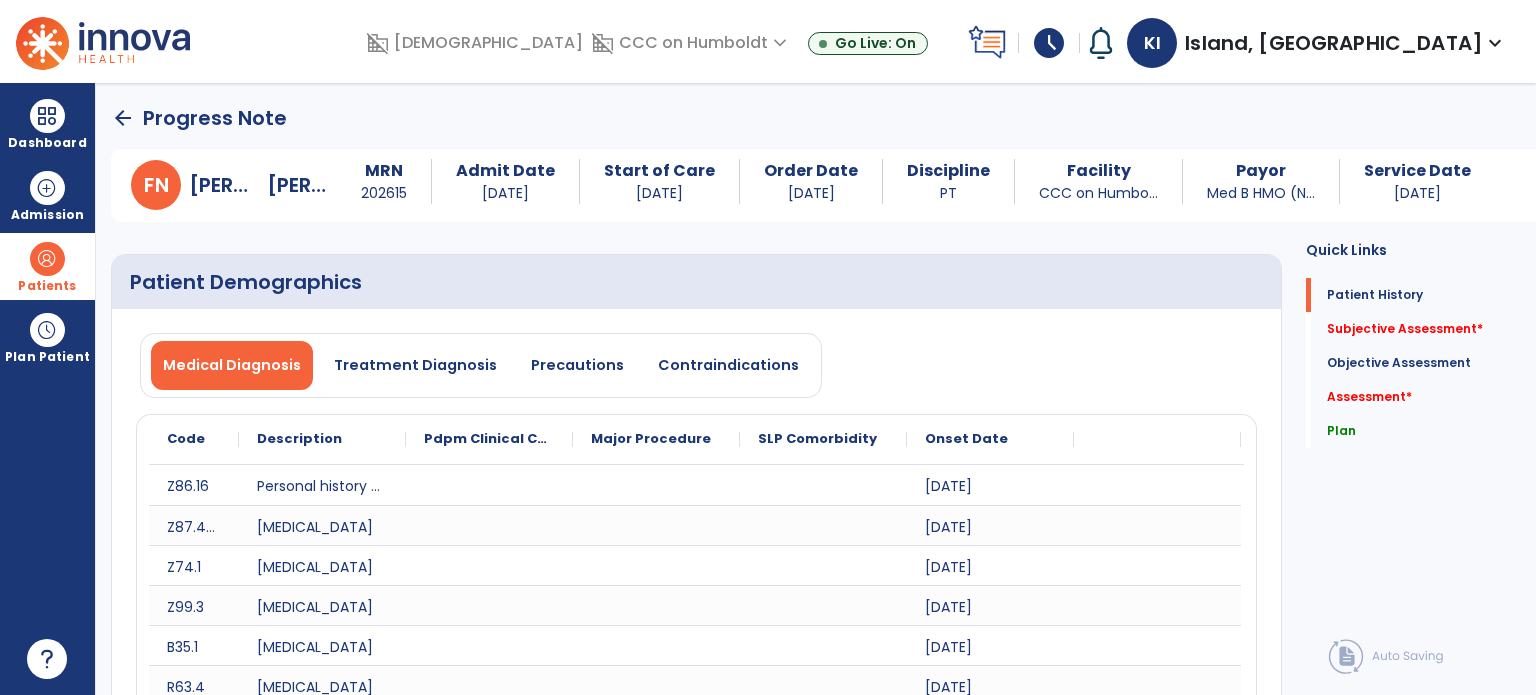 click on "arrow_back" 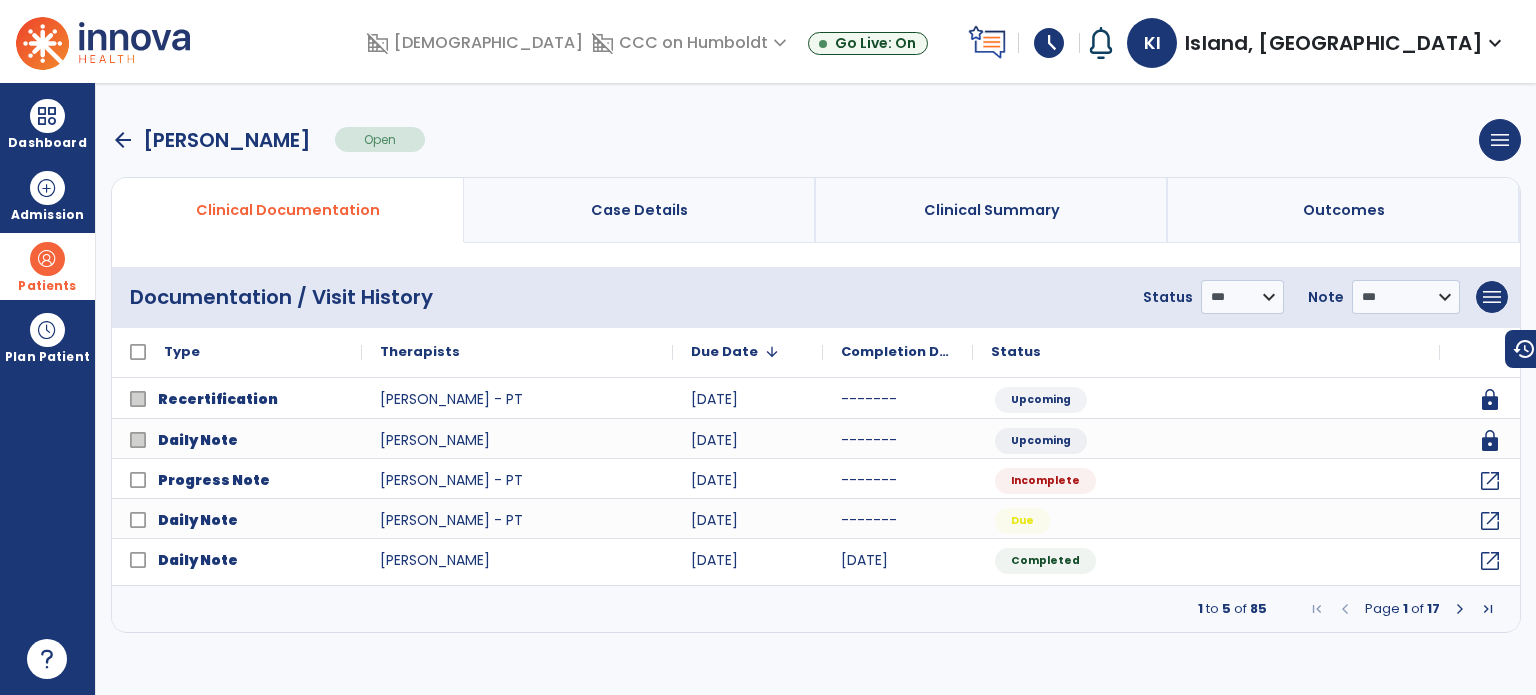 click on "arrow_back" at bounding box center [123, 140] 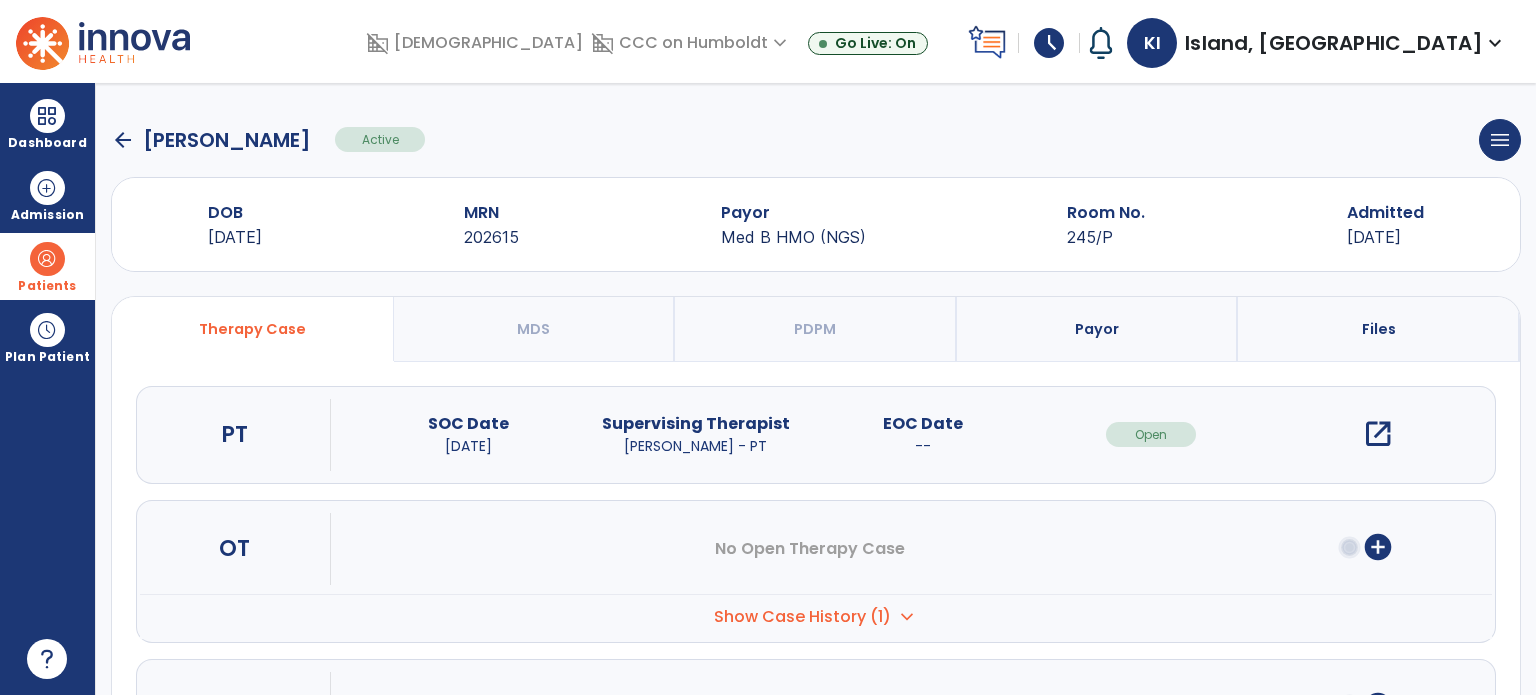 click on "arrow_back" 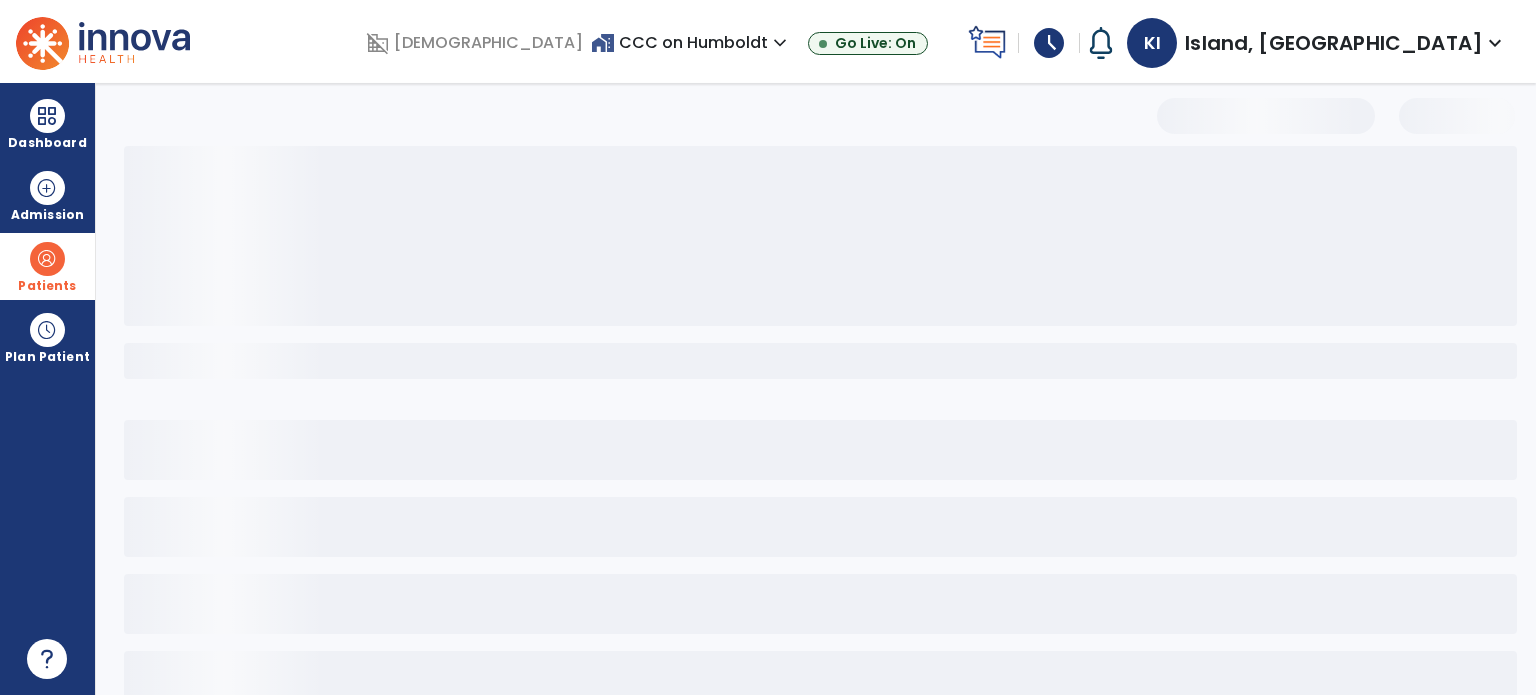 select on "***" 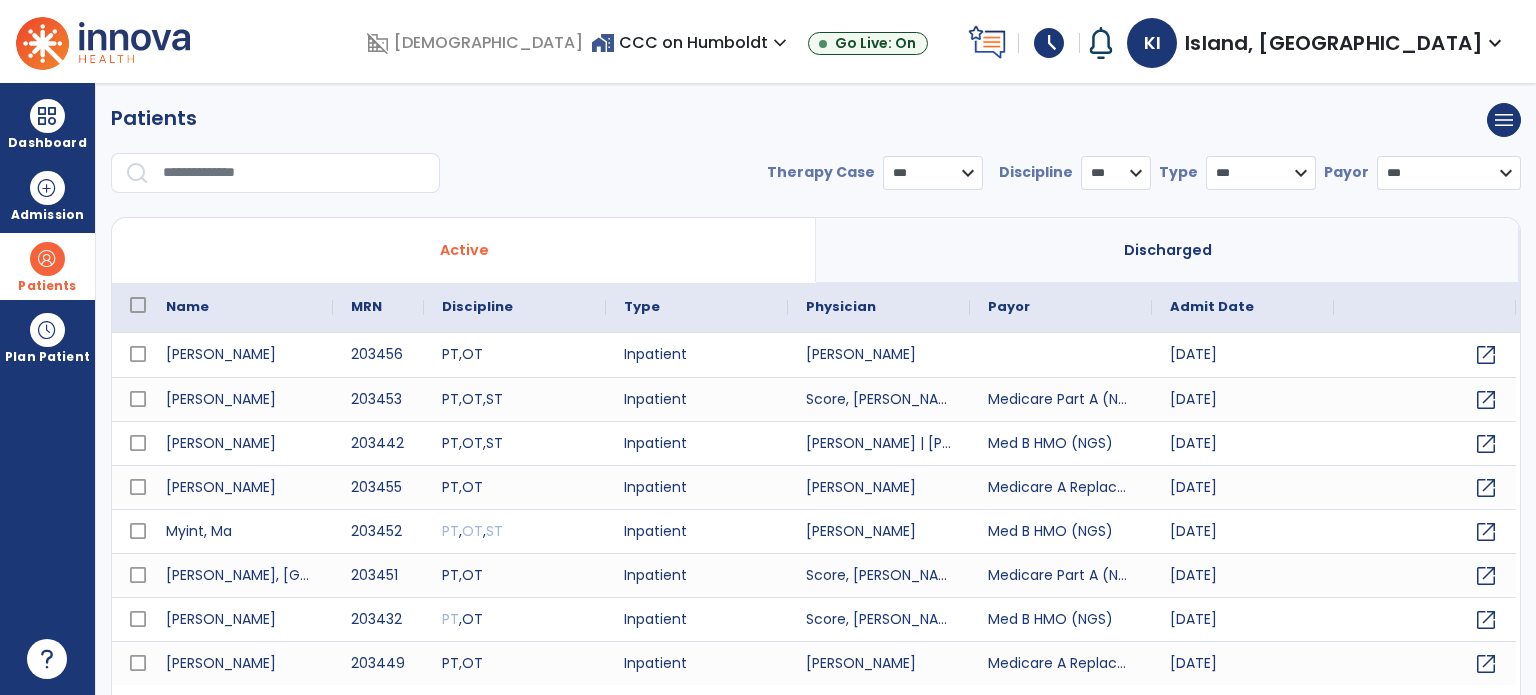 click at bounding box center (294, 173) 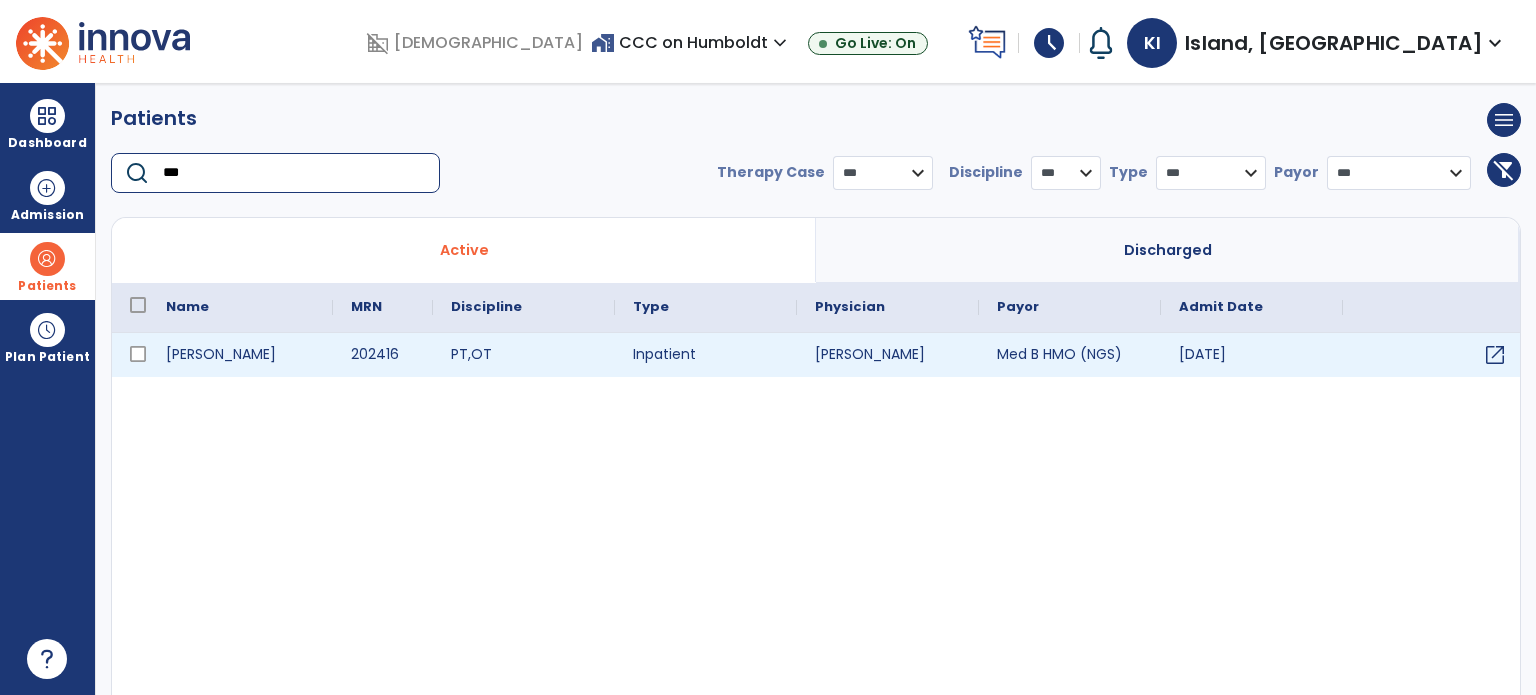type on "***" 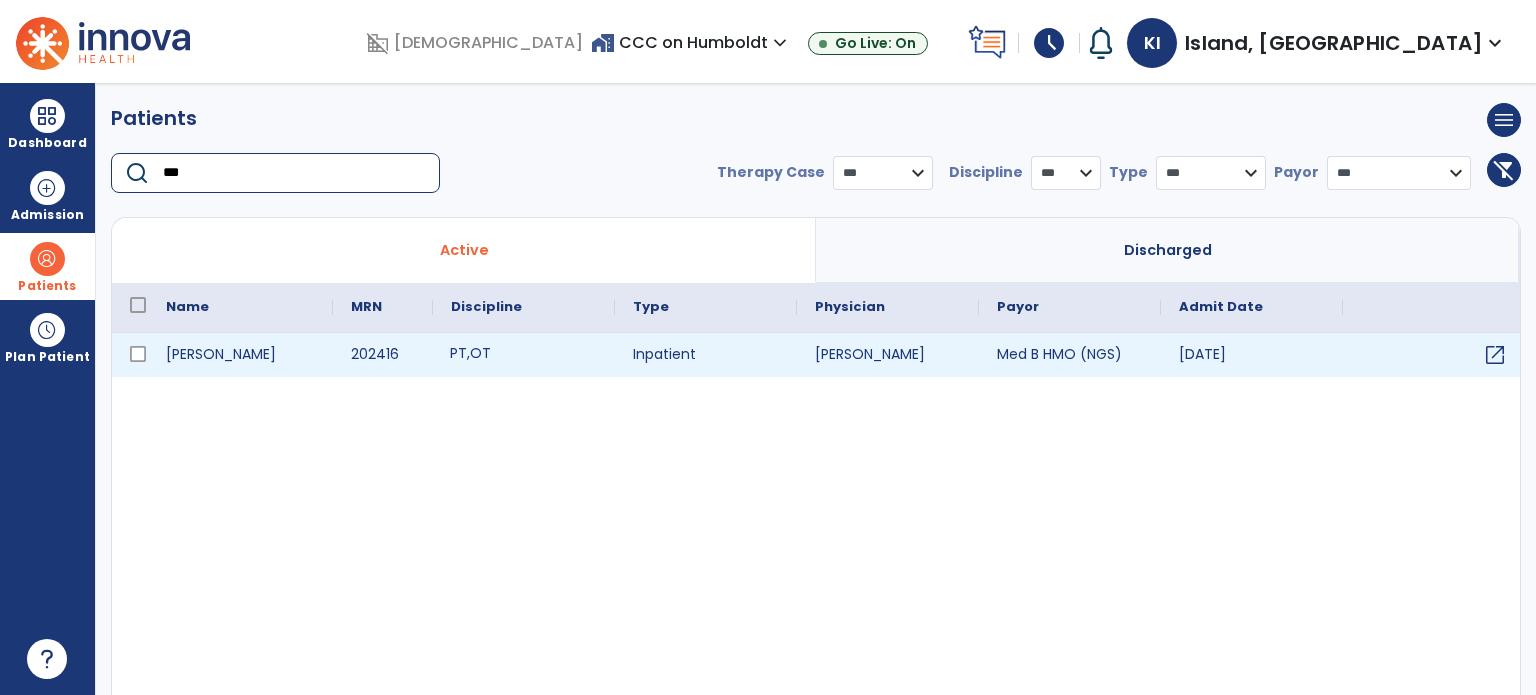 click on "PT , OT" at bounding box center (524, 355) 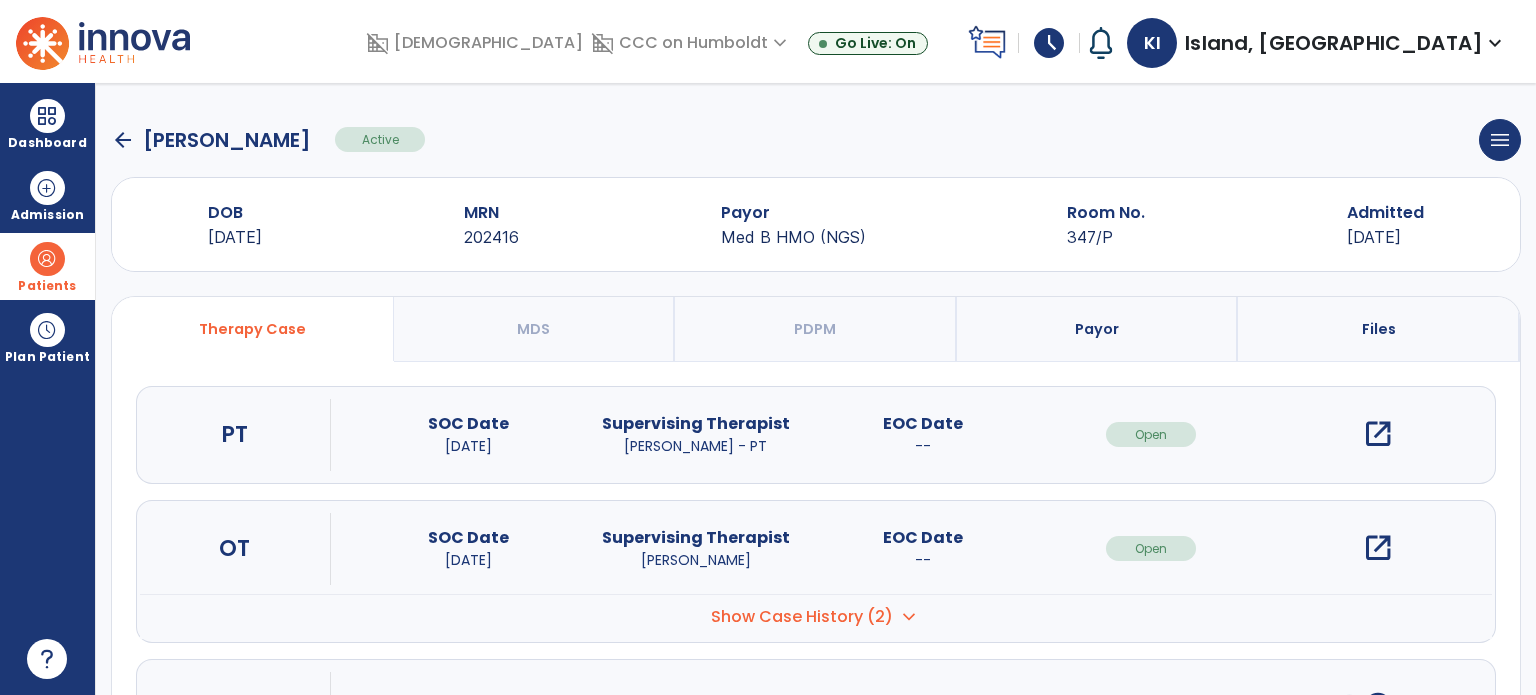click on "open_in_new" at bounding box center (1378, 434) 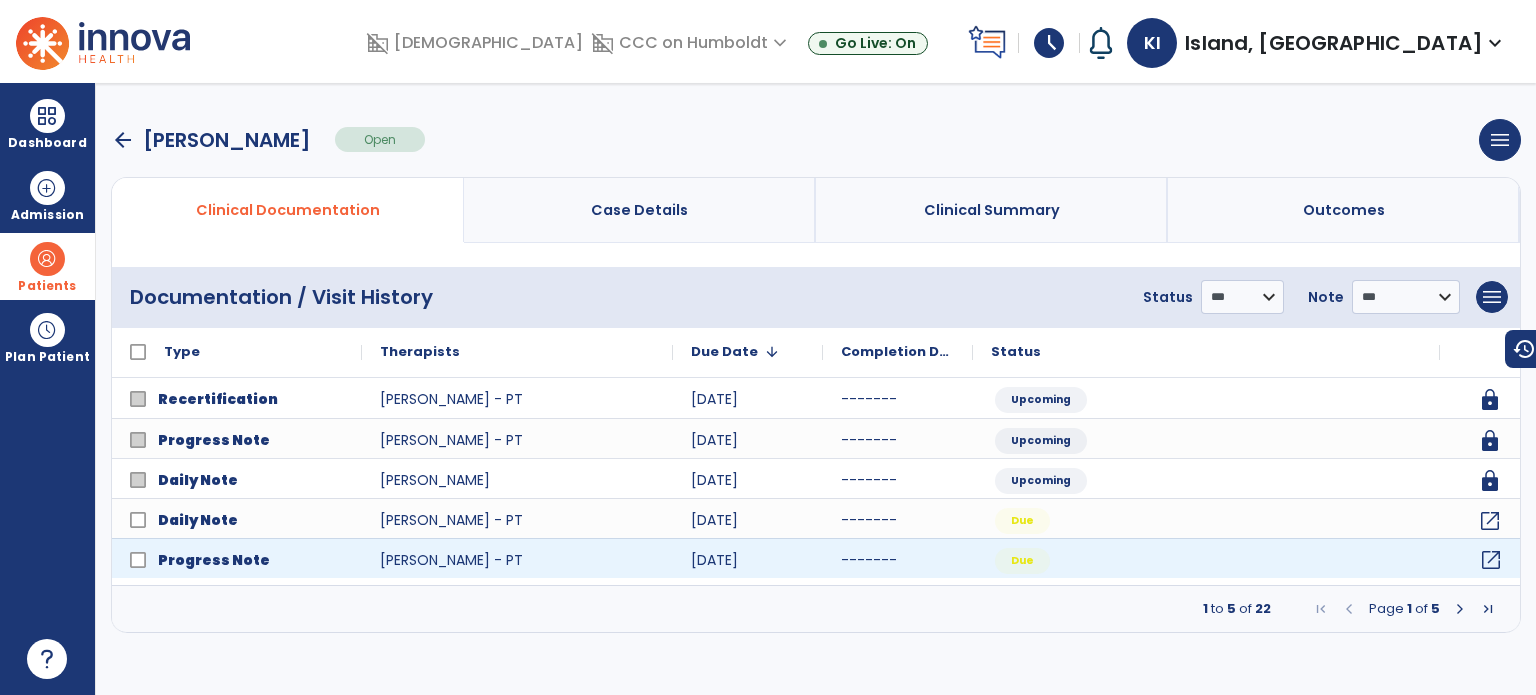 click on "open_in_new" 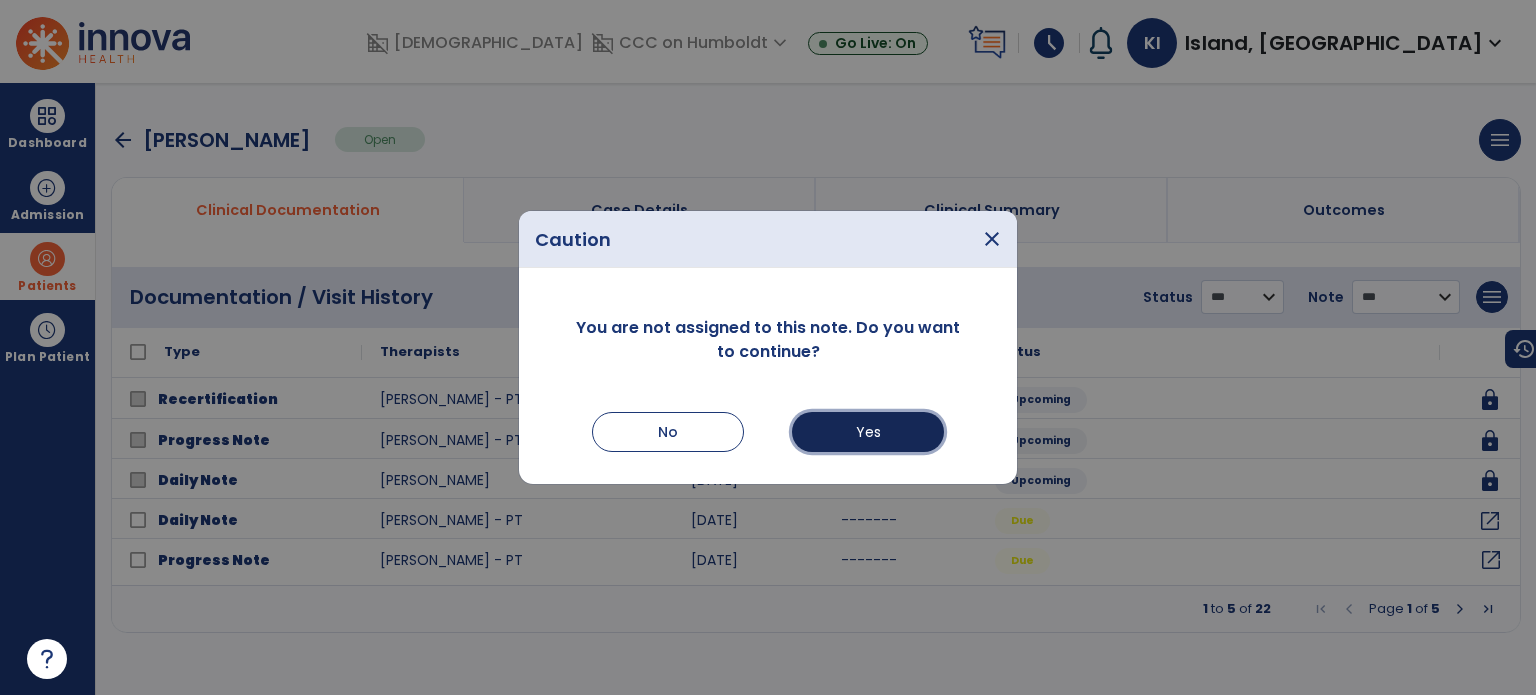 click on "Yes" at bounding box center [868, 432] 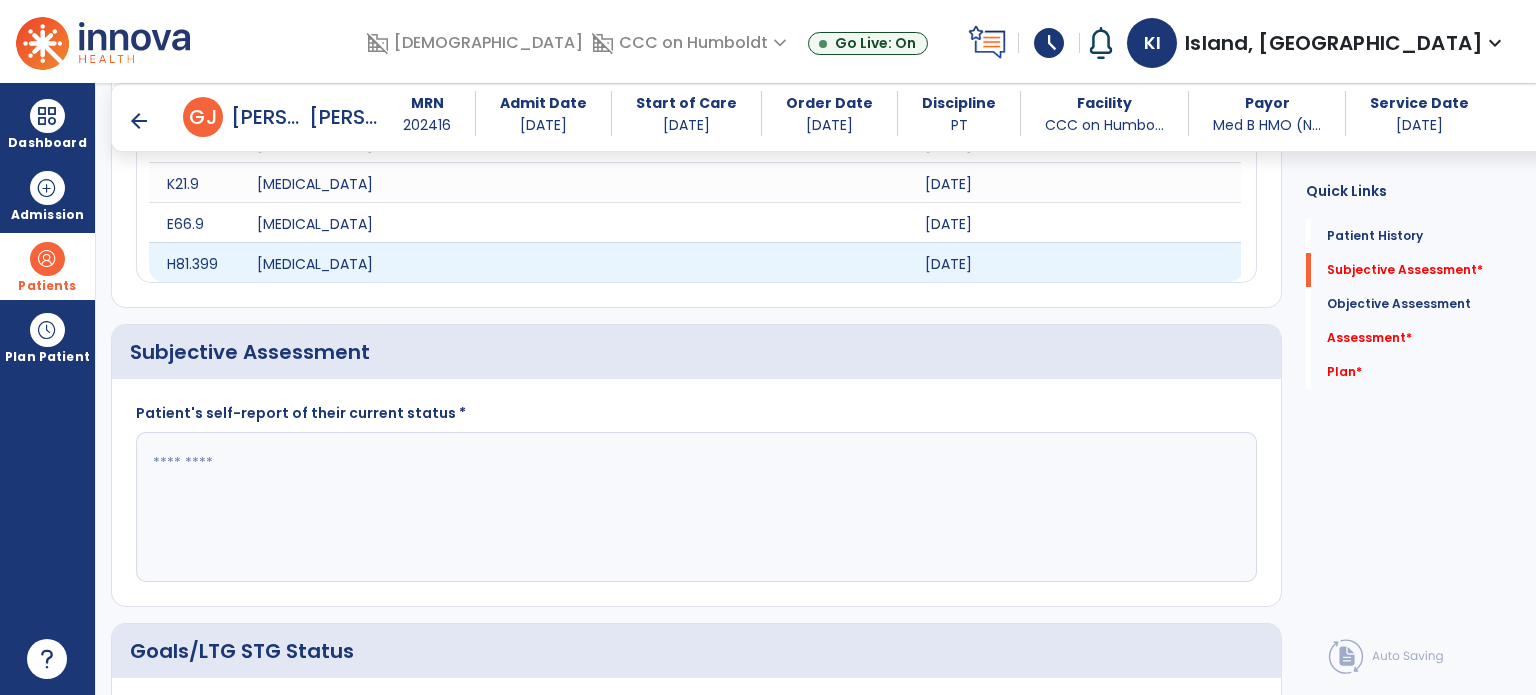 scroll, scrollTop: 1828, scrollLeft: 0, axis: vertical 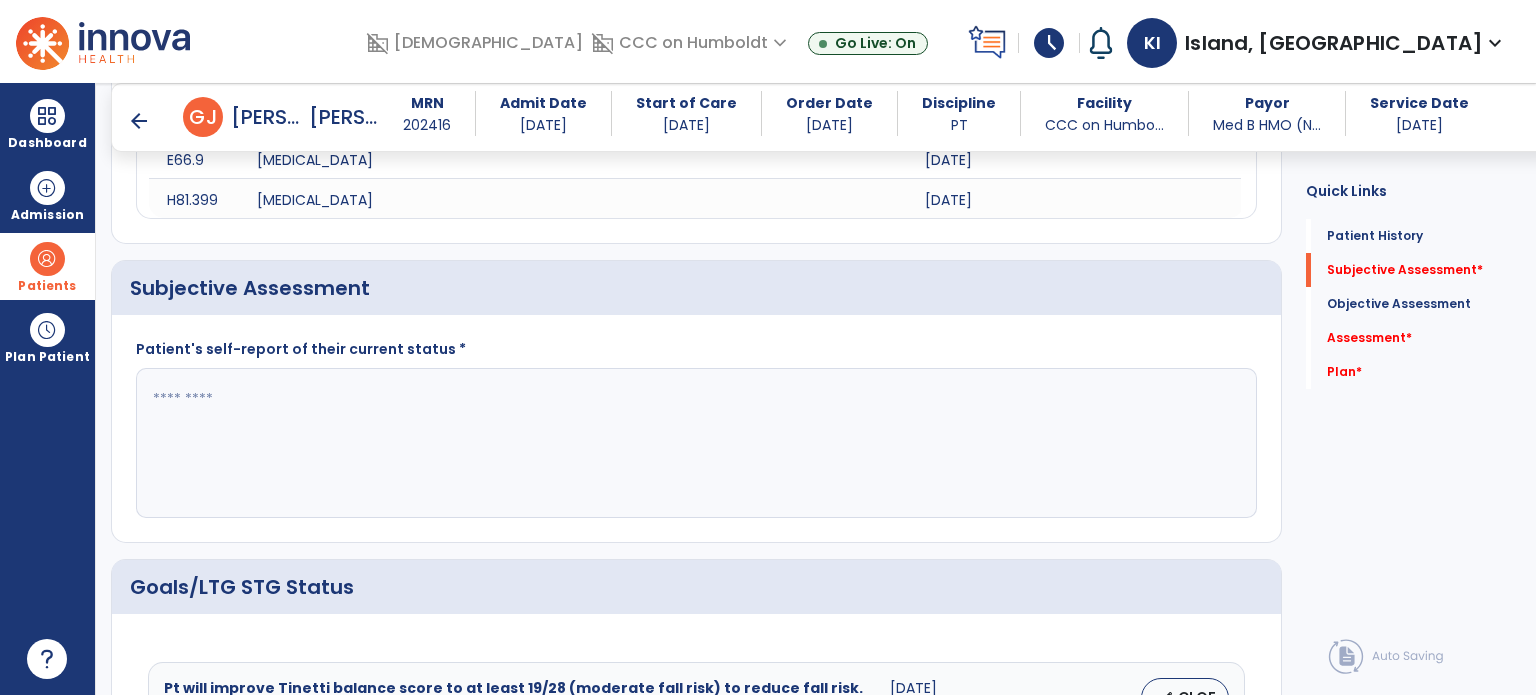click 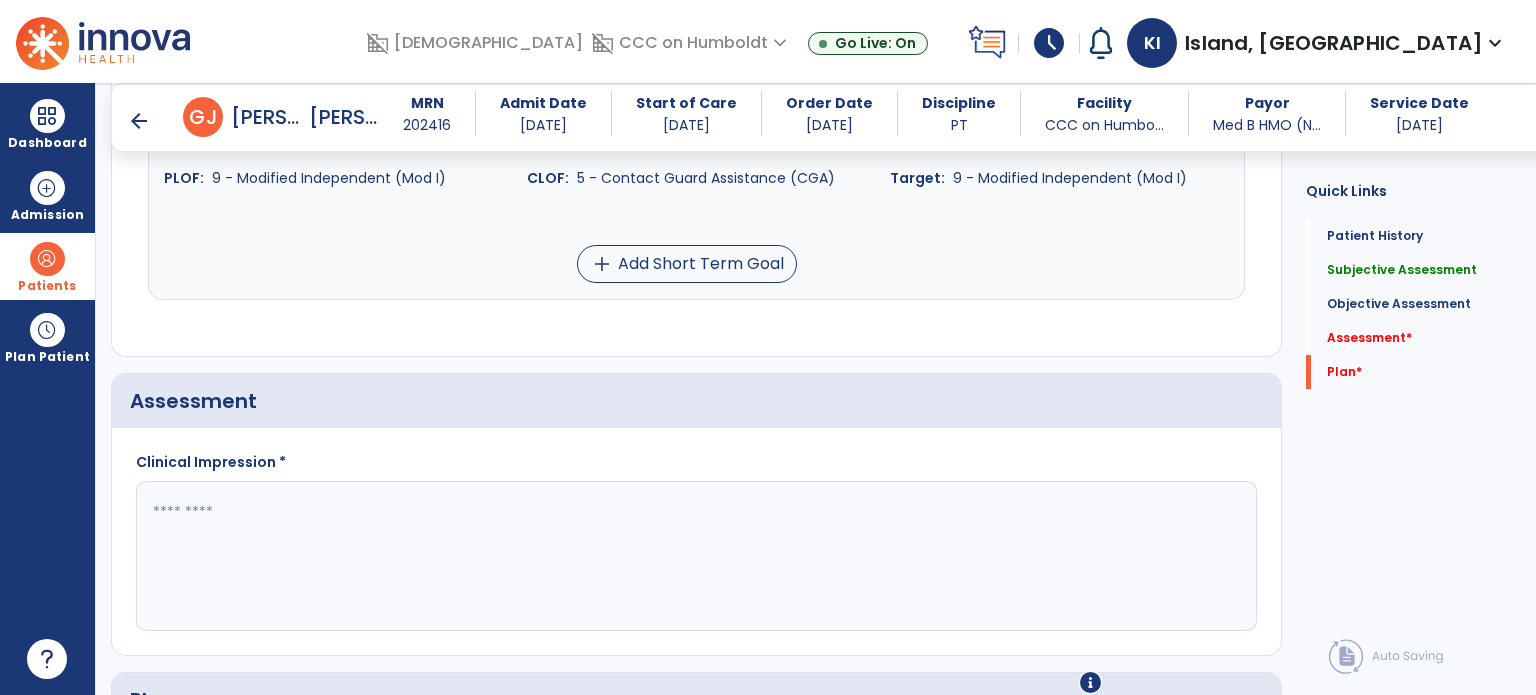scroll, scrollTop: 3386, scrollLeft: 0, axis: vertical 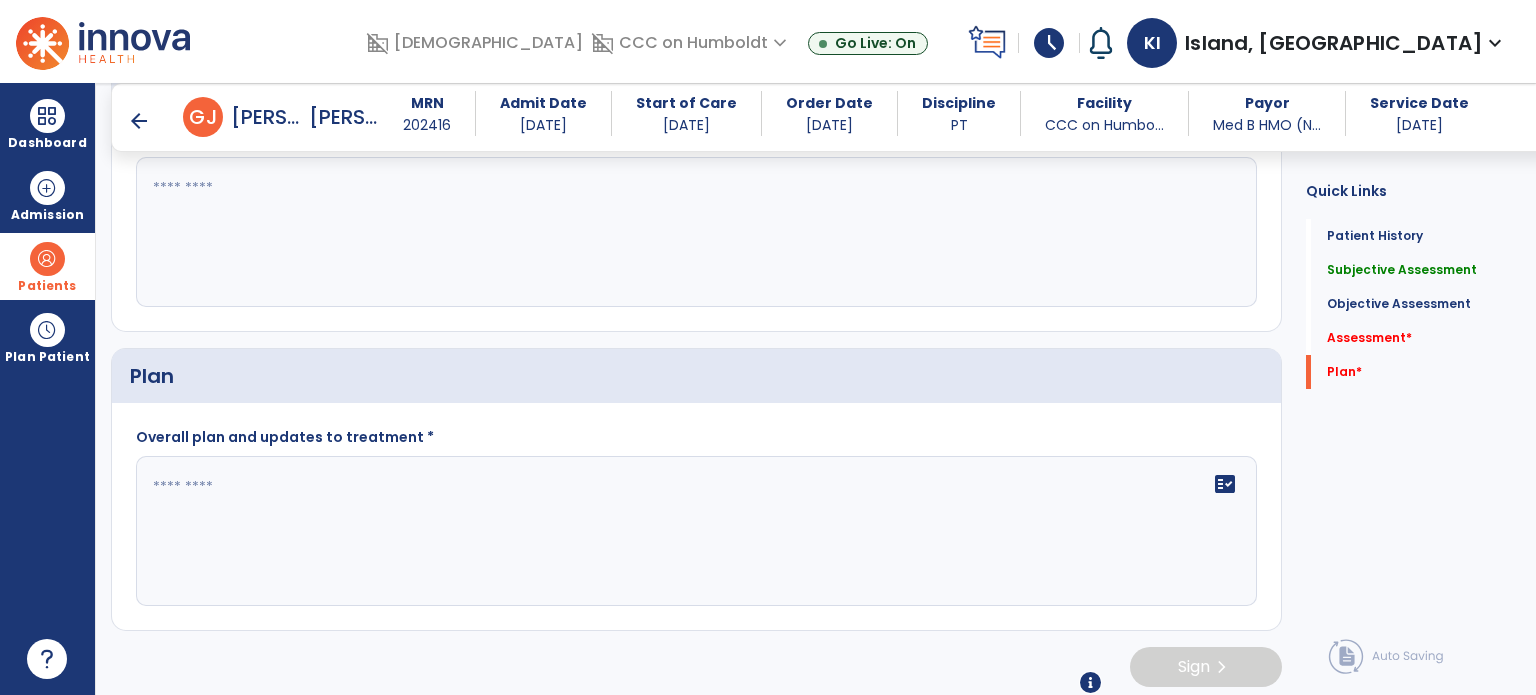 type on "**********" 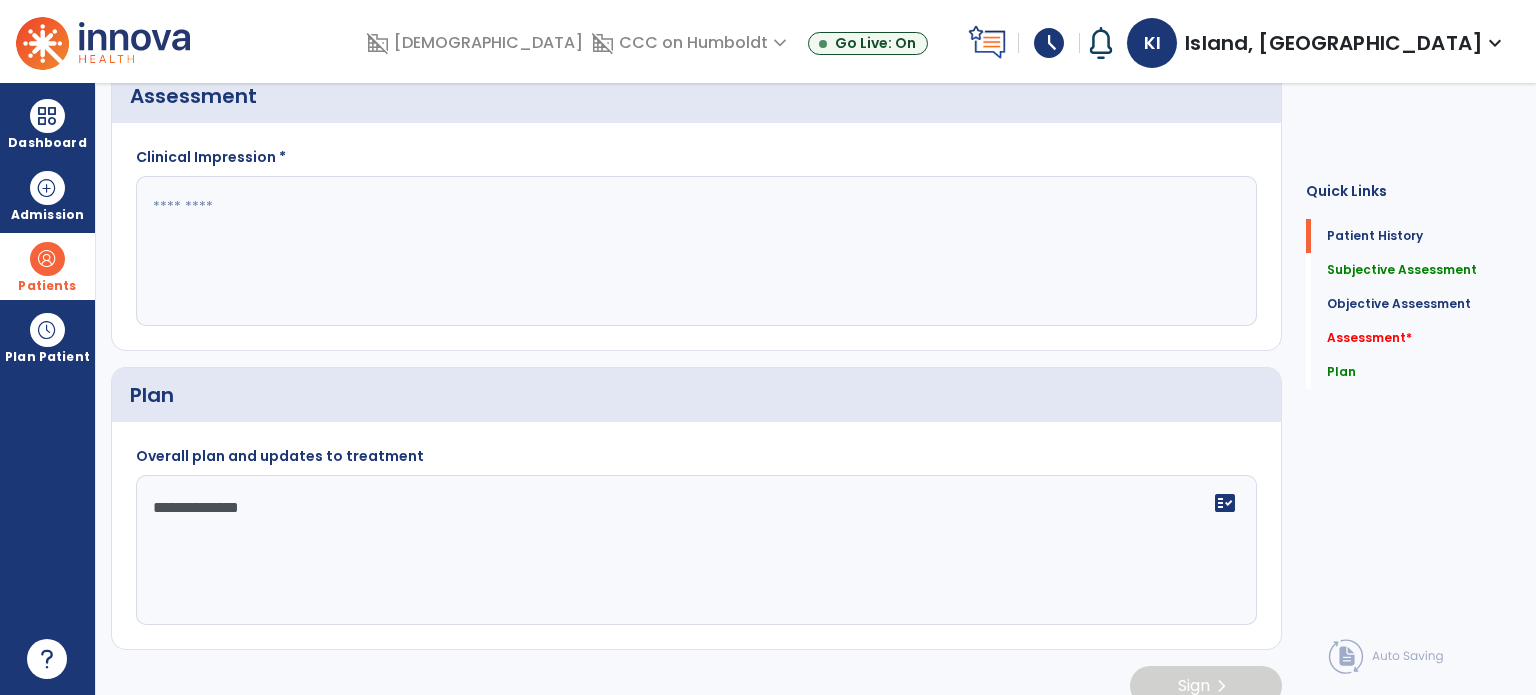 scroll, scrollTop: 0, scrollLeft: 0, axis: both 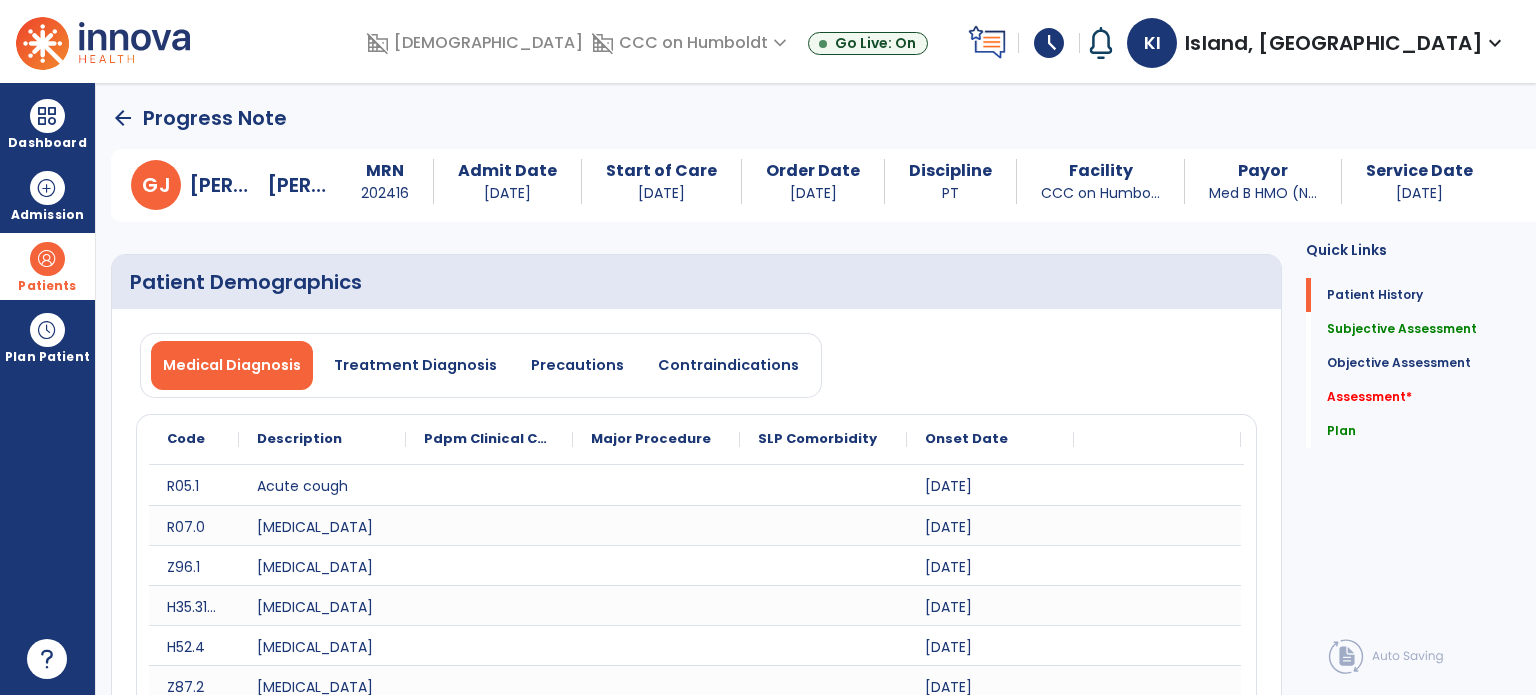 type on "**********" 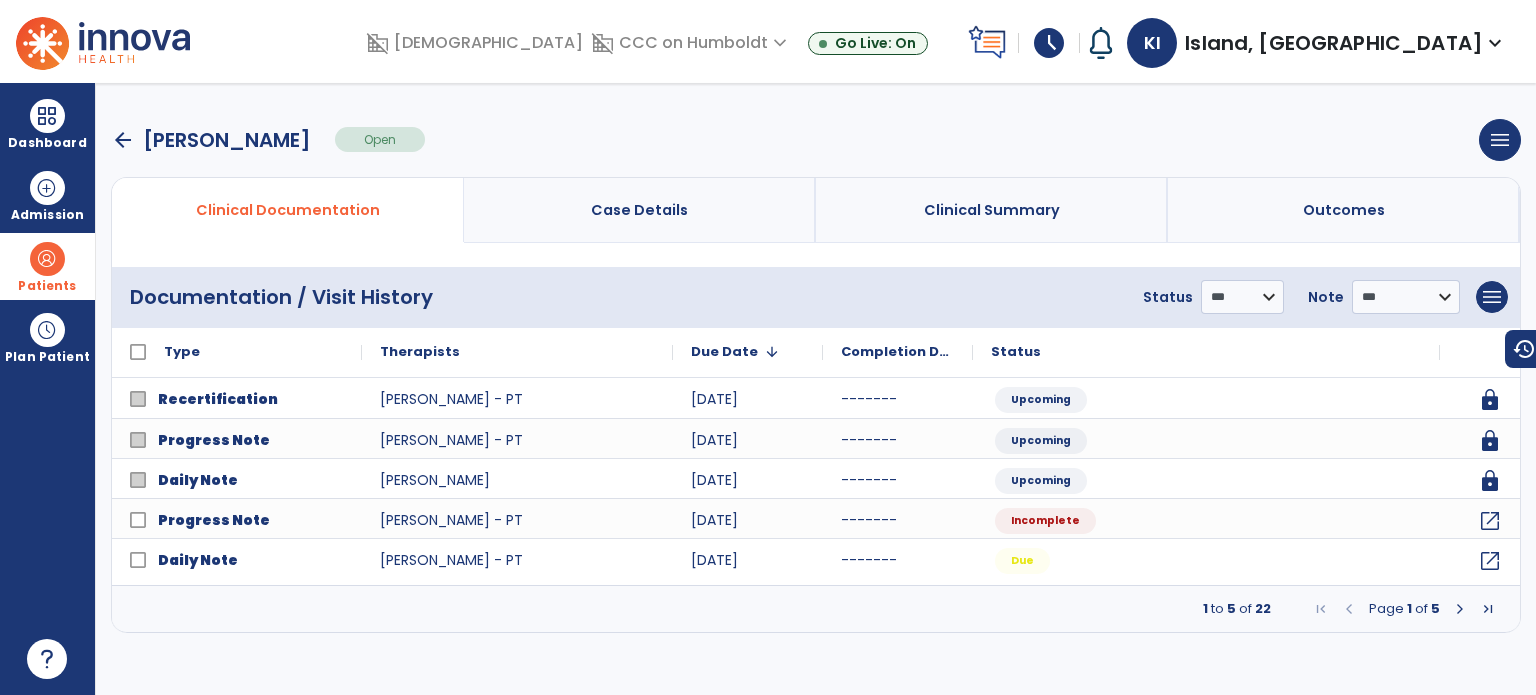 click on "arrow_back" at bounding box center (123, 140) 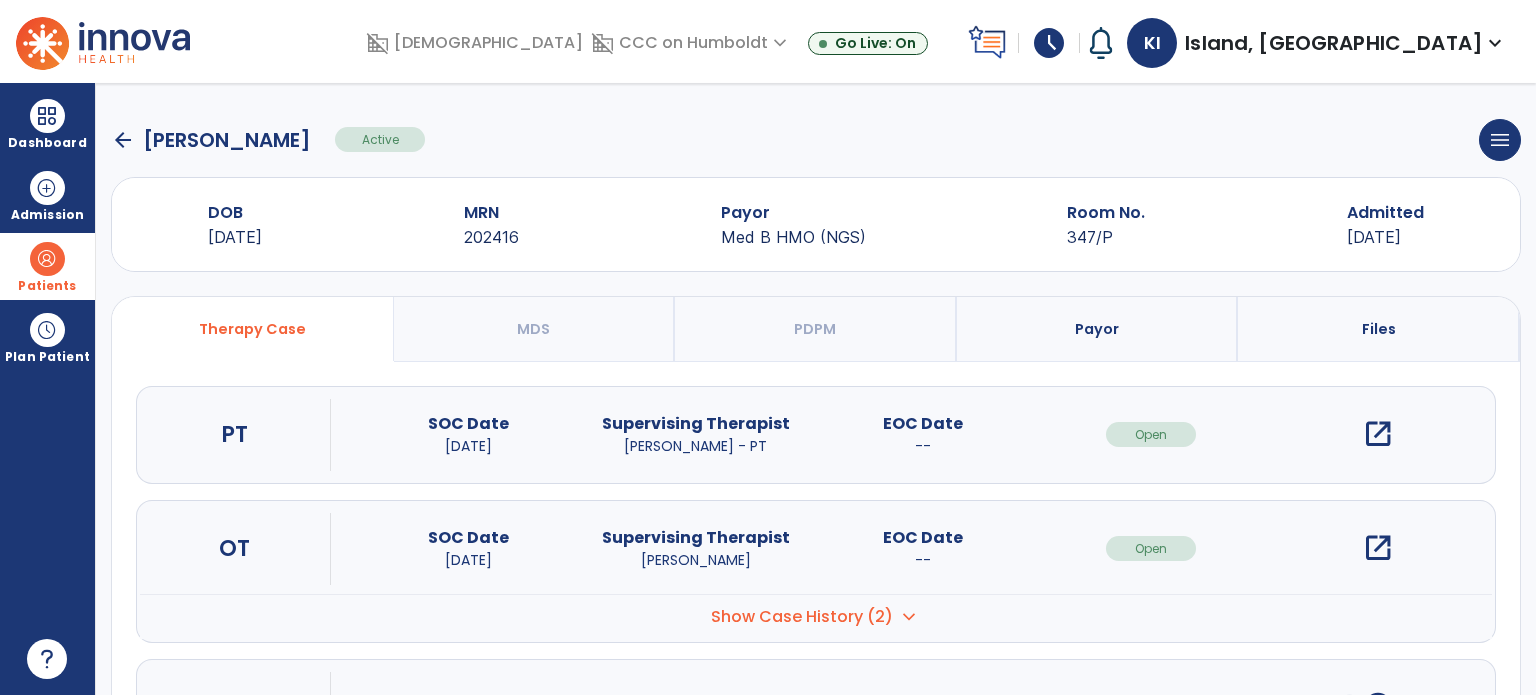 click on "arrow_back" 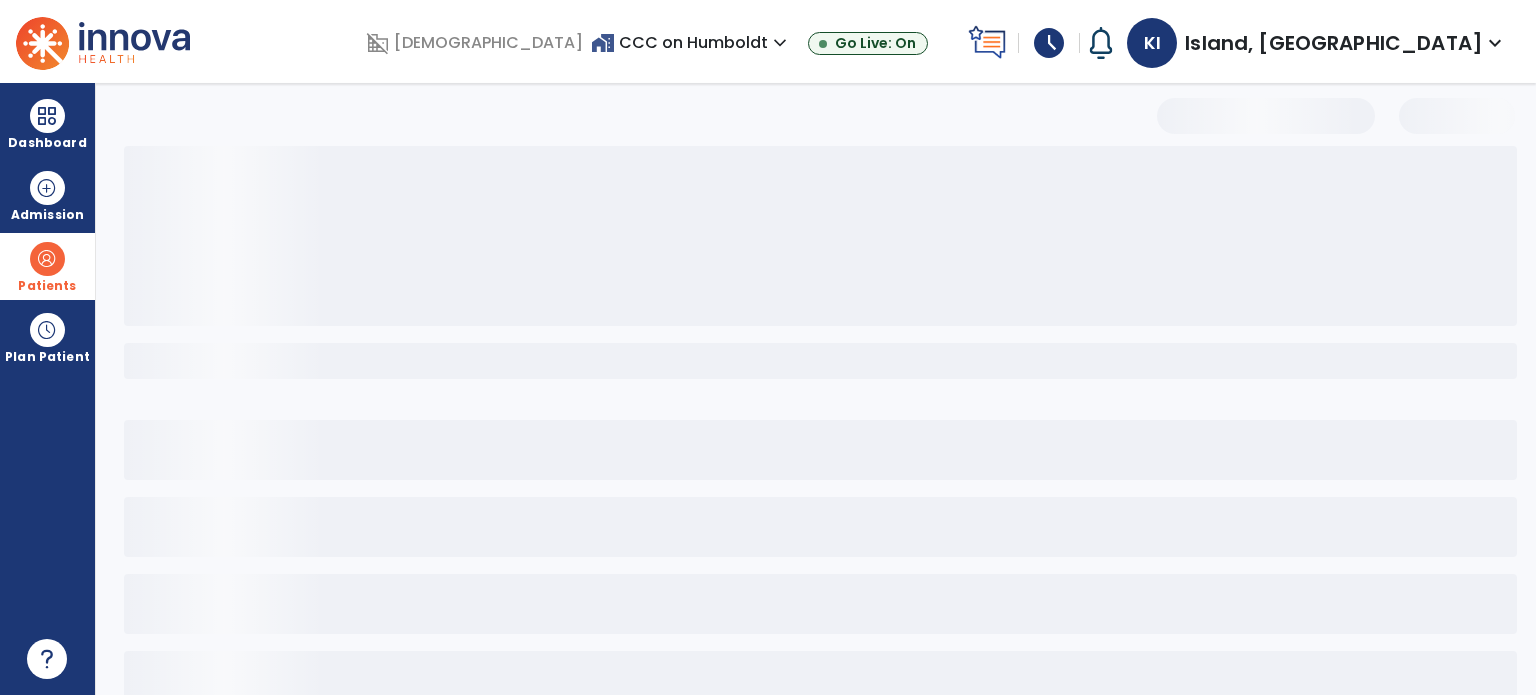 select on "***" 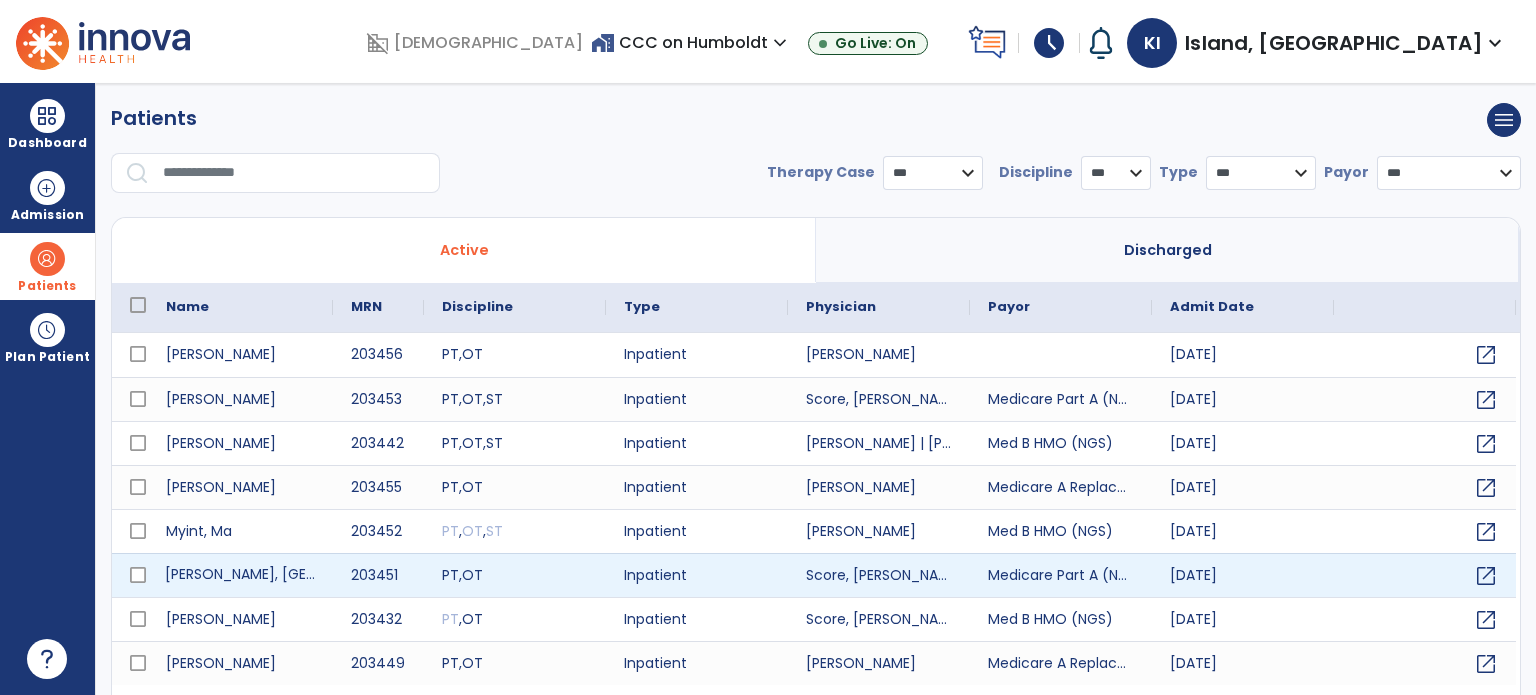 click on "[PERSON_NAME], [GEOGRAPHIC_DATA]" at bounding box center [240, 575] 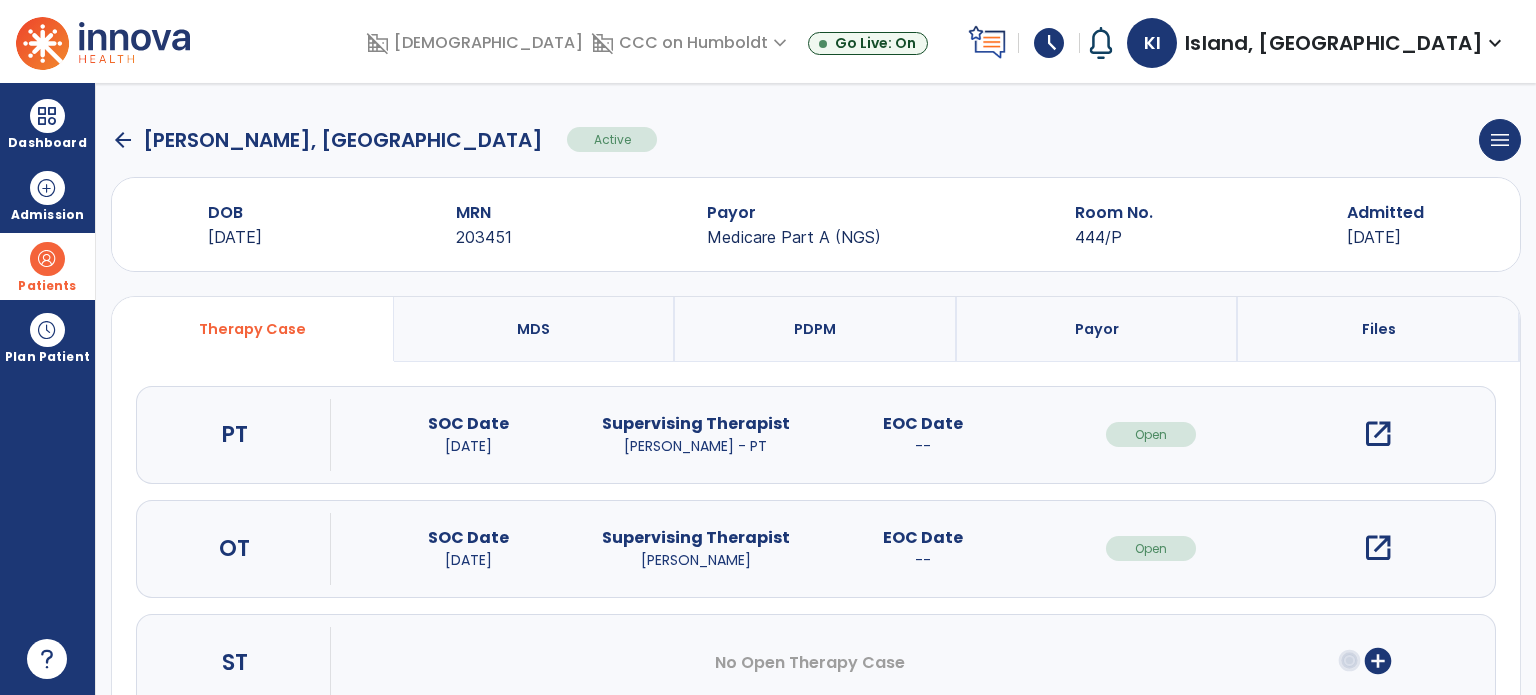 click on "open_in_new" at bounding box center [1378, 434] 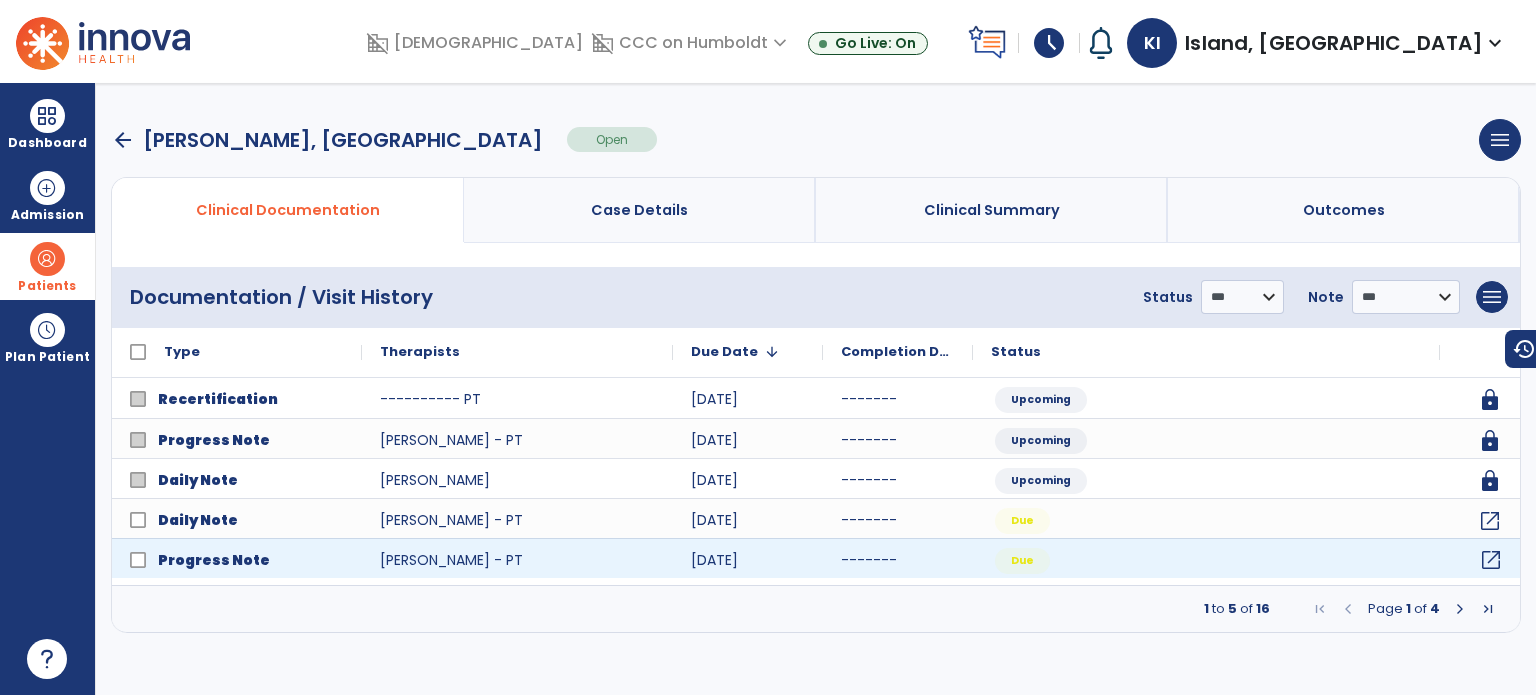 click on "open_in_new" 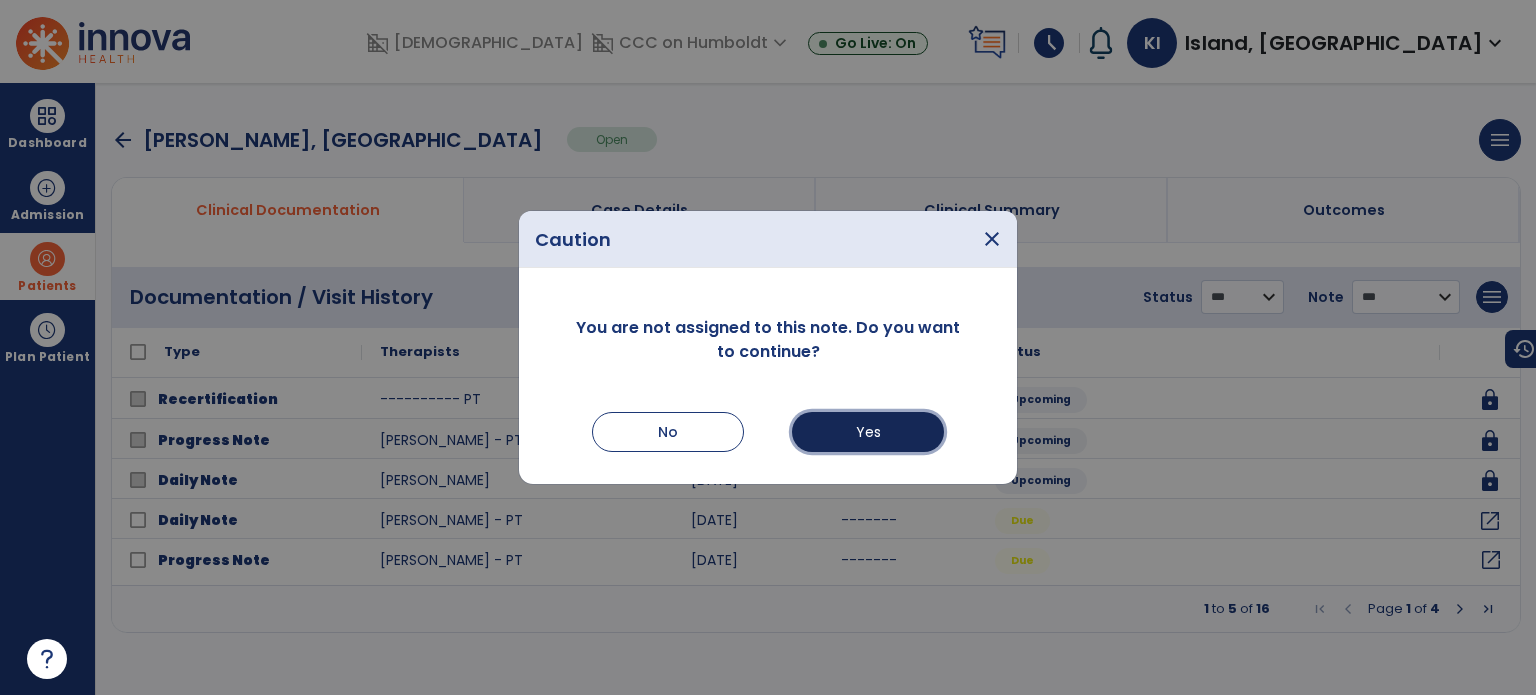 click on "Yes" at bounding box center [868, 432] 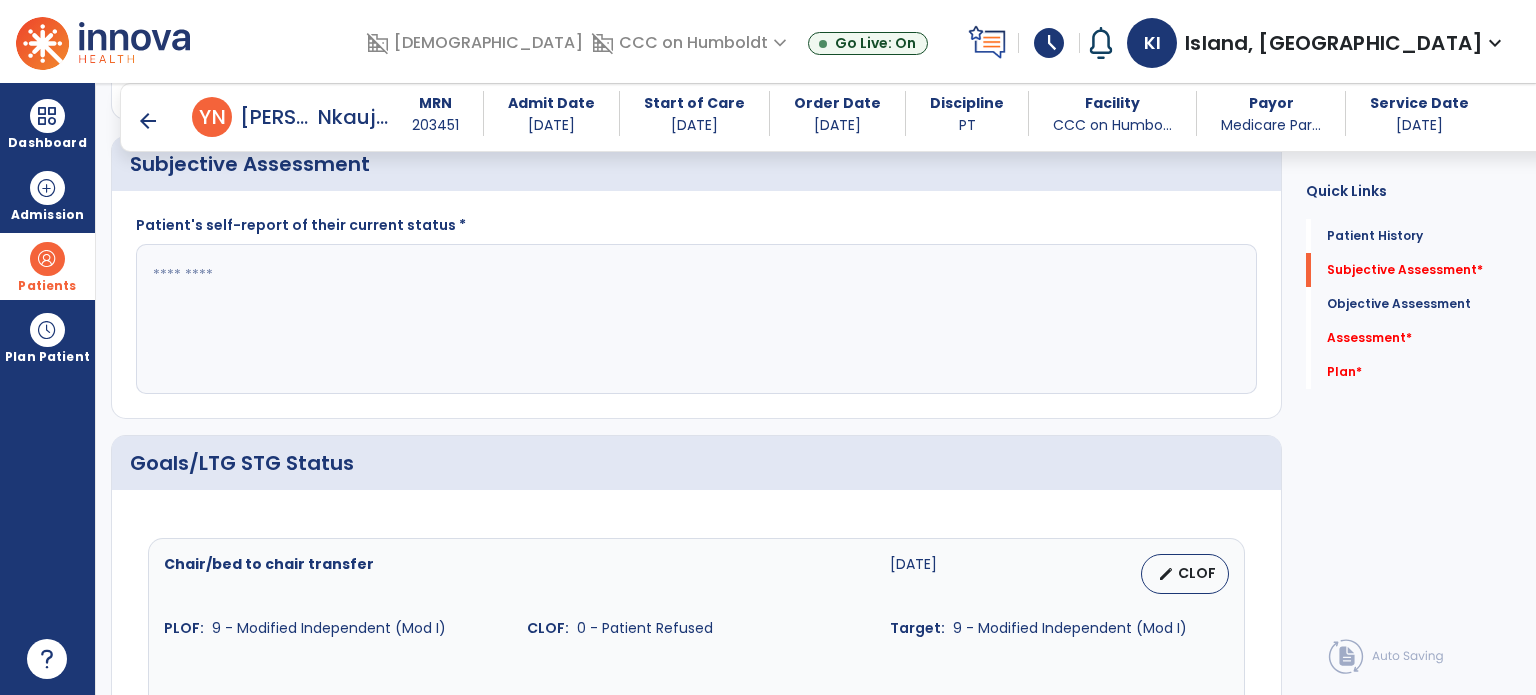 scroll, scrollTop: 501, scrollLeft: 0, axis: vertical 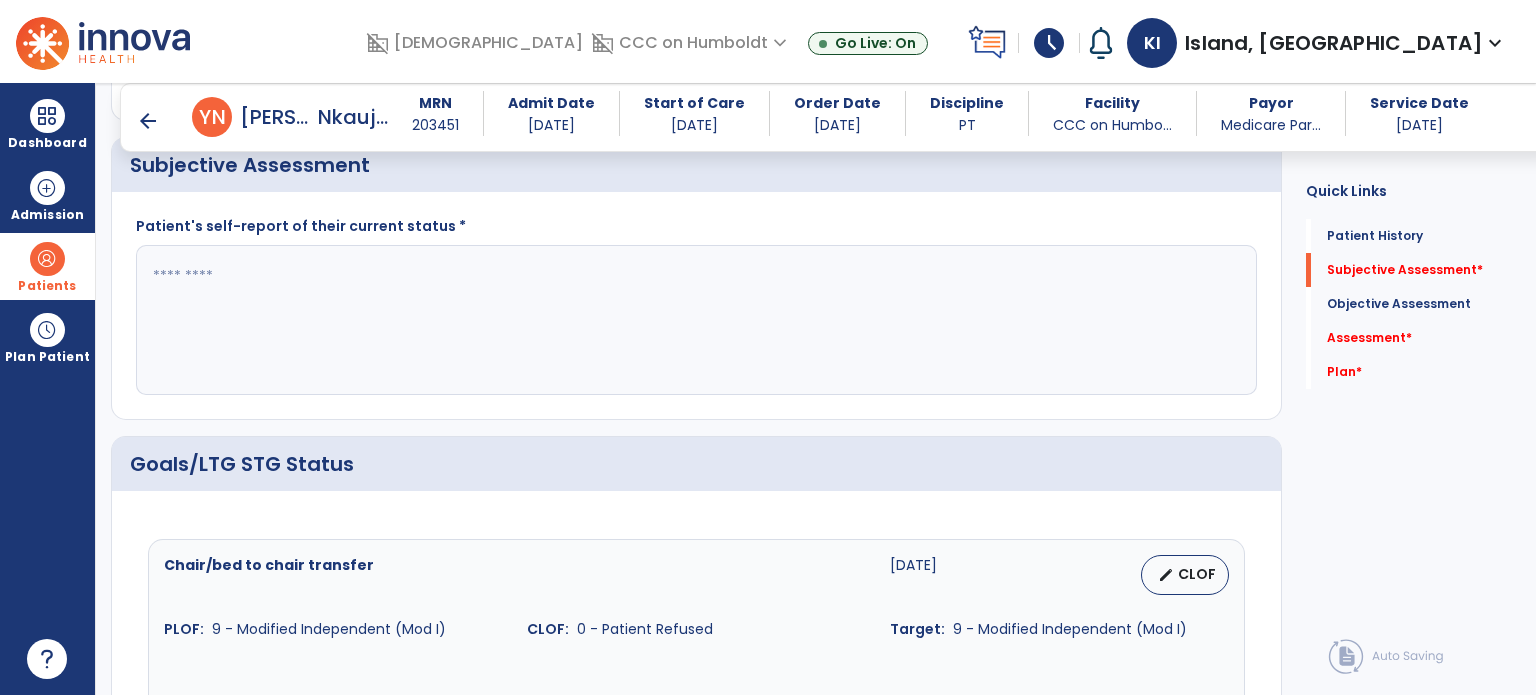 click 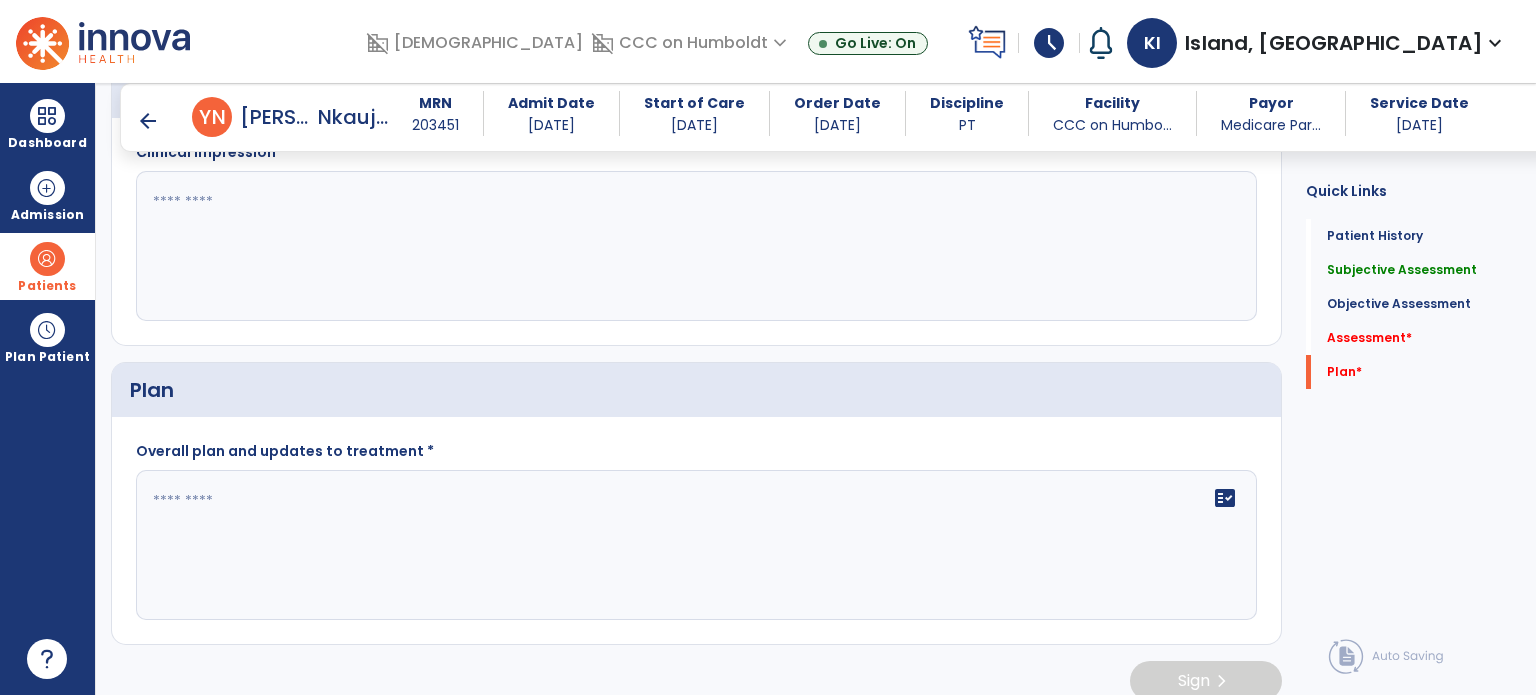 scroll, scrollTop: 2022, scrollLeft: 0, axis: vertical 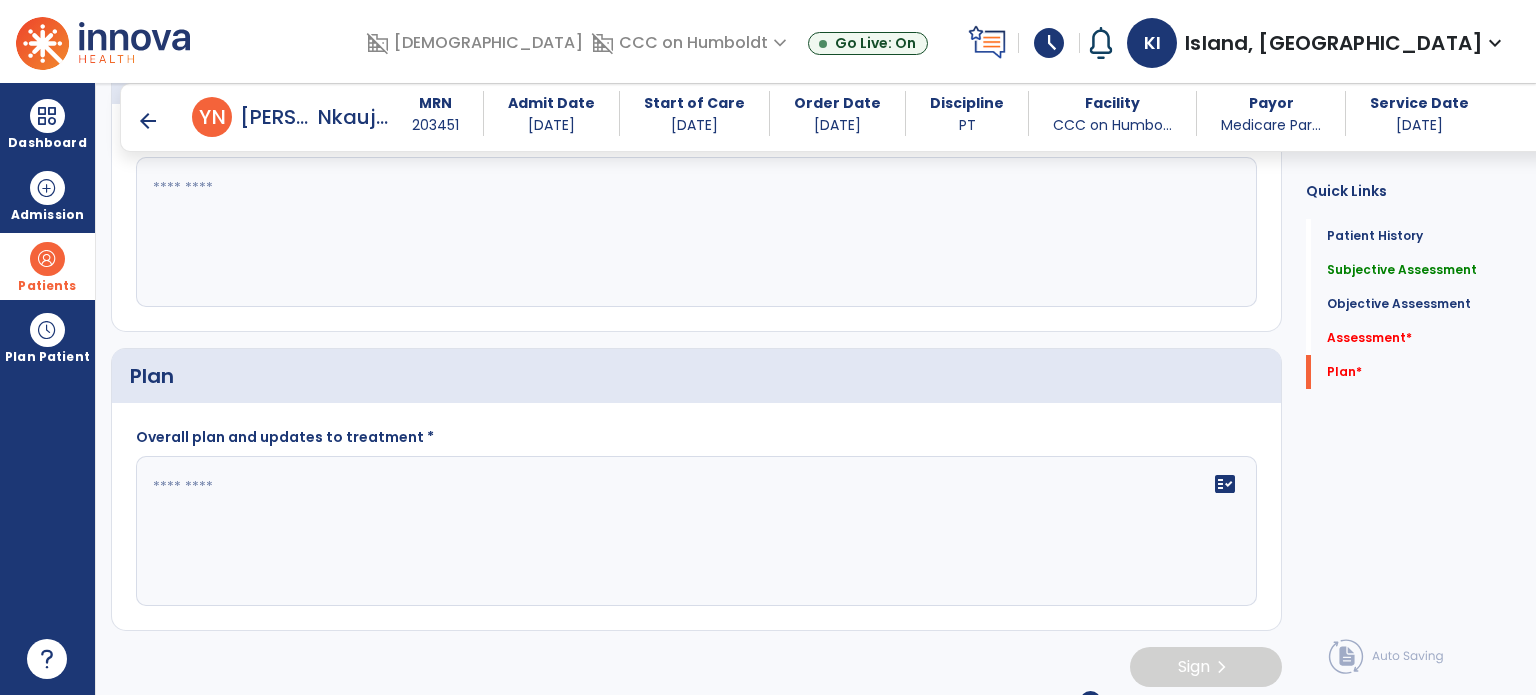 type on "**********" 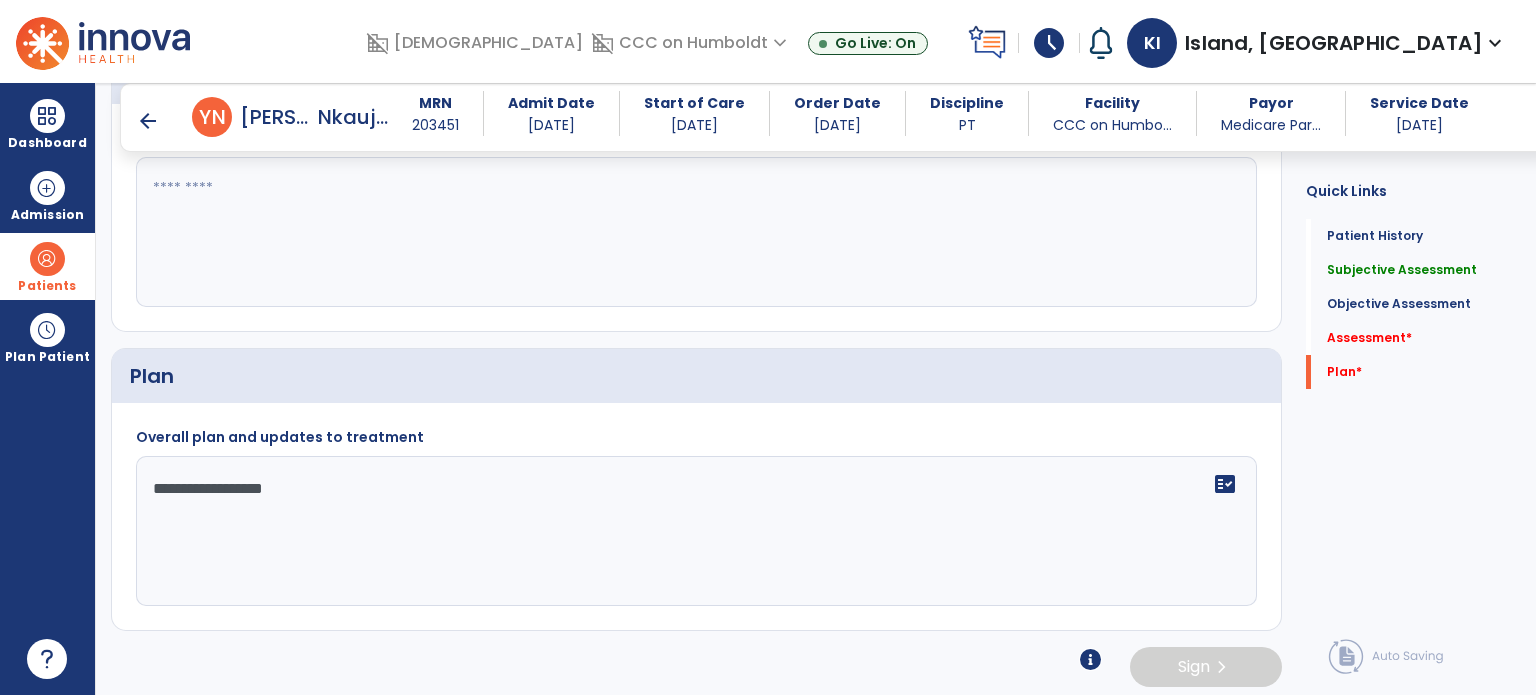 type on "**********" 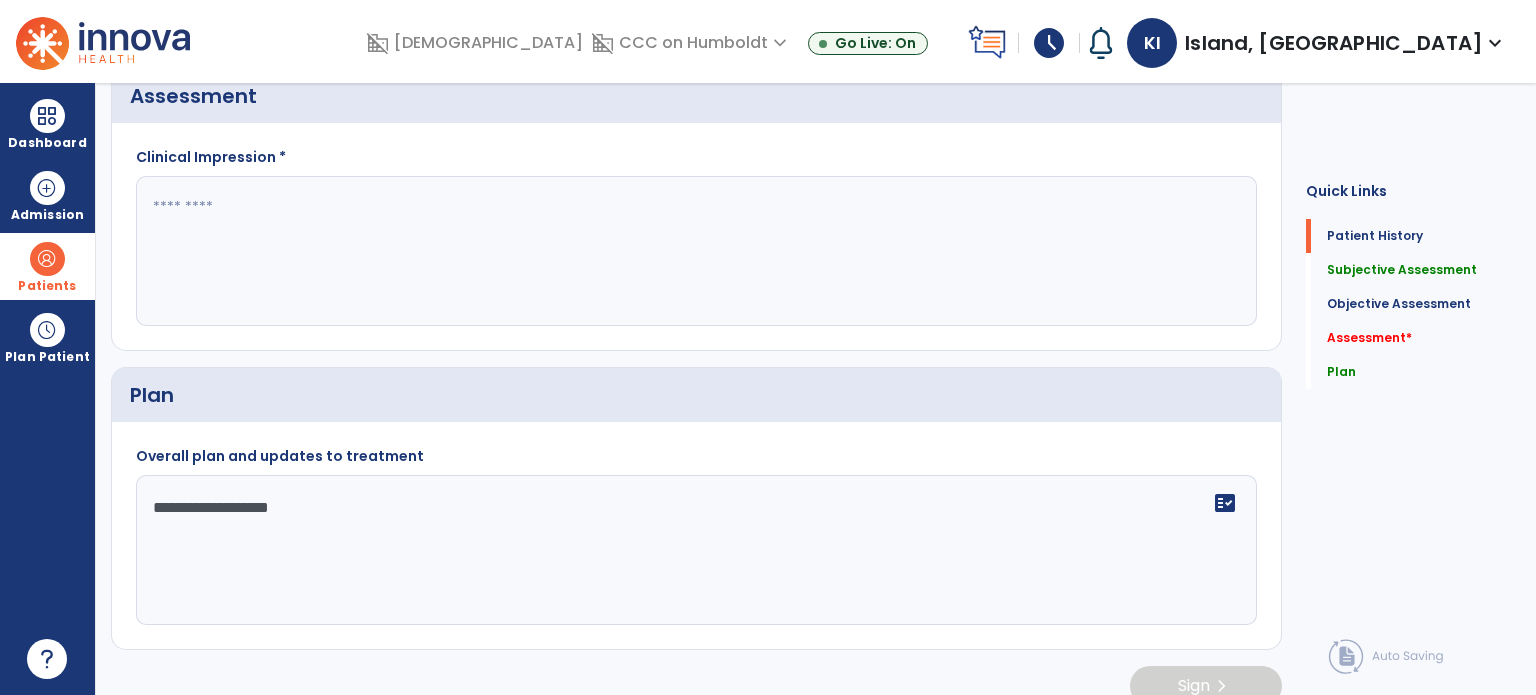 scroll, scrollTop: 0, scrollLeft: 0, axis: both 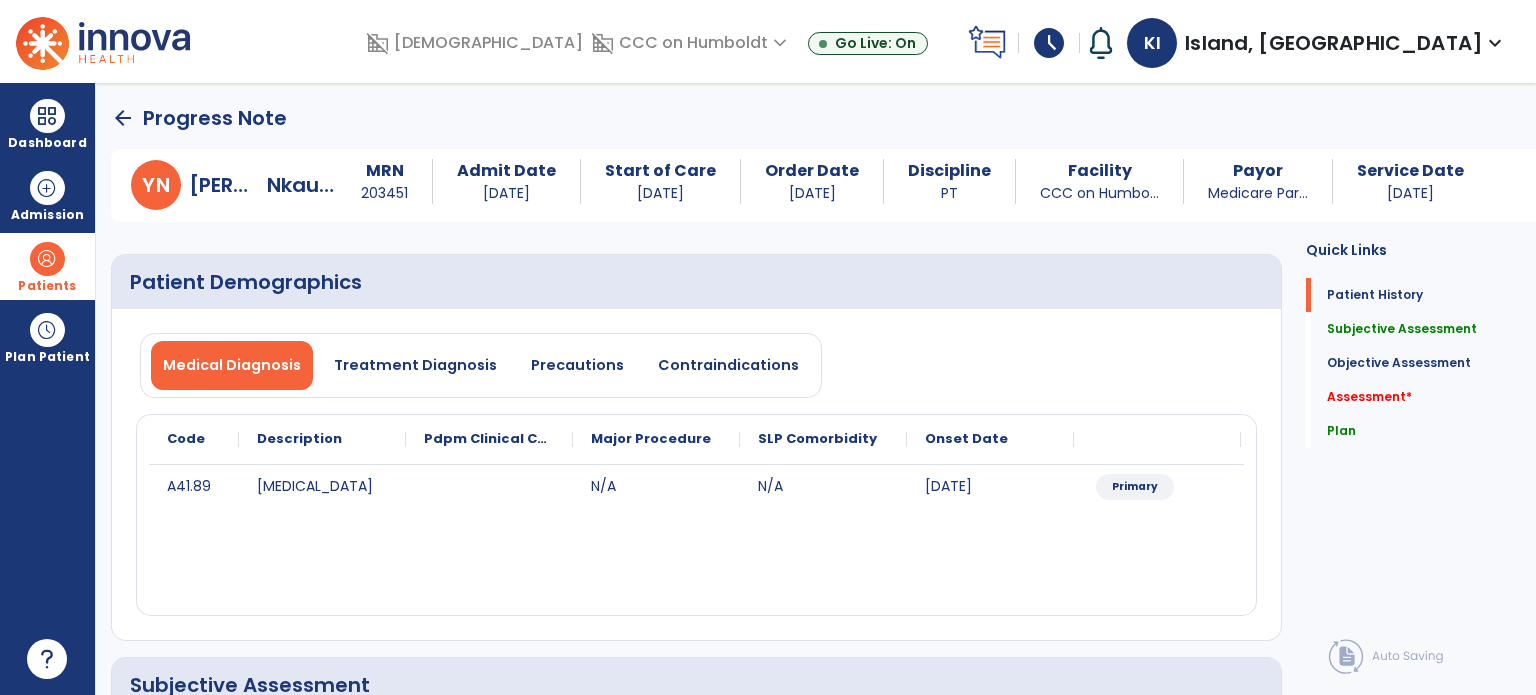 click on "arrow_back" 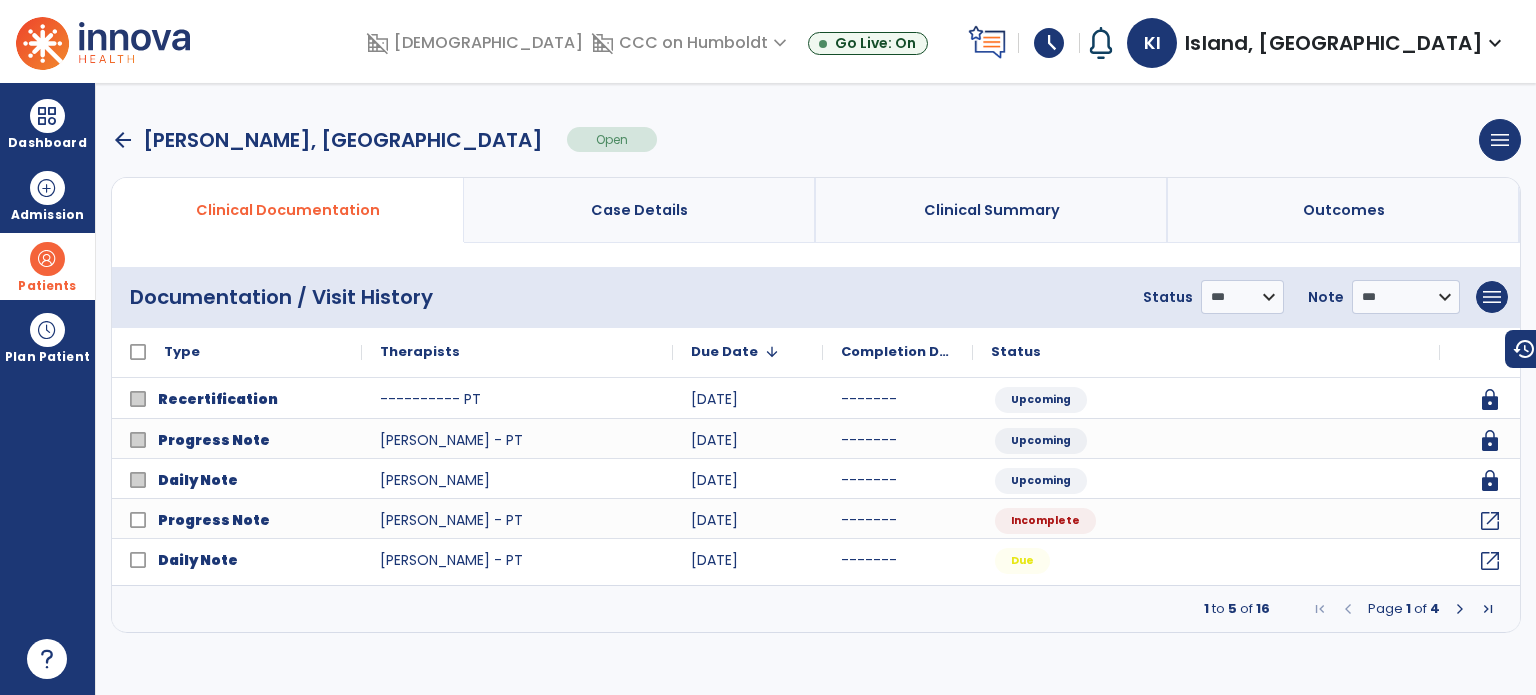 click on "arrow_back" at bounding box center [123, 140] 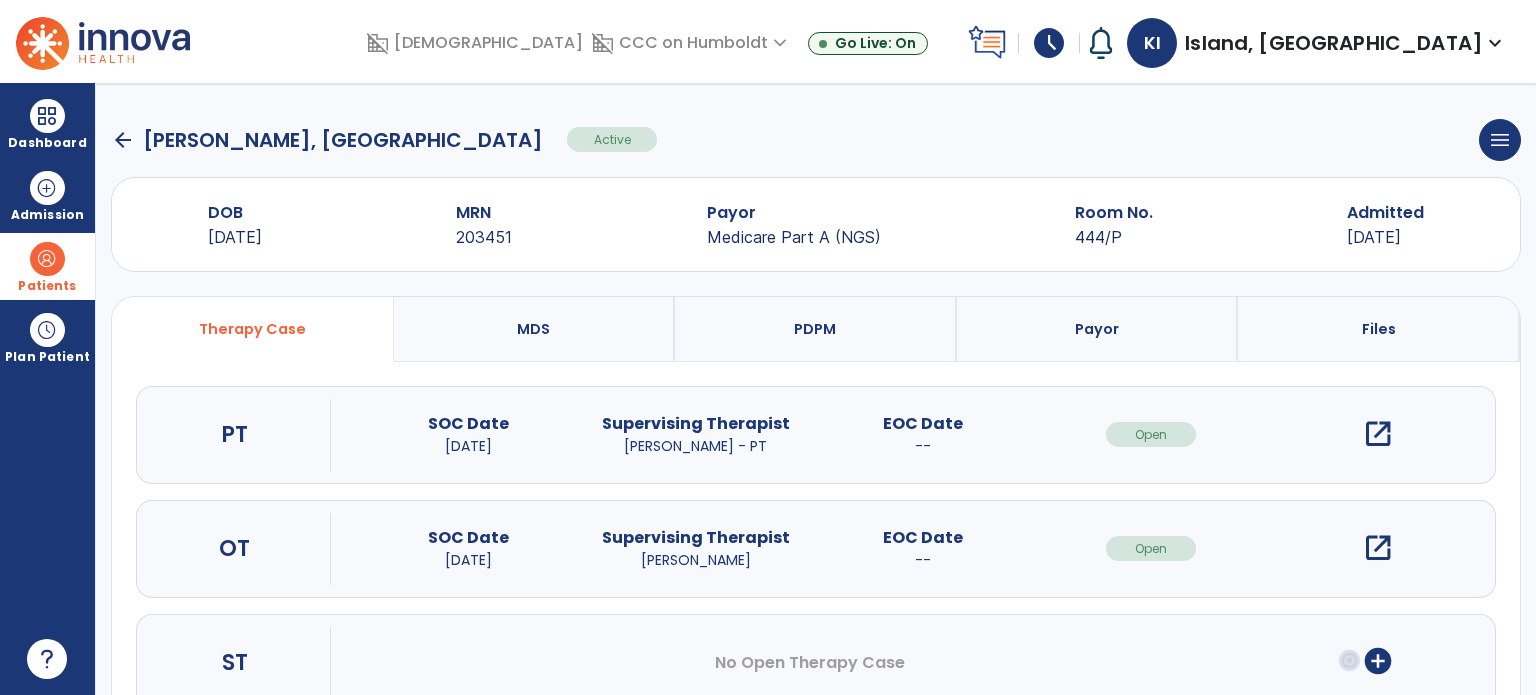 click on "arrow_back" 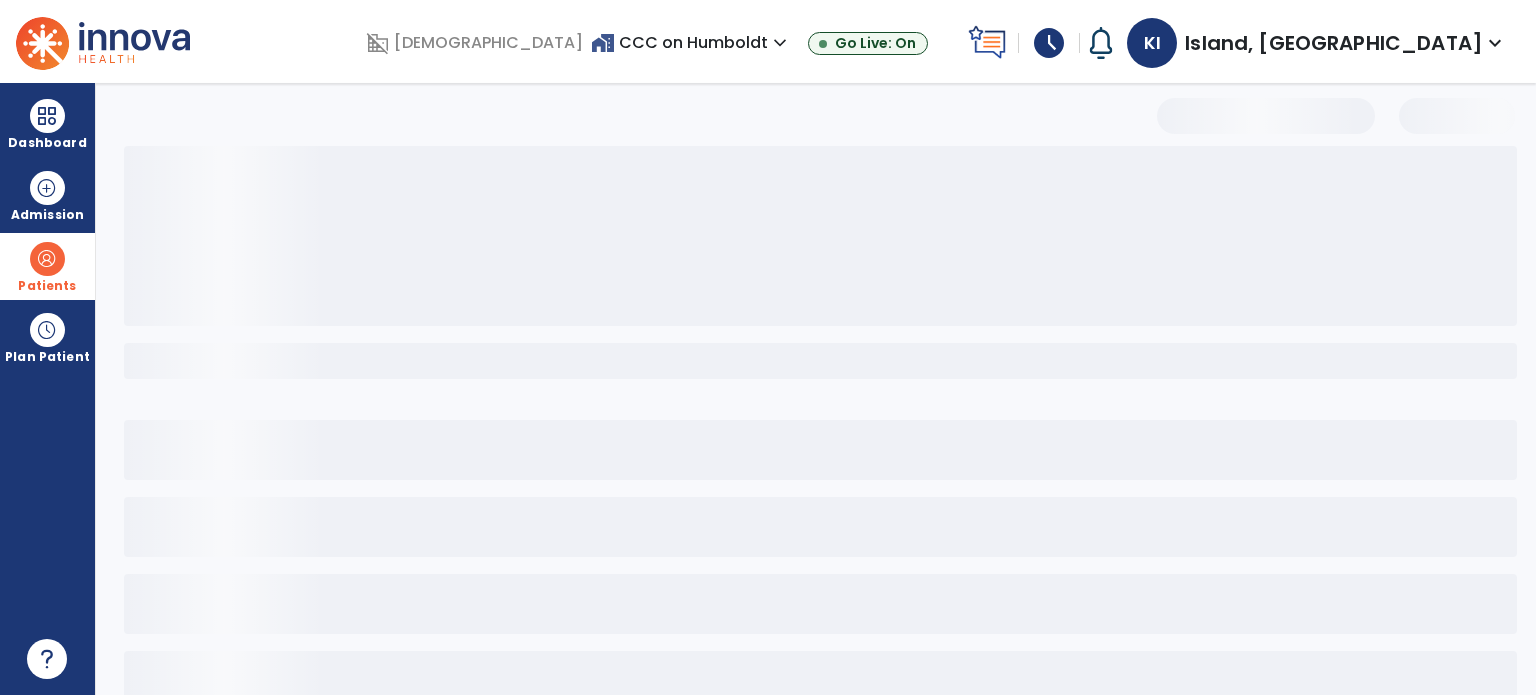 select on "***" 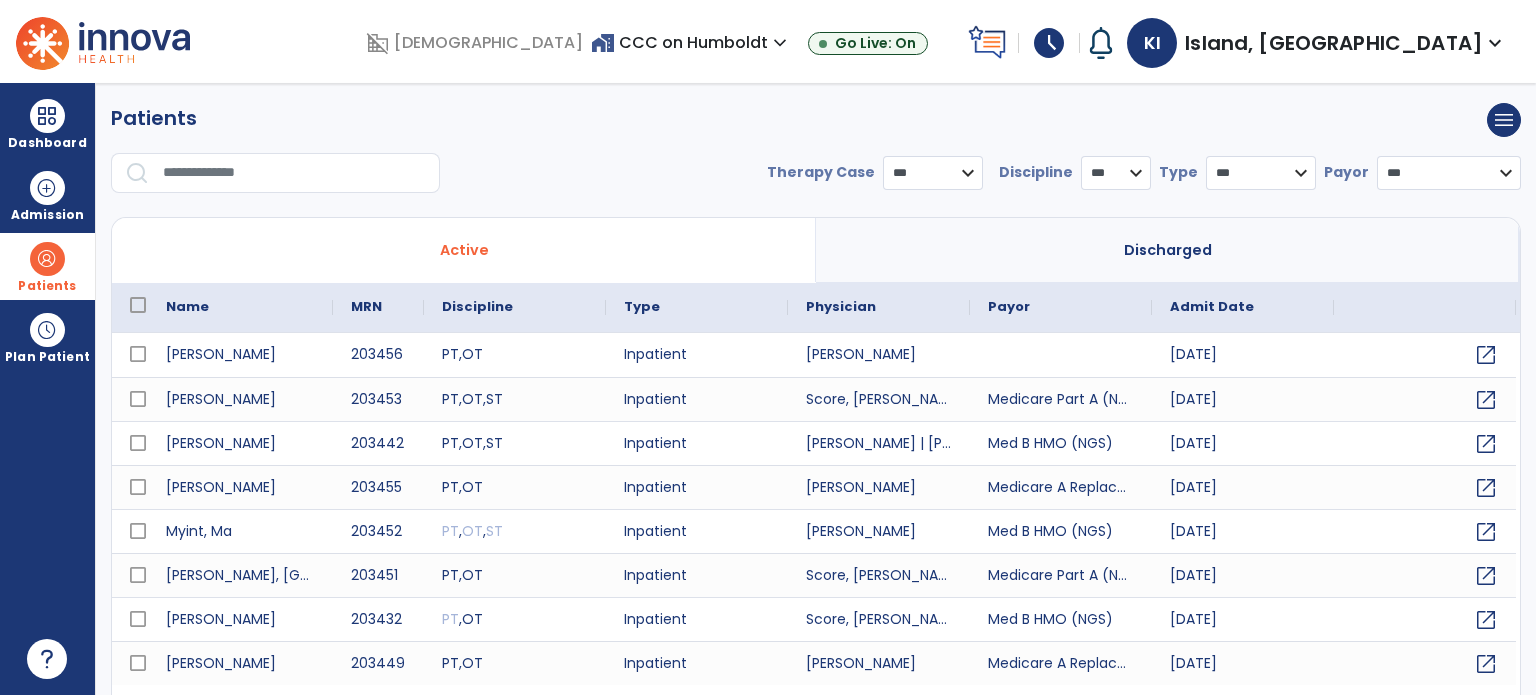 click on "schedule" at bounding box center (1049, 43) 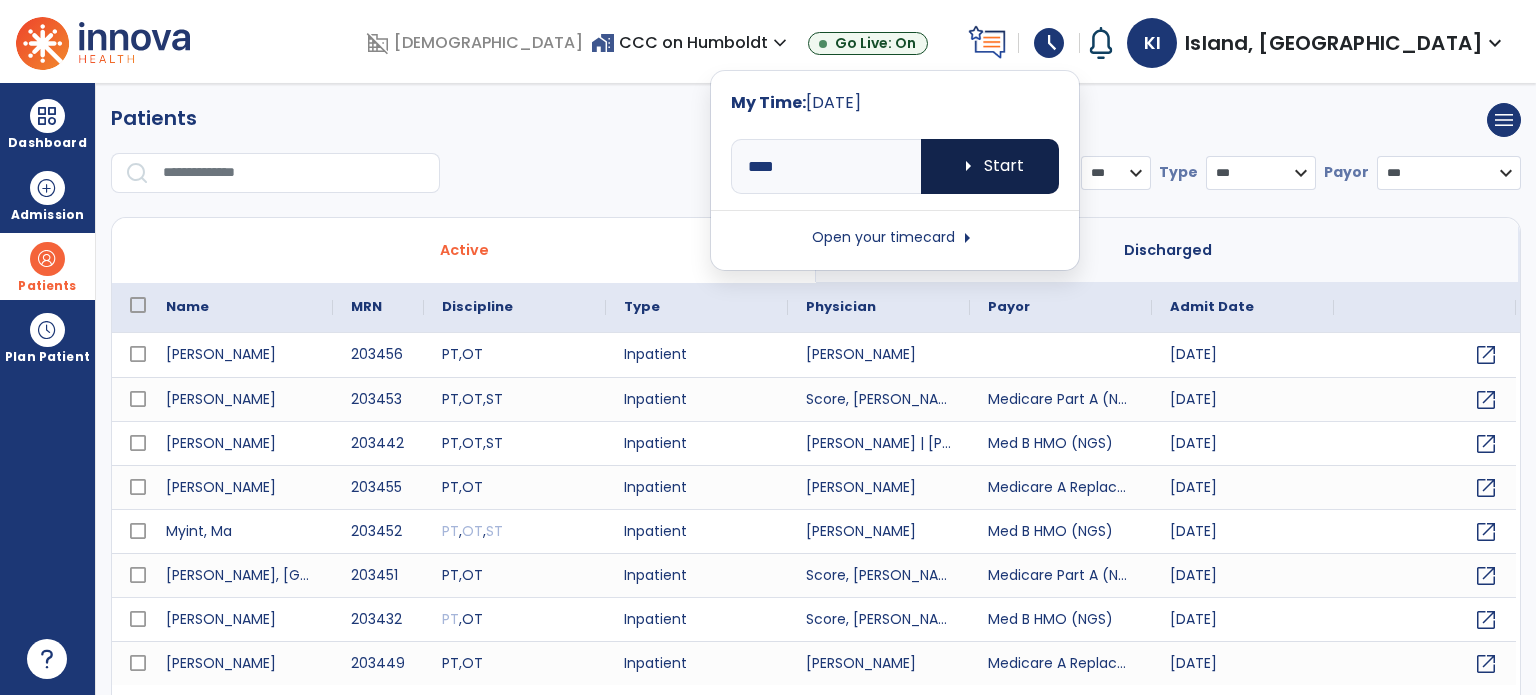 click on "arrow_right" at bounding box center (968, 166) 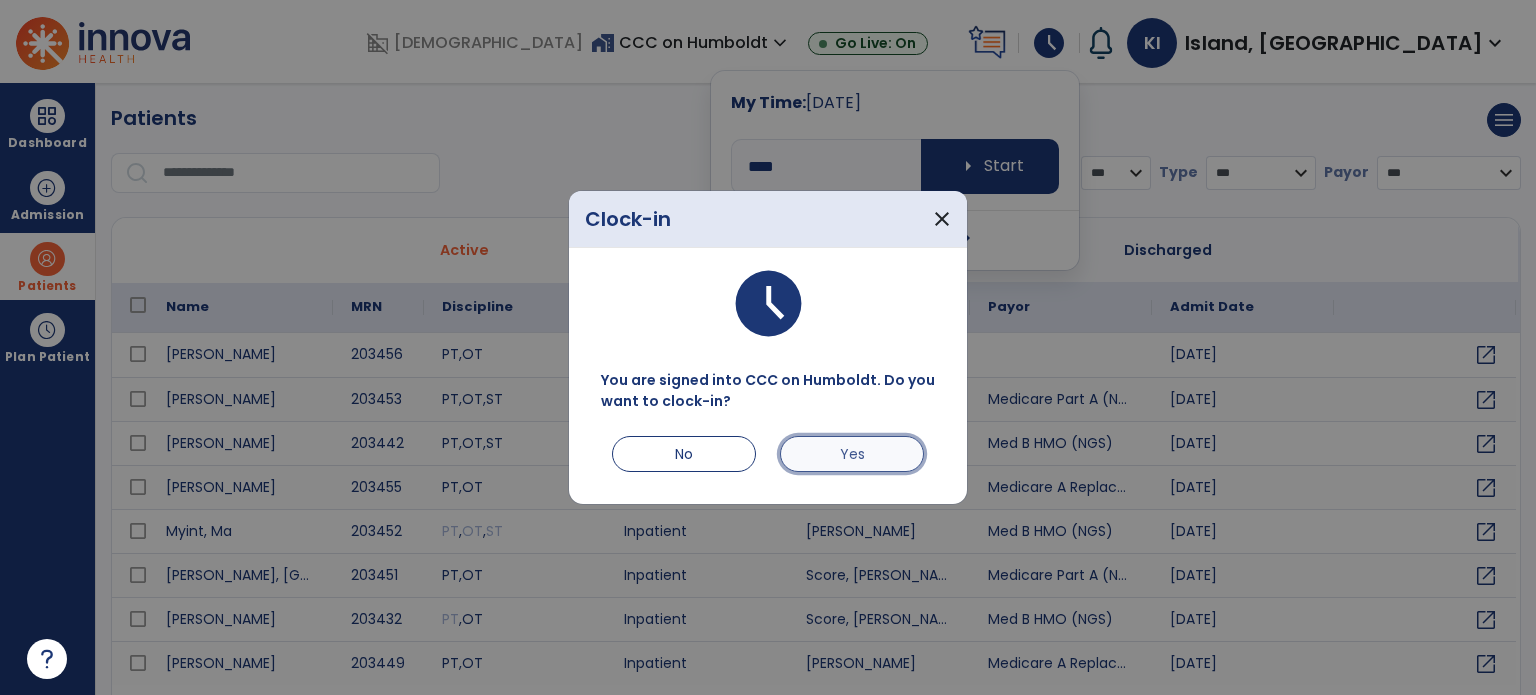 click on "Yes" at bounding box center [852, 454] 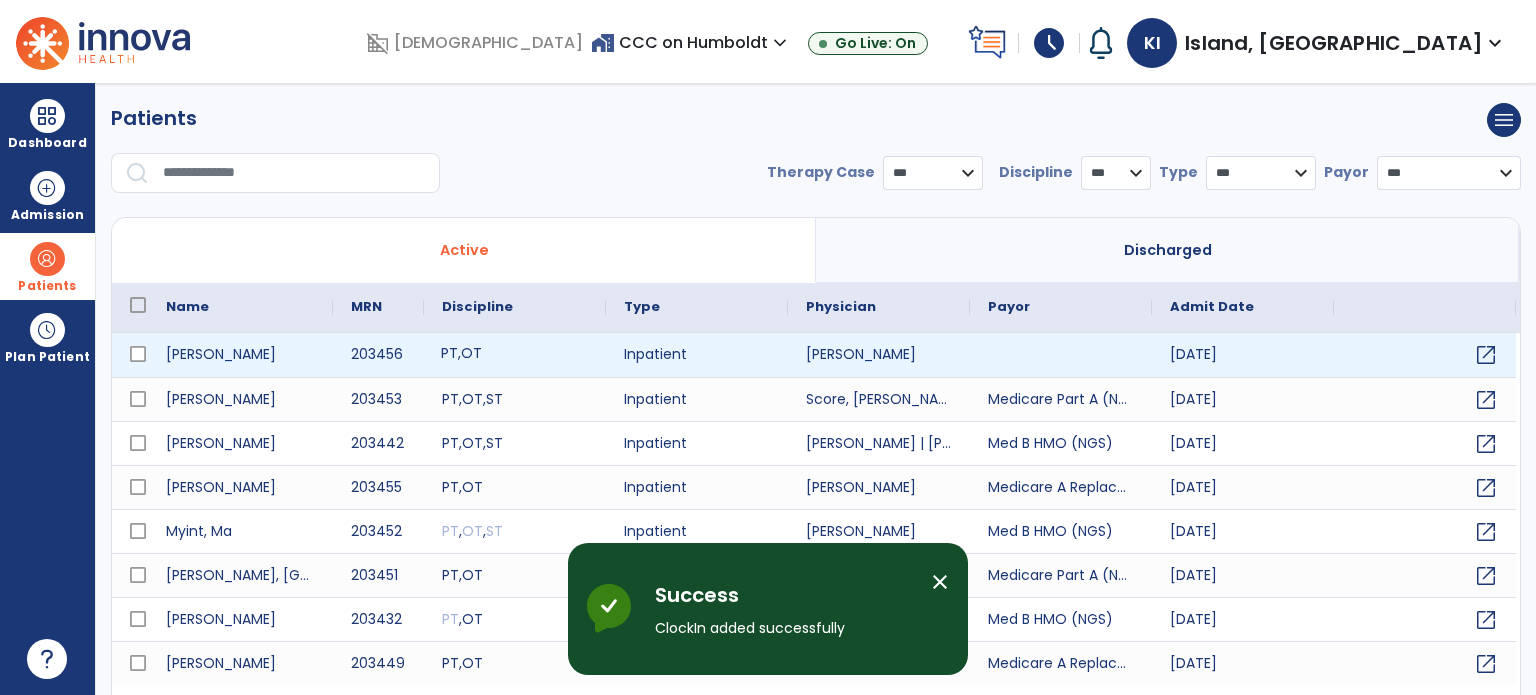click on "PT , OT" at bounding box center (515, 355) 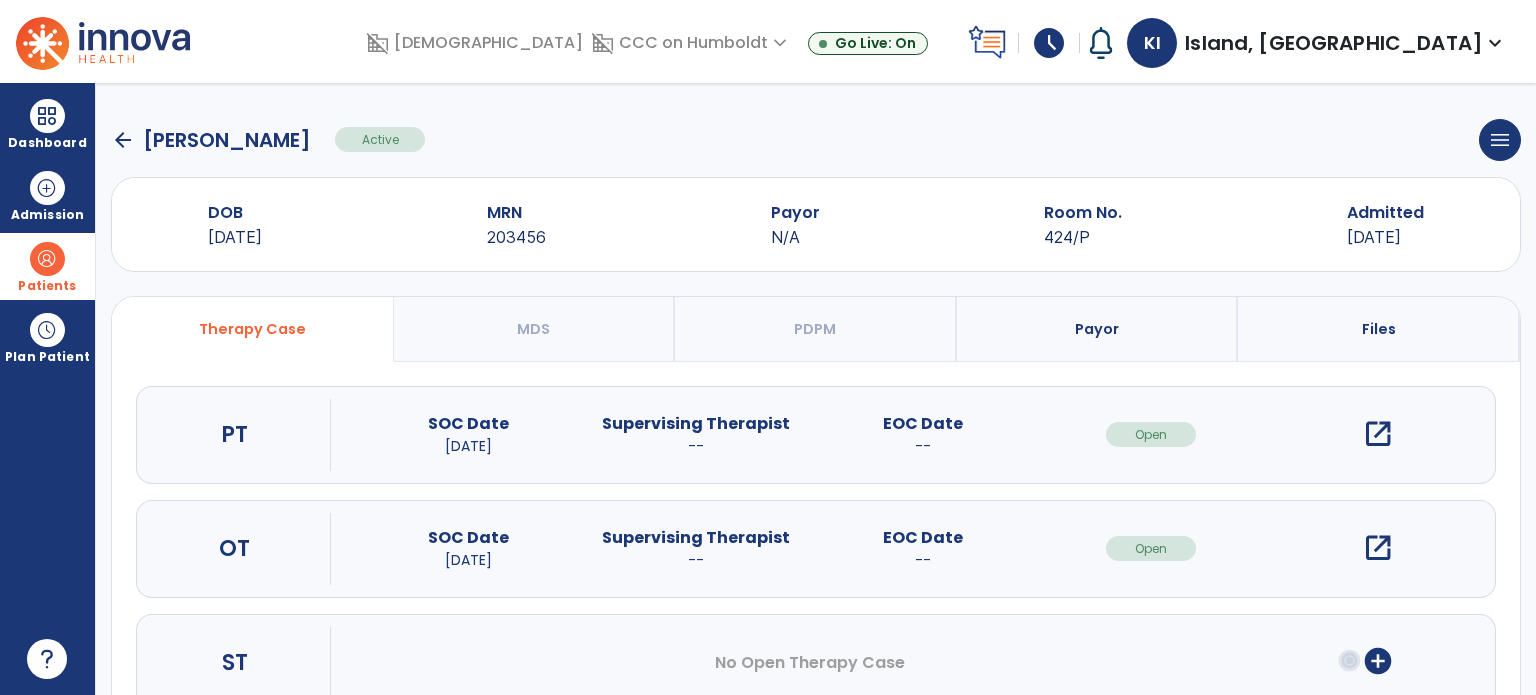 click on "open_in_new" at bounding box center [1378, 434] 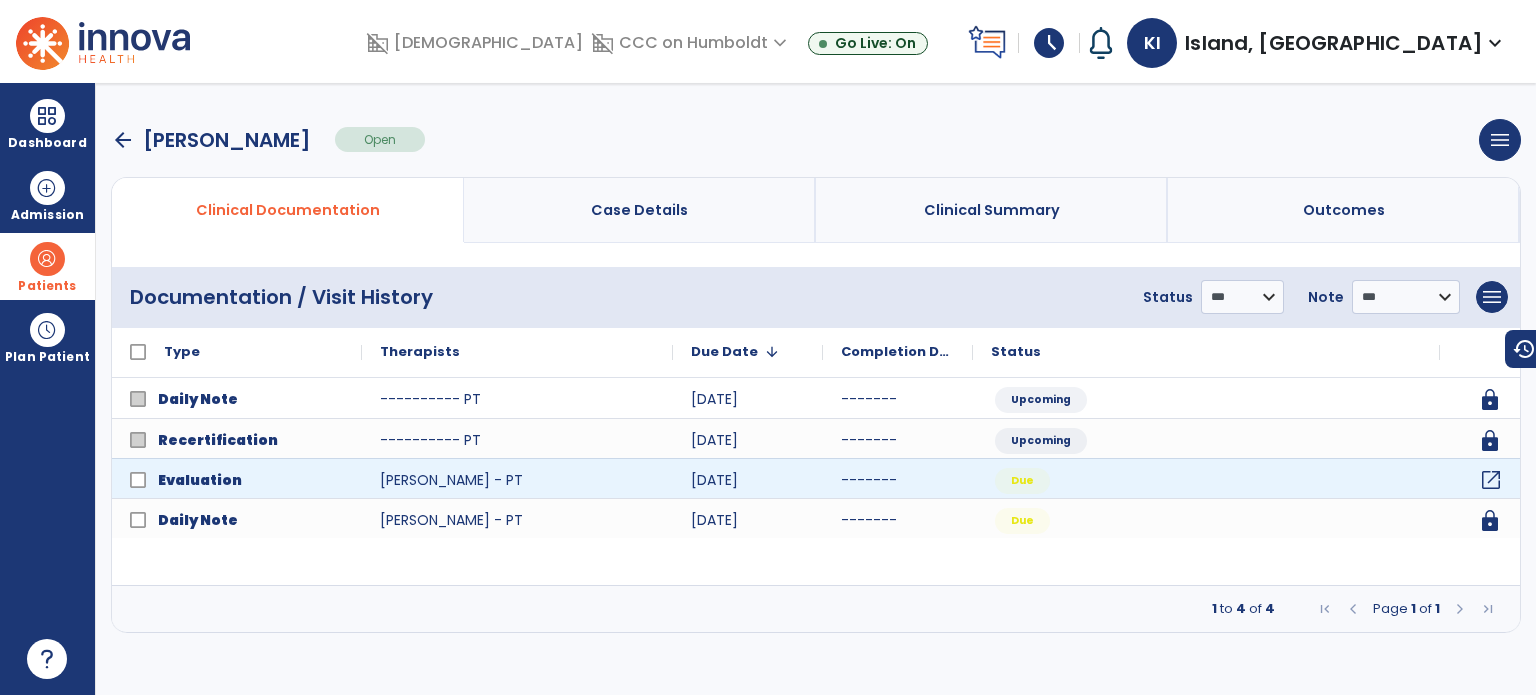 click on "open_in_new" 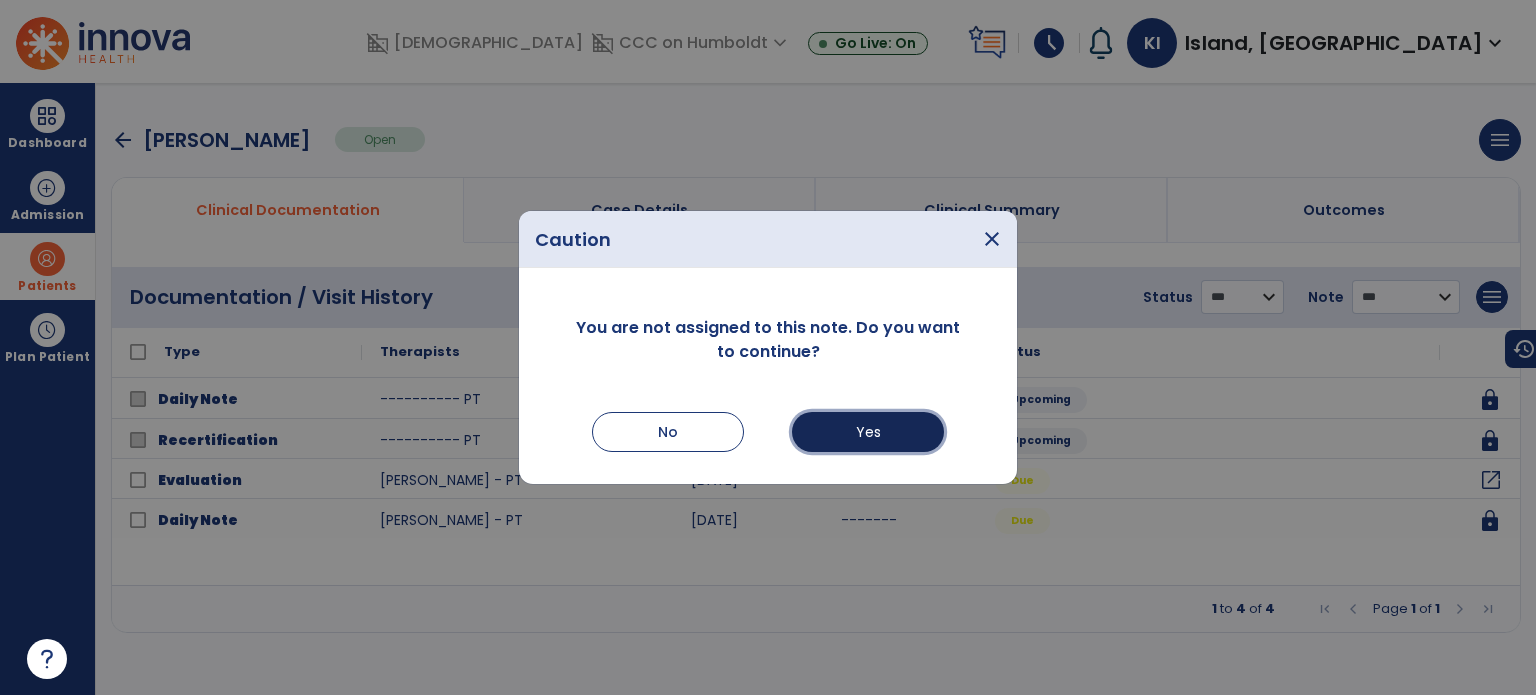 click on "Yes" at bounding box center (868, 432) 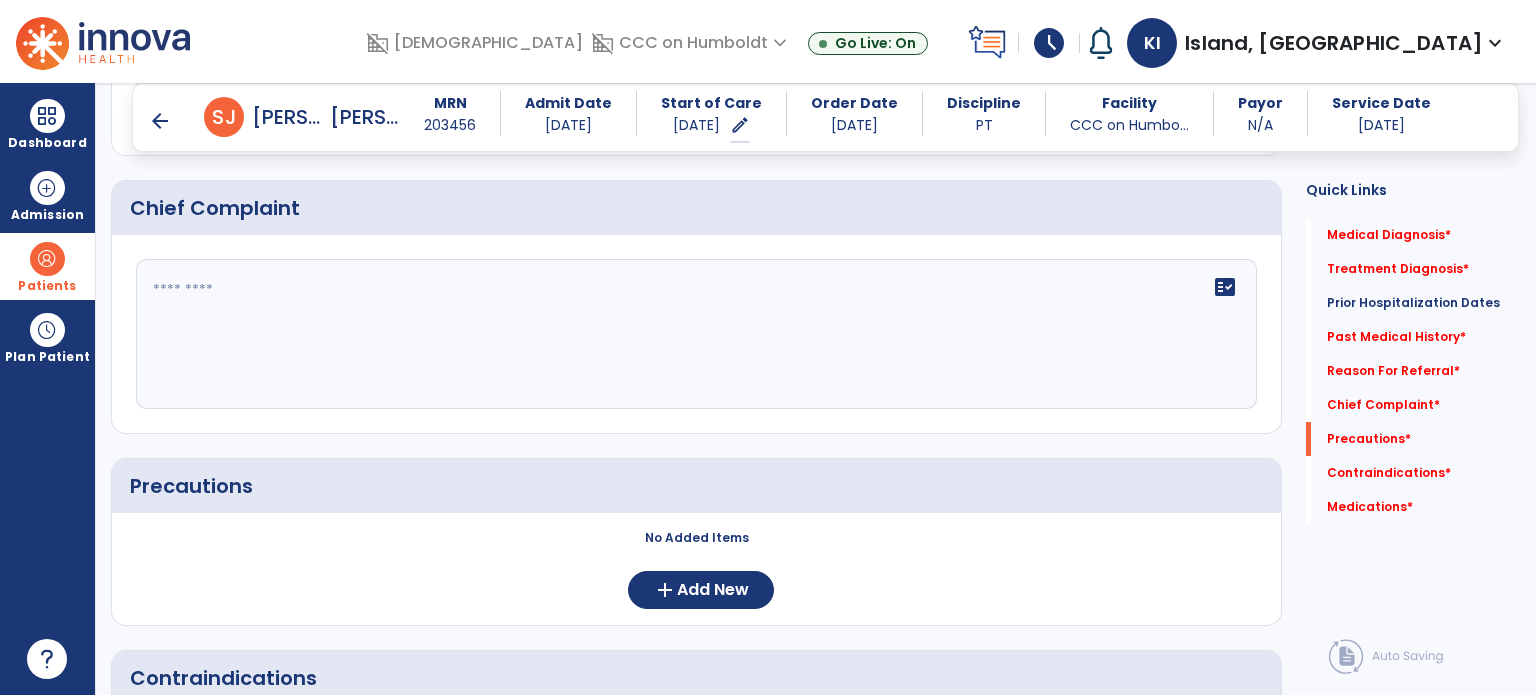 scroll, scrollTop: 1595, scrollLeft: 0, axis: vertical 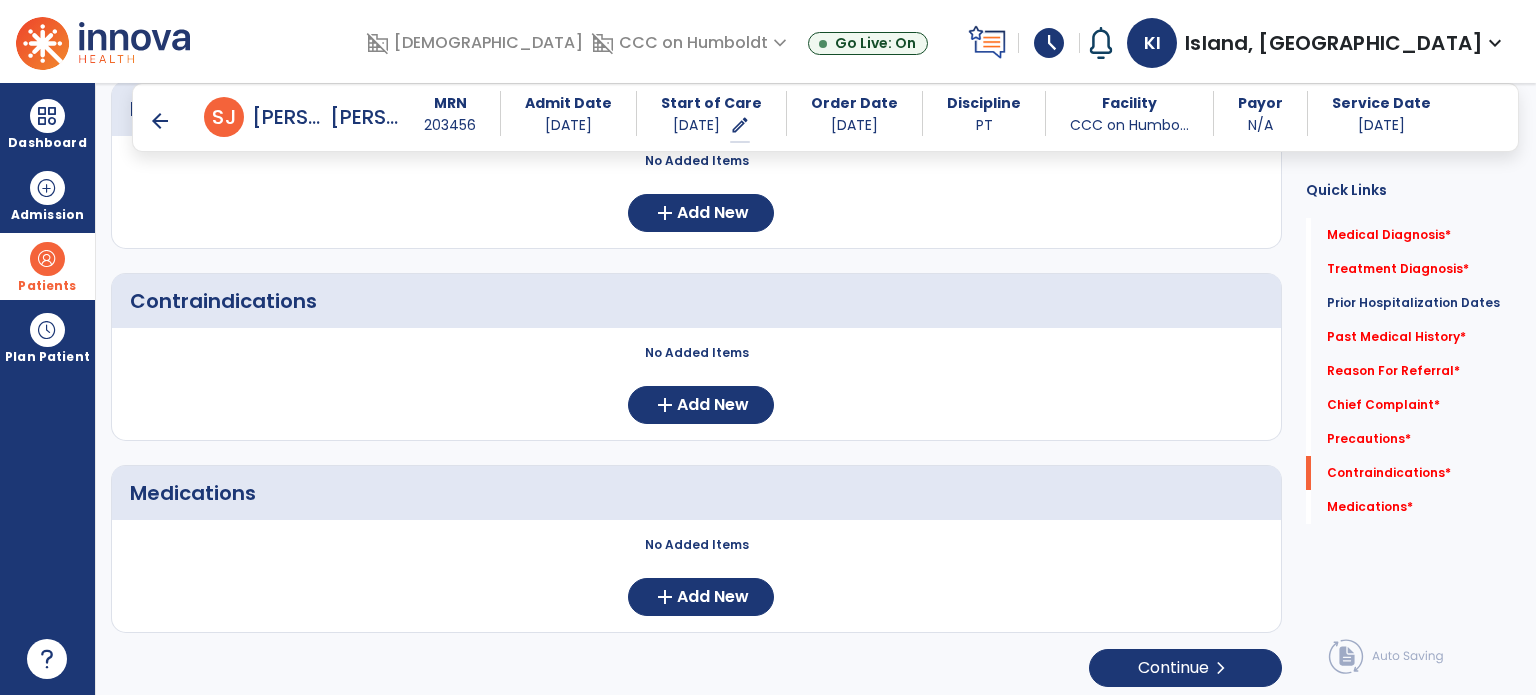 click on "No Added Items  add  Add New" 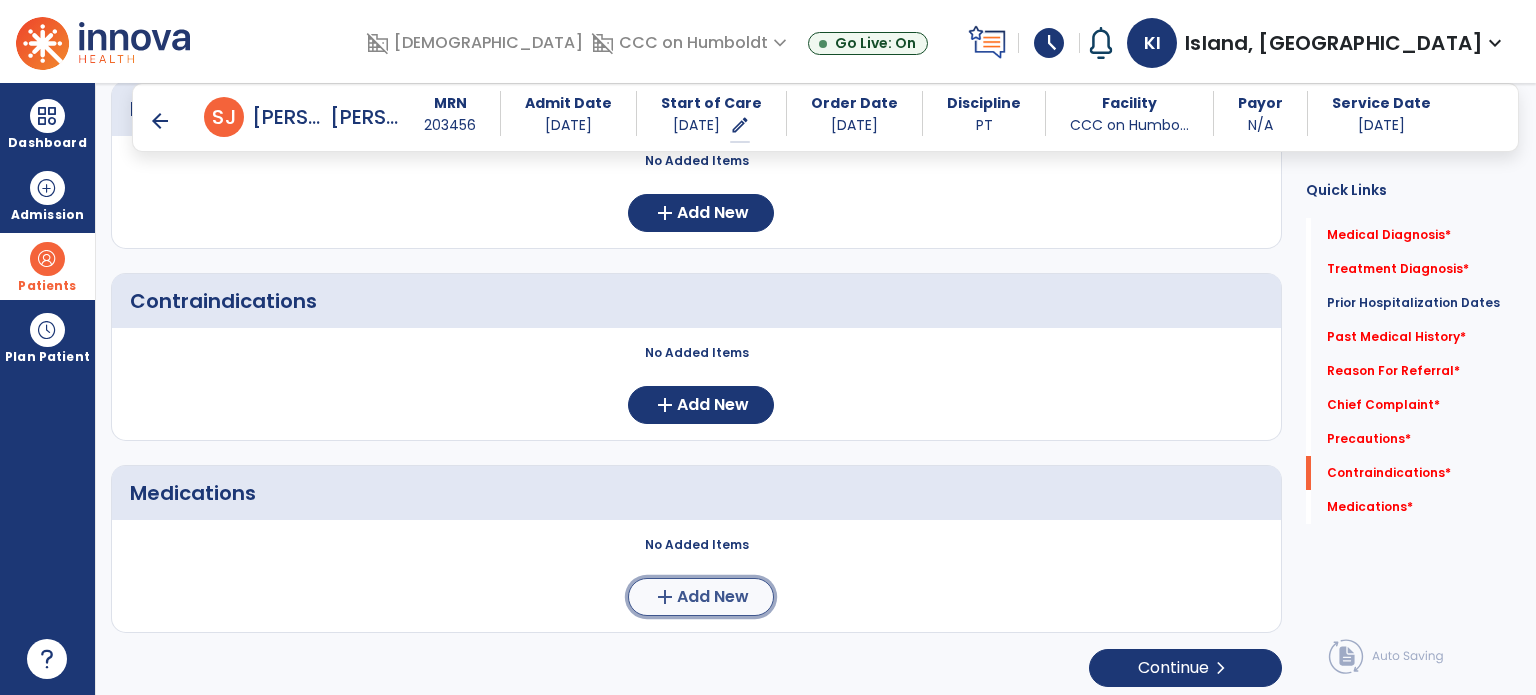 click on "add" 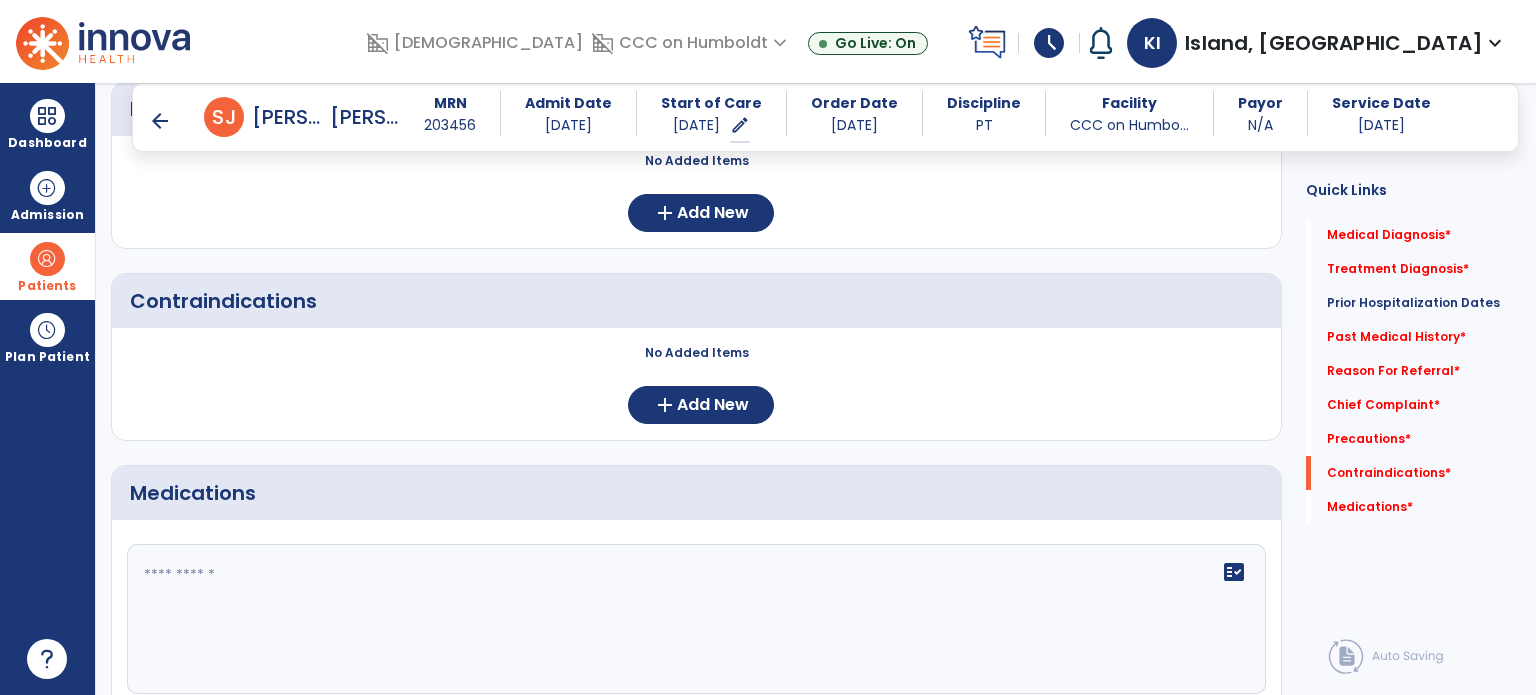 click 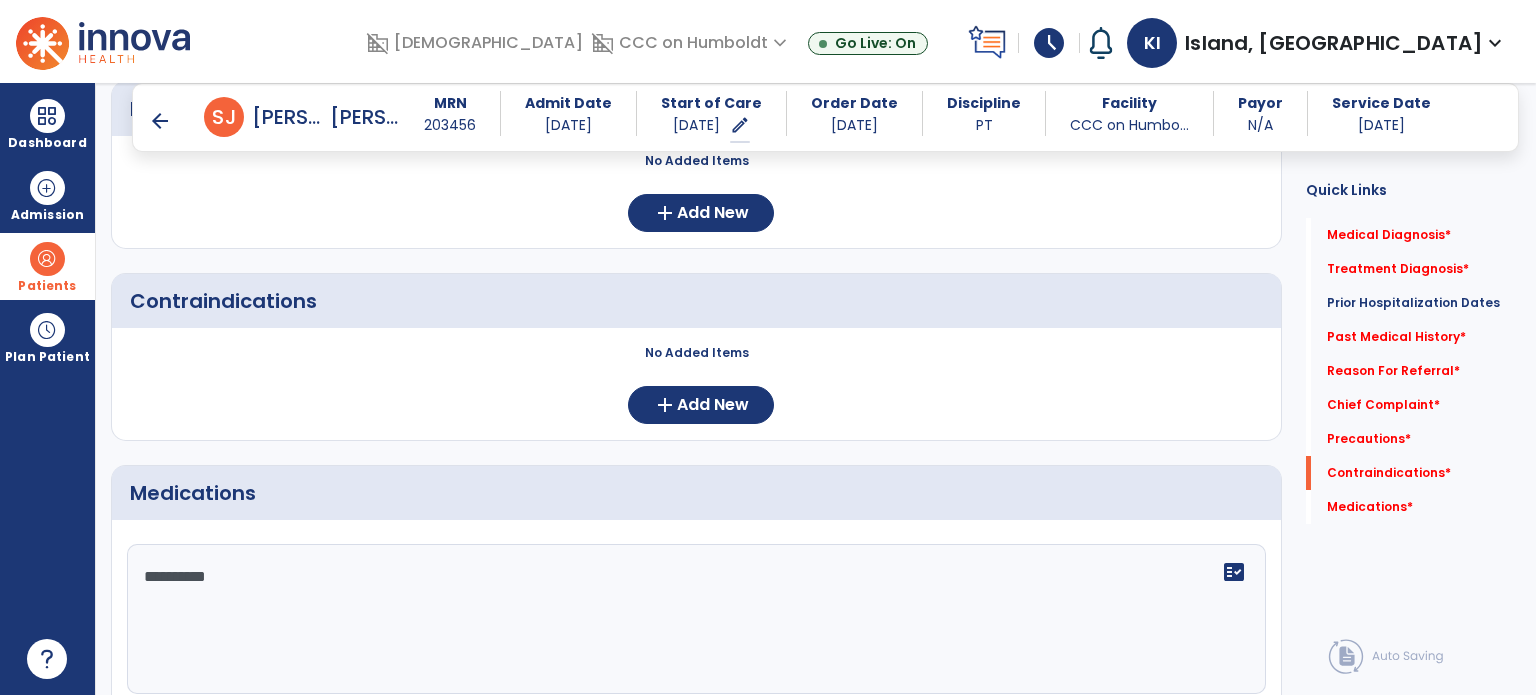 type on "**********" 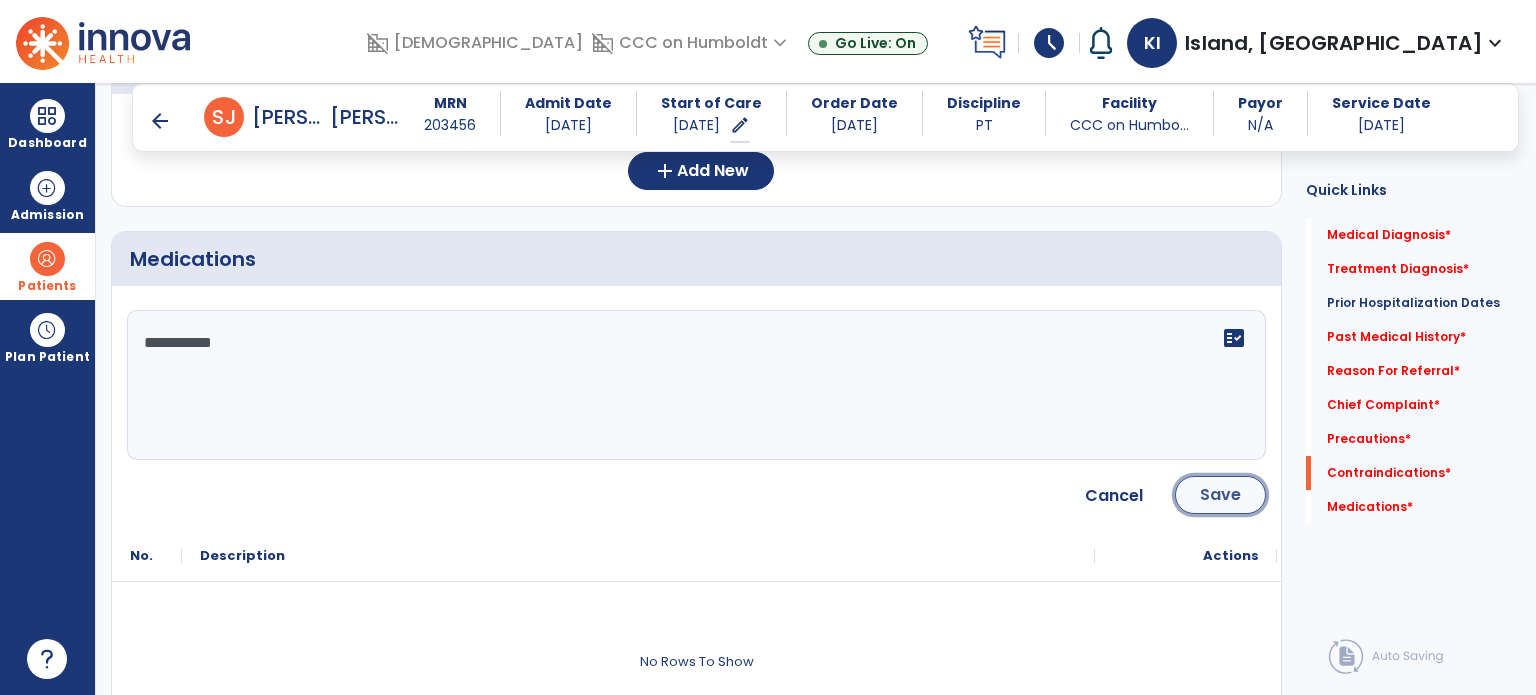 click on "Save" 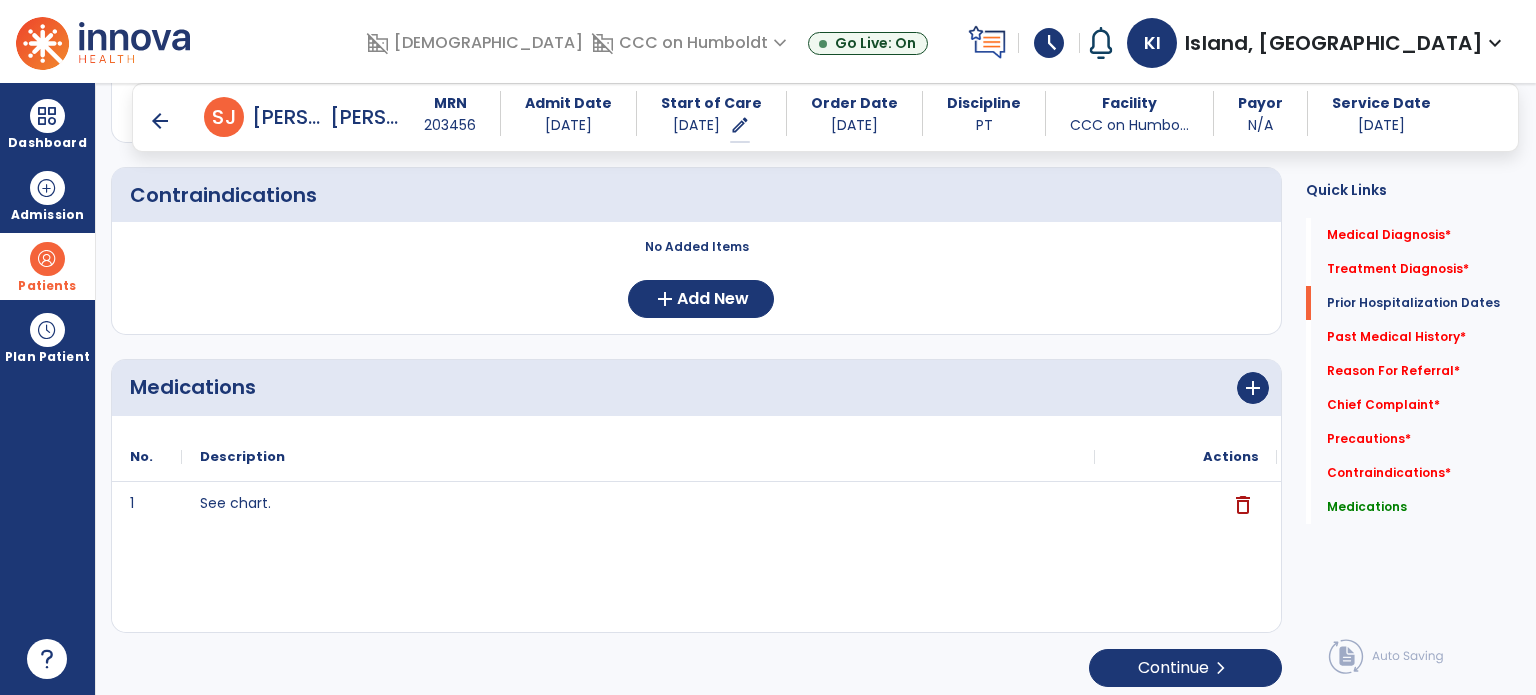 scroll, scrollTop: 0, scrollLeft: 0, axis: both 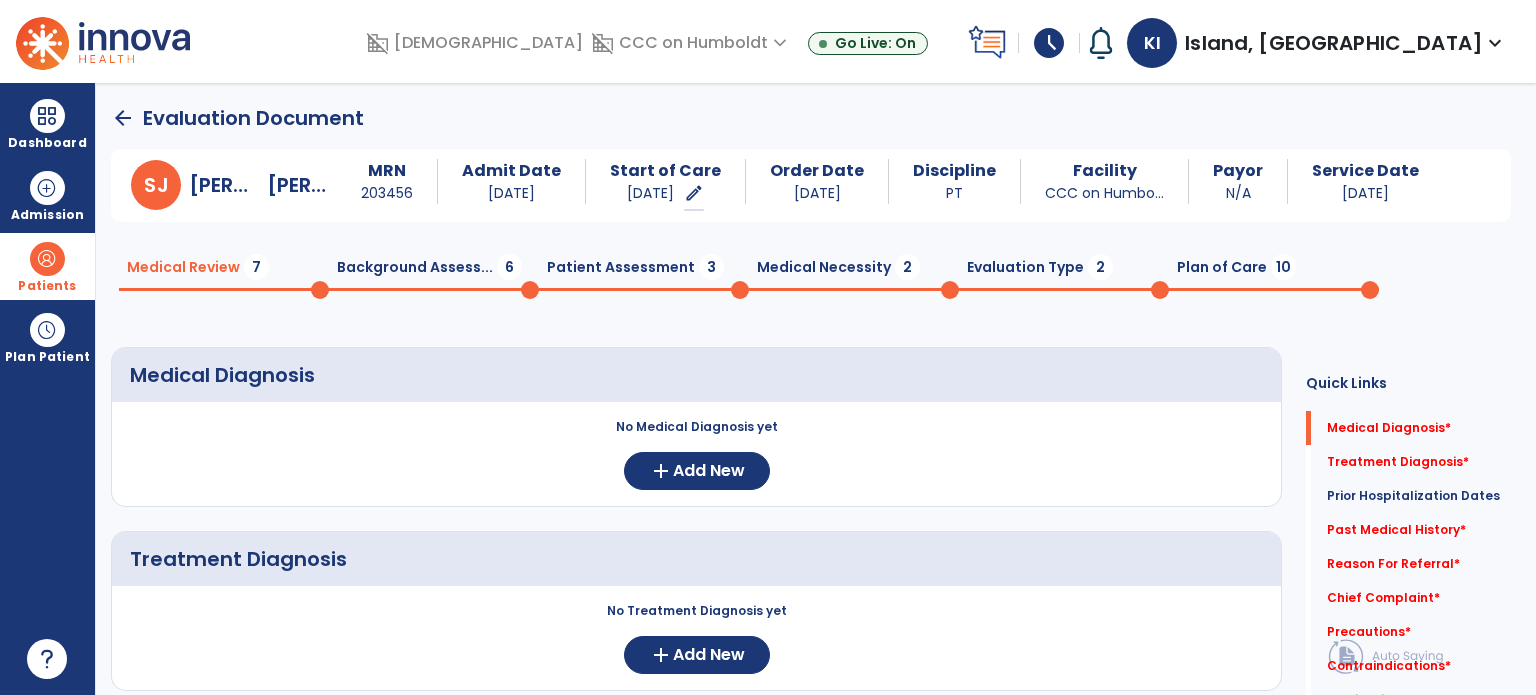 click on "Background Assess...  6" 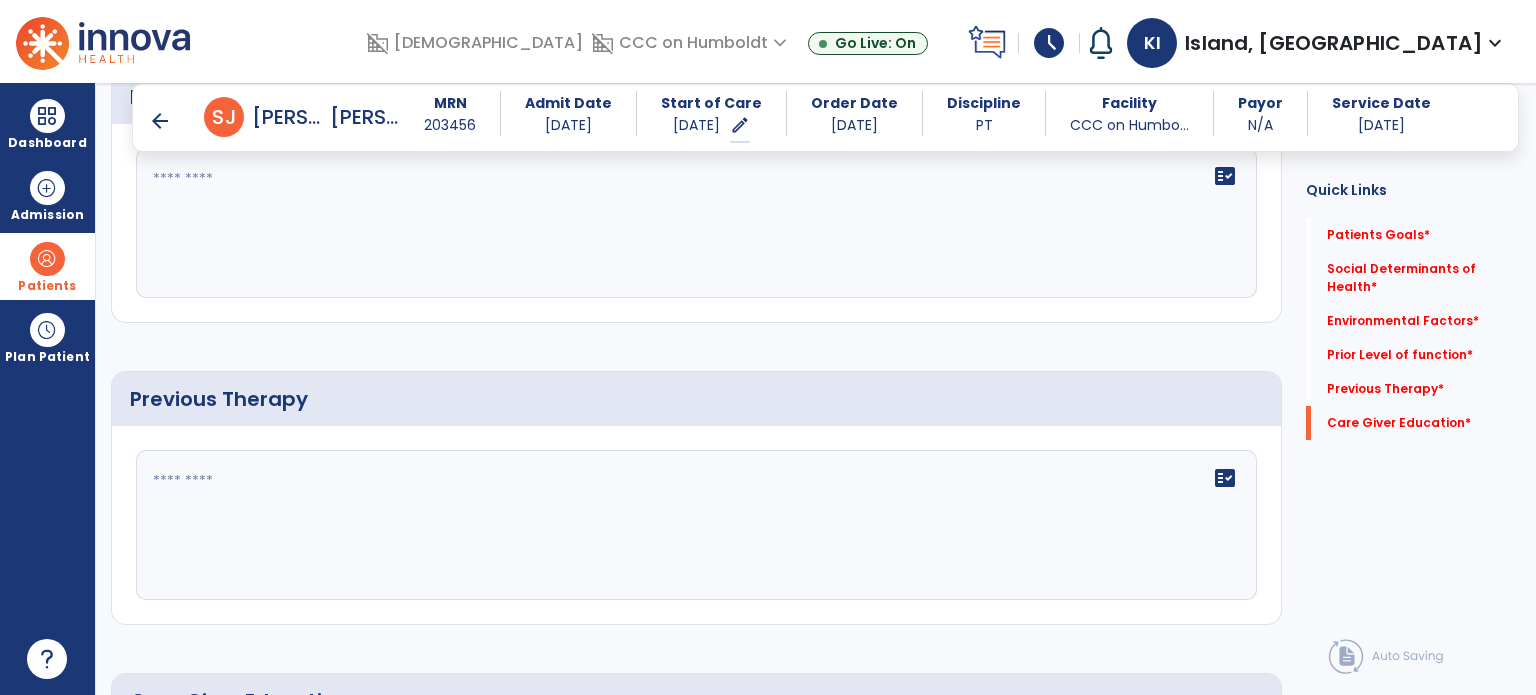 scroll, scrollTop: 1204, scrollLeft: 0, axis: vertical 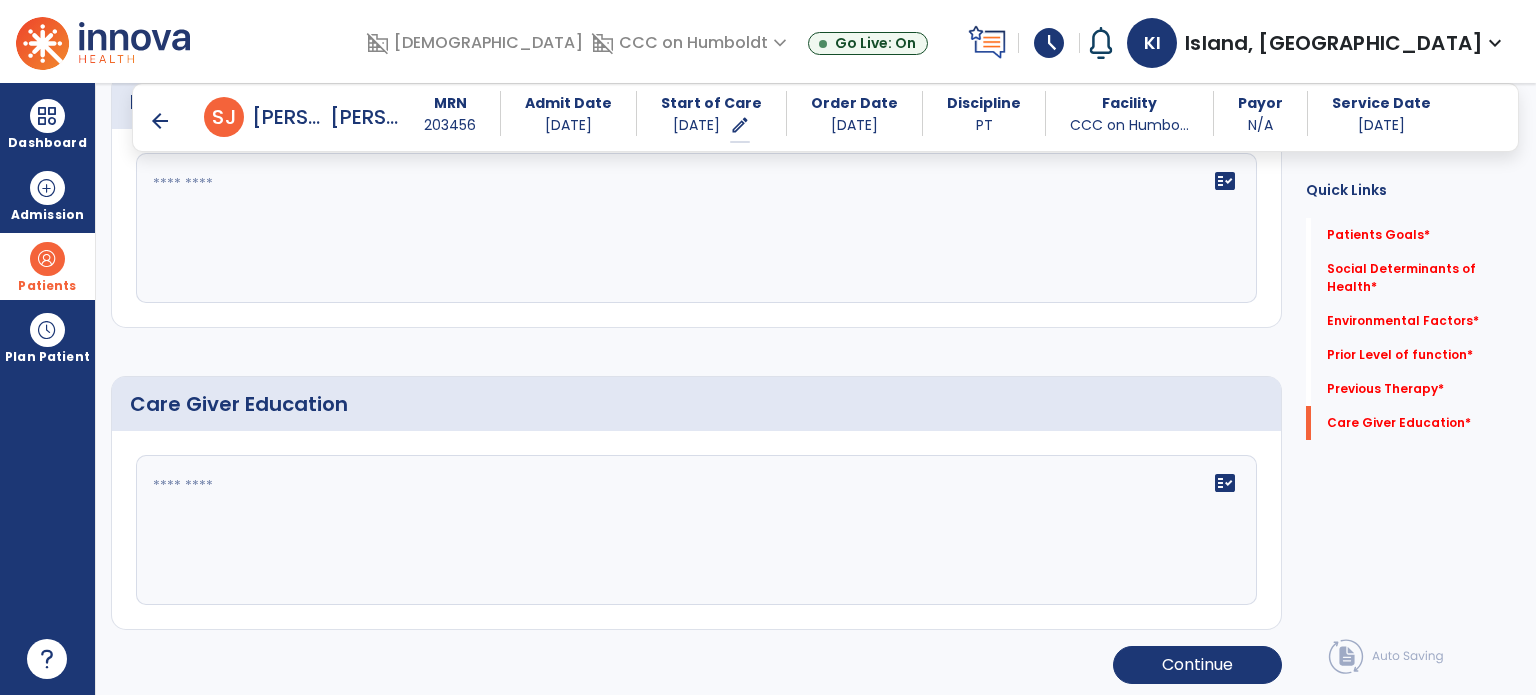 click 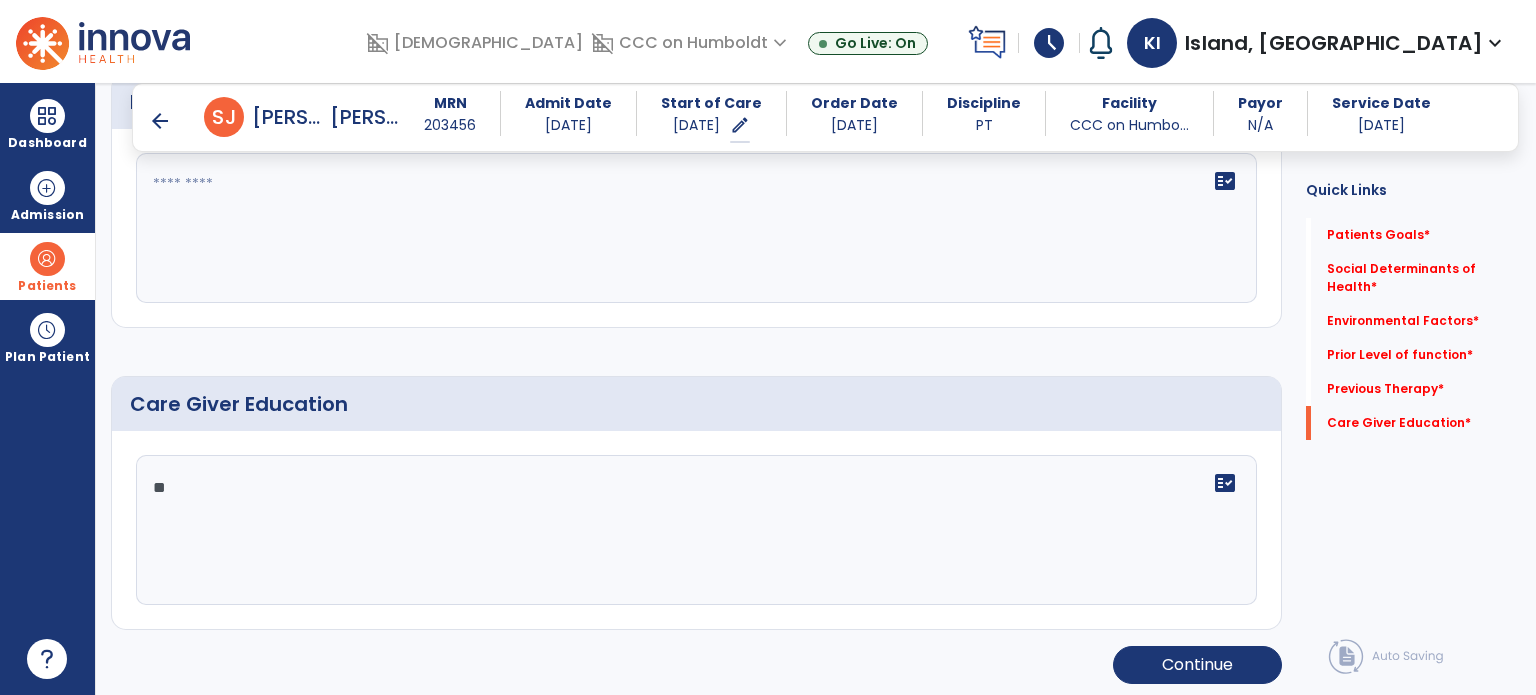 type on "***" 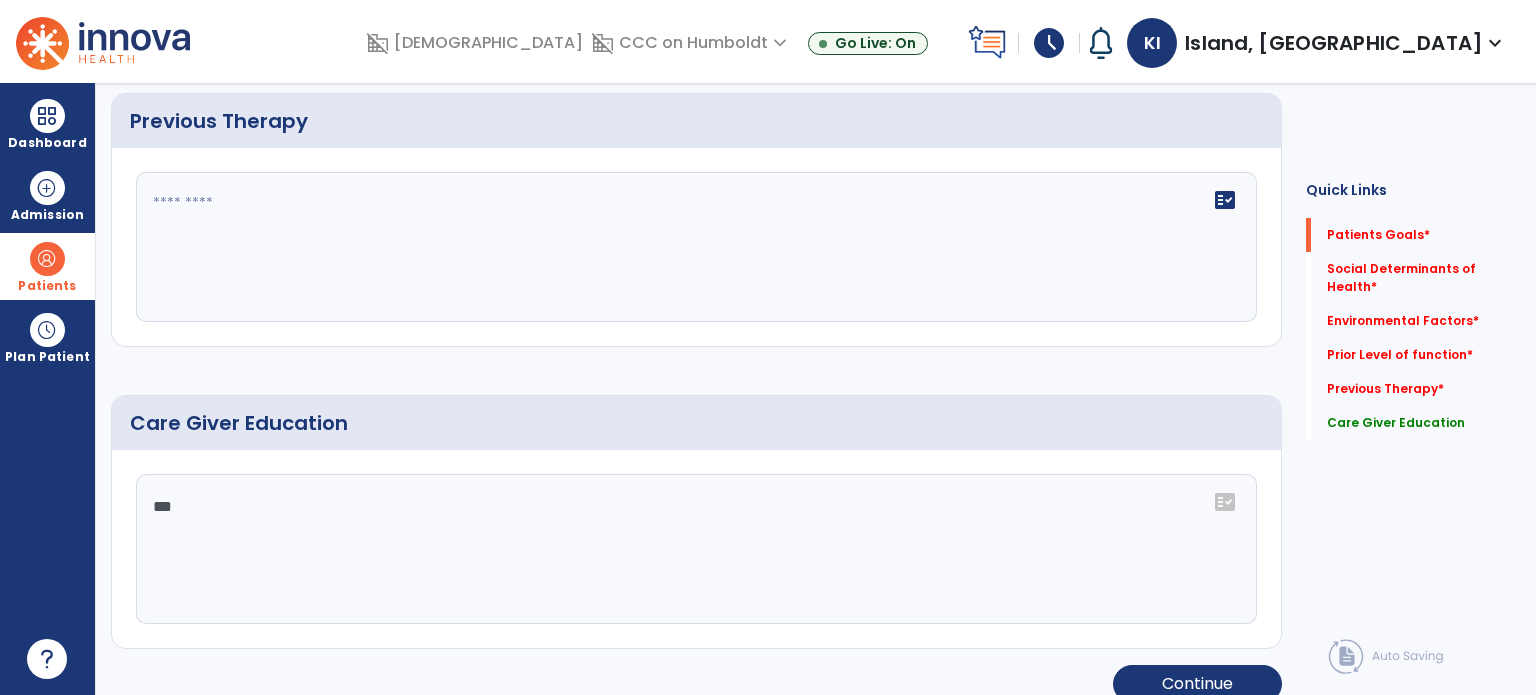 scroll, scrollTop: 0, scrollLeft: 0, axis: both 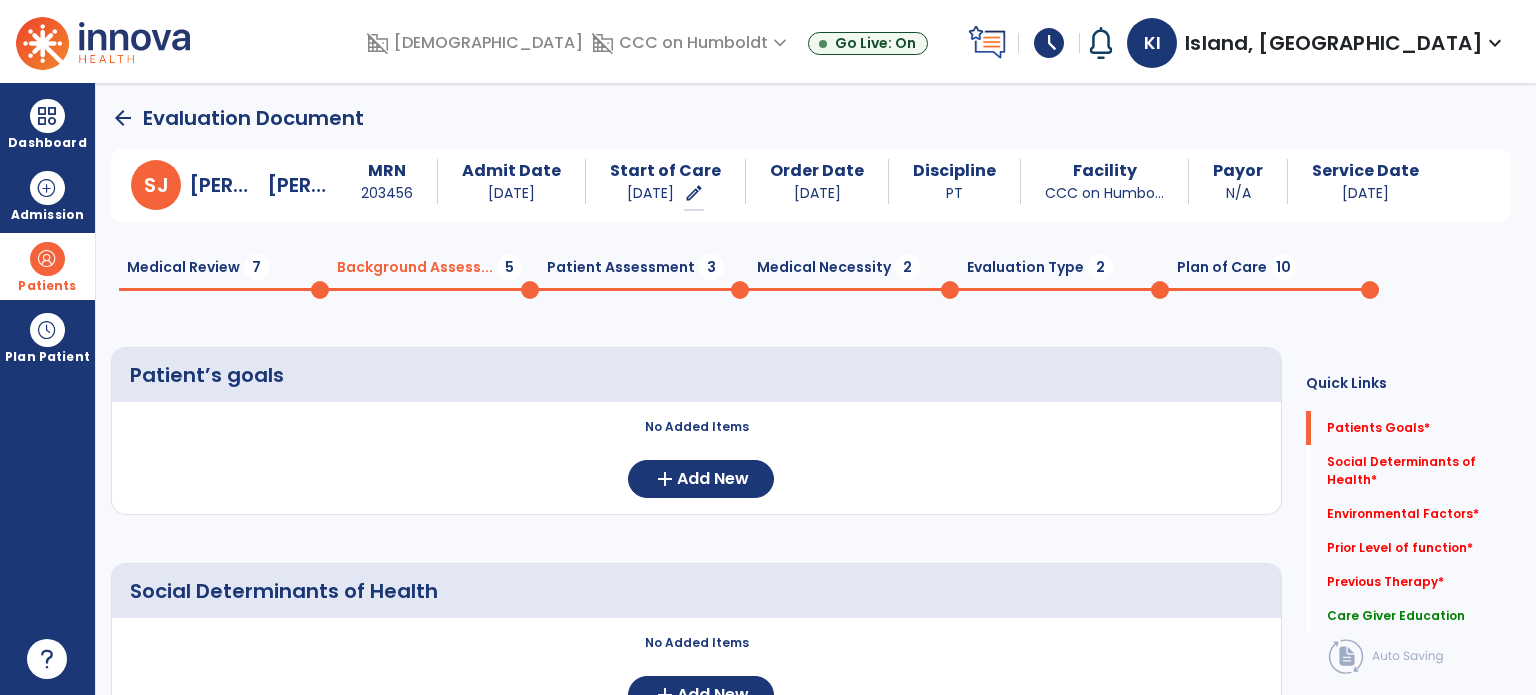 click on "Patient Assessment  3" 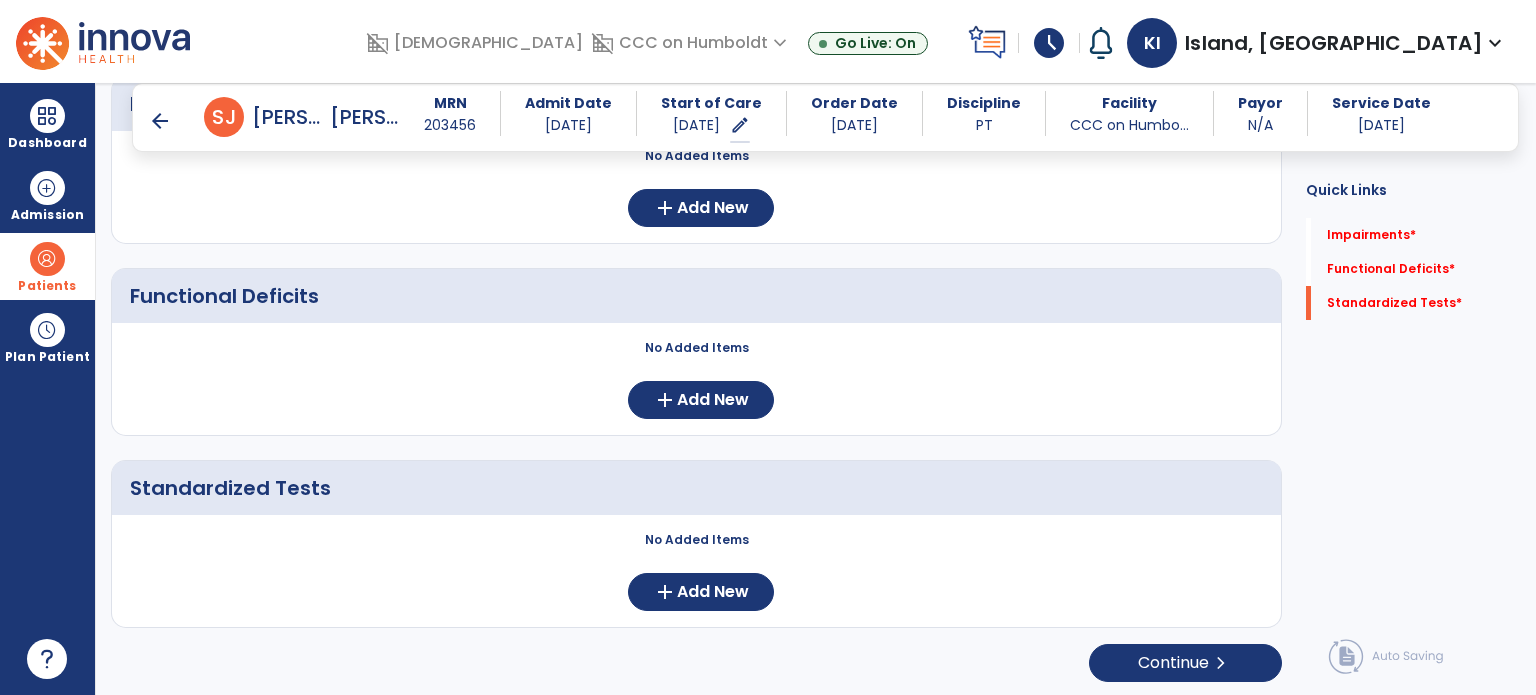 scroll, scrollTop: 0, scrollLeft: 0, axis: both 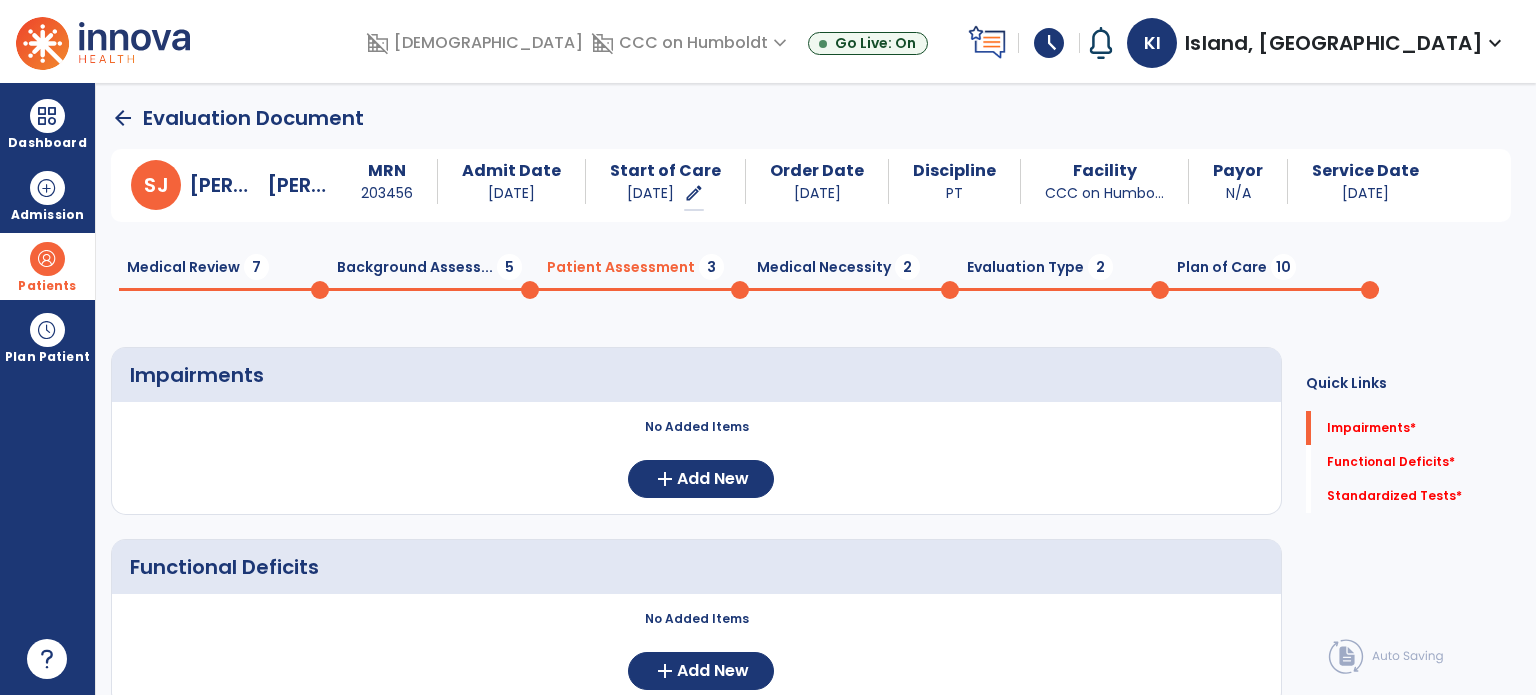 click on "Medical Necessity  2" 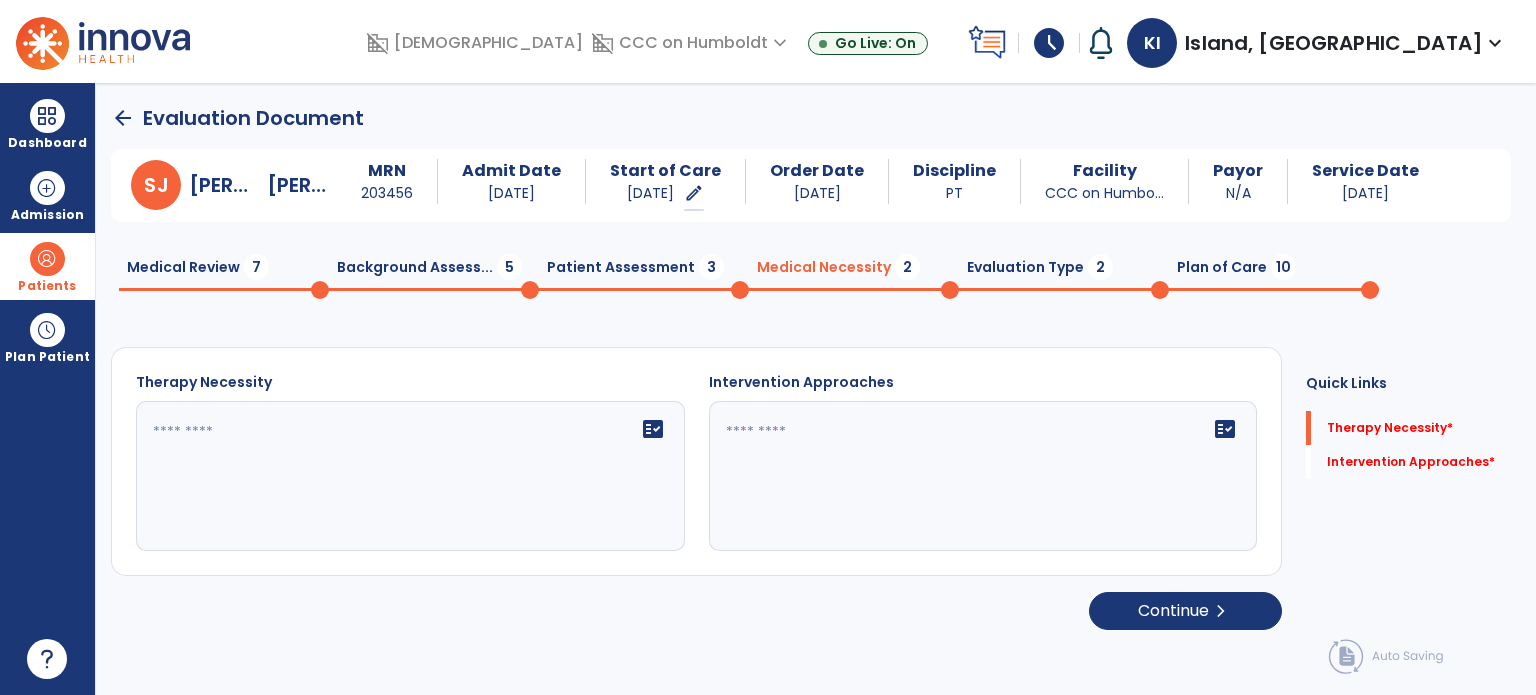 click 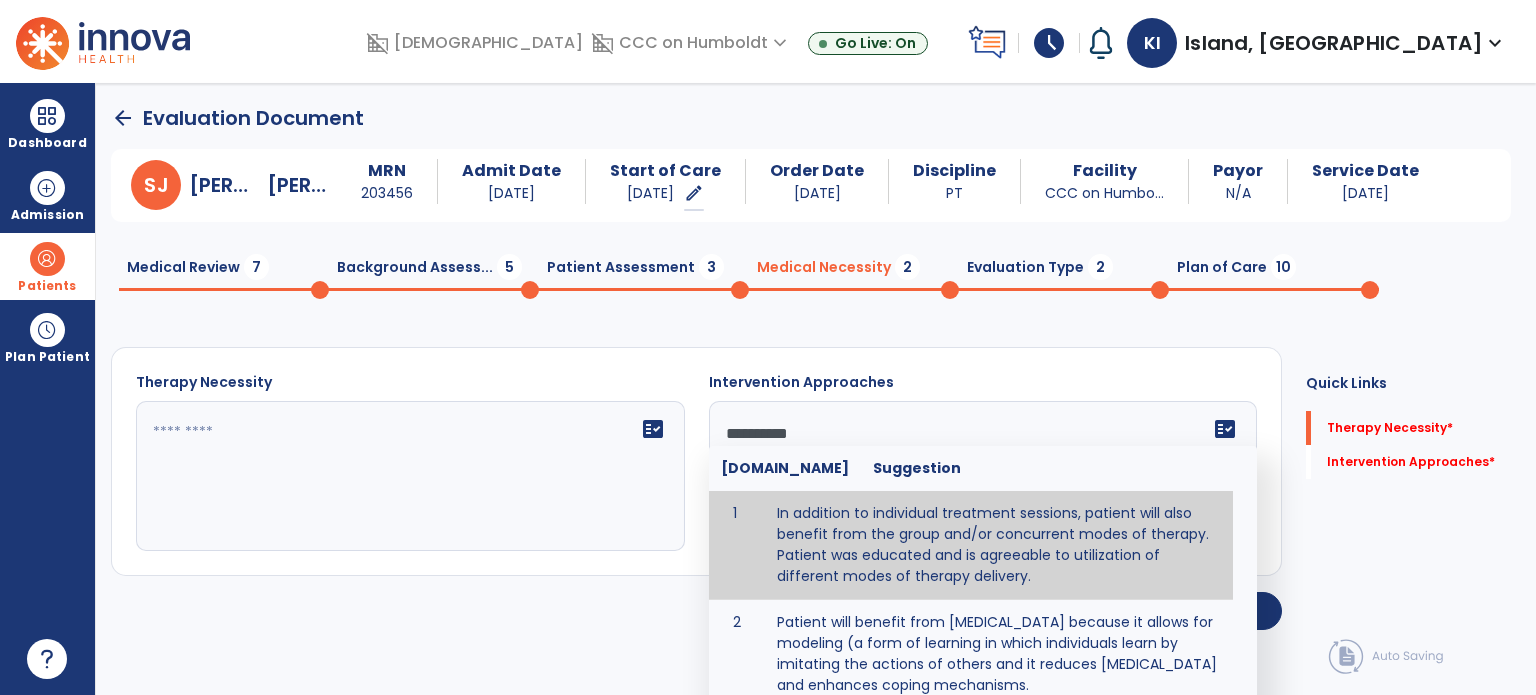 type on "**********" 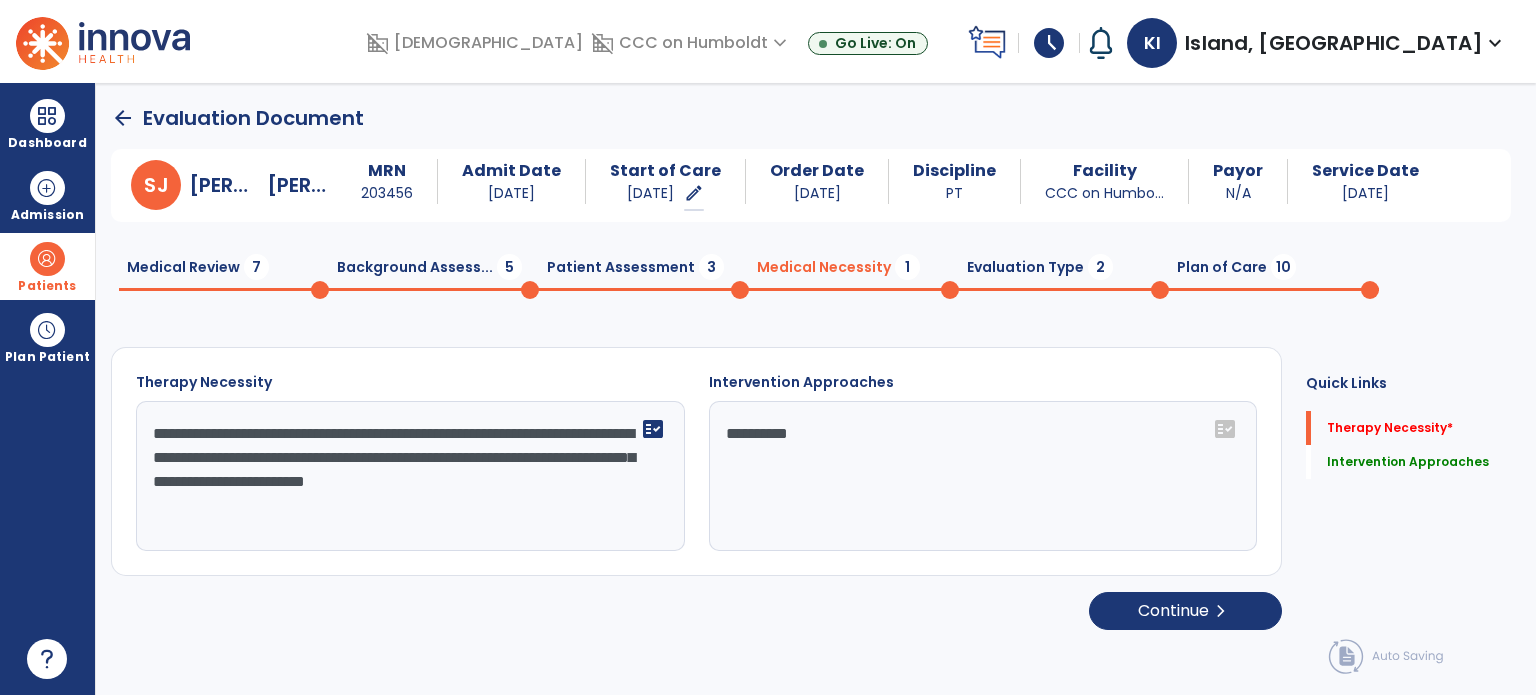 type on "**********" 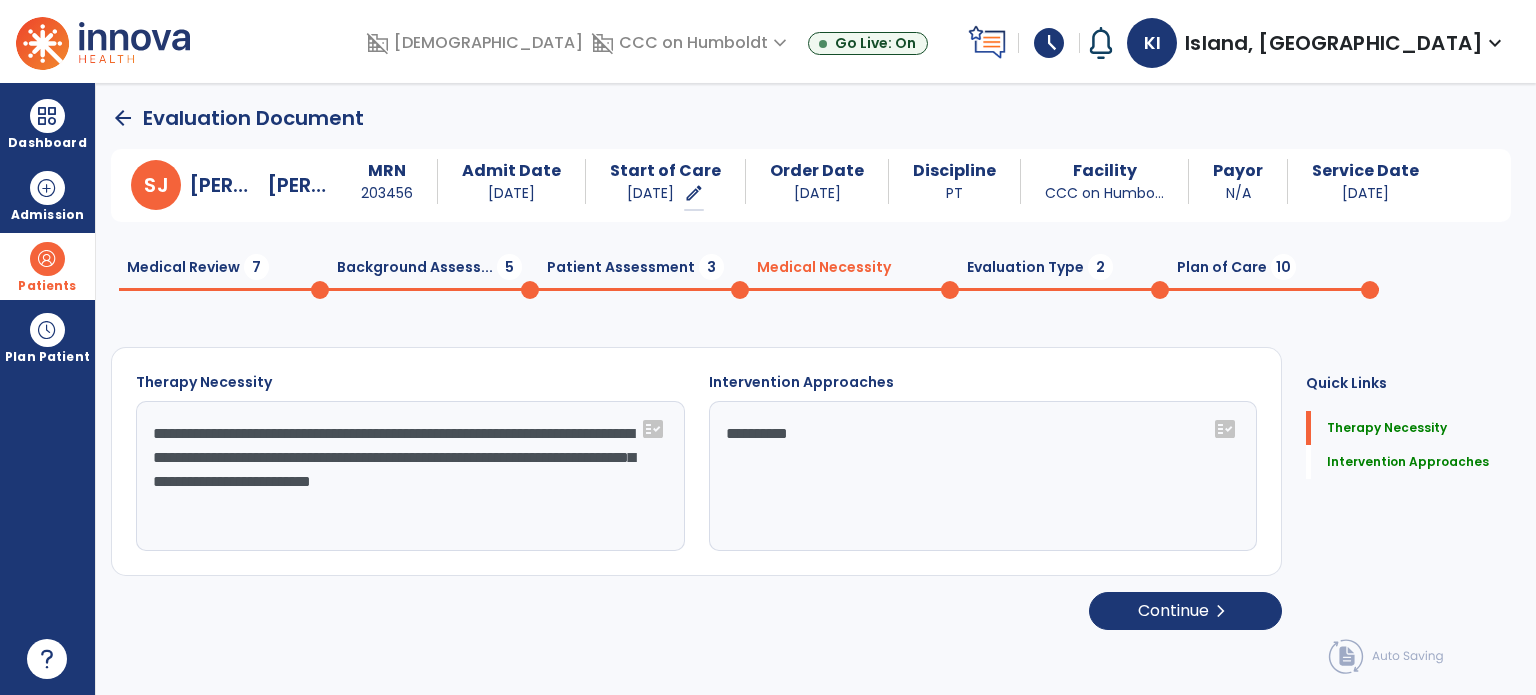 click on "Evaluation Type  2" 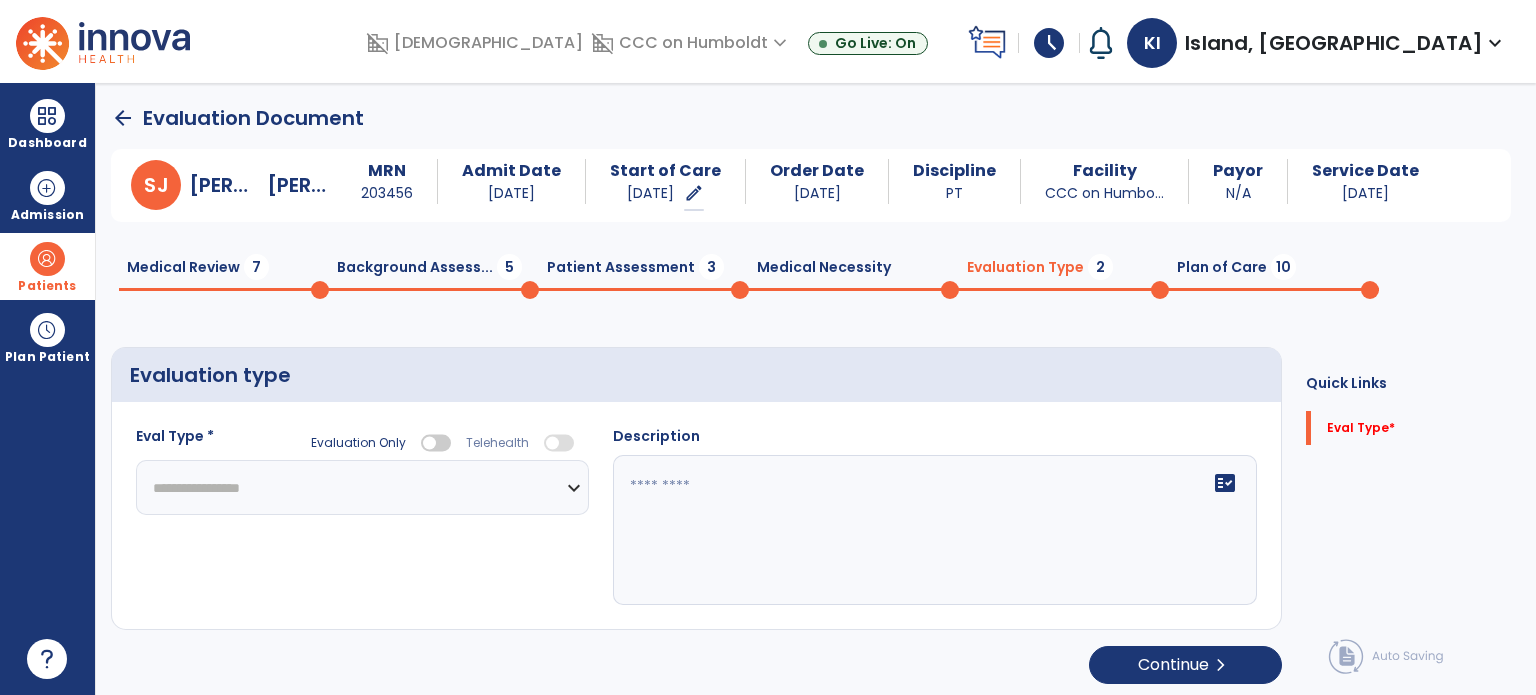 click on "**********" 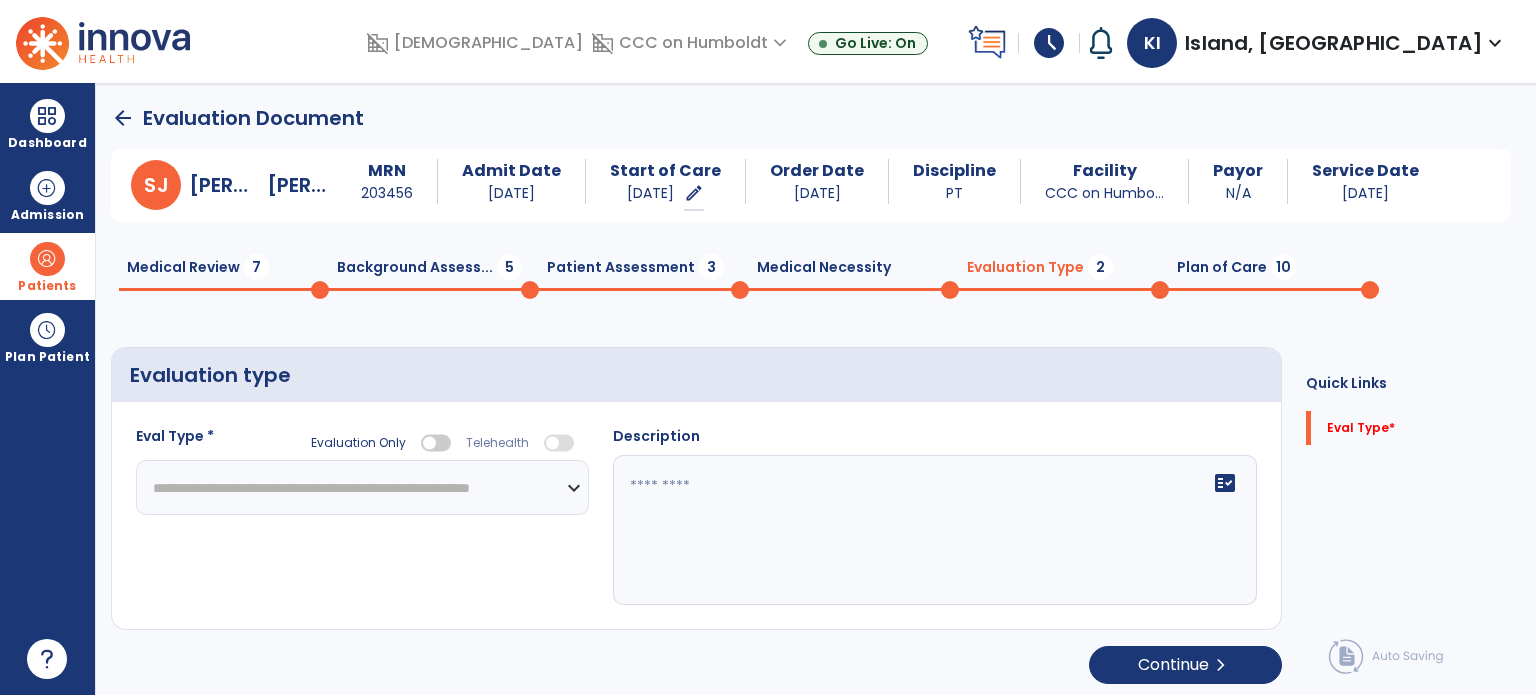 click on "**********" 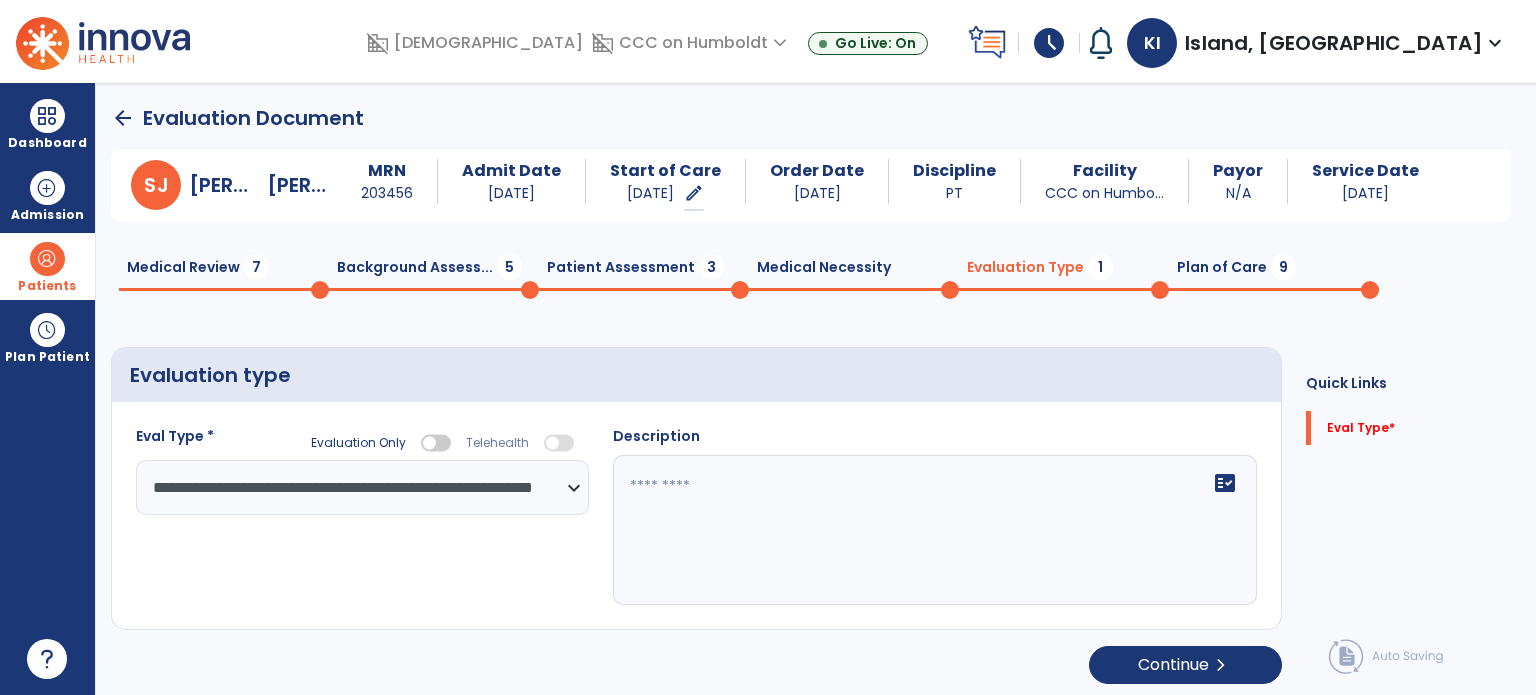 click on "fact_check" 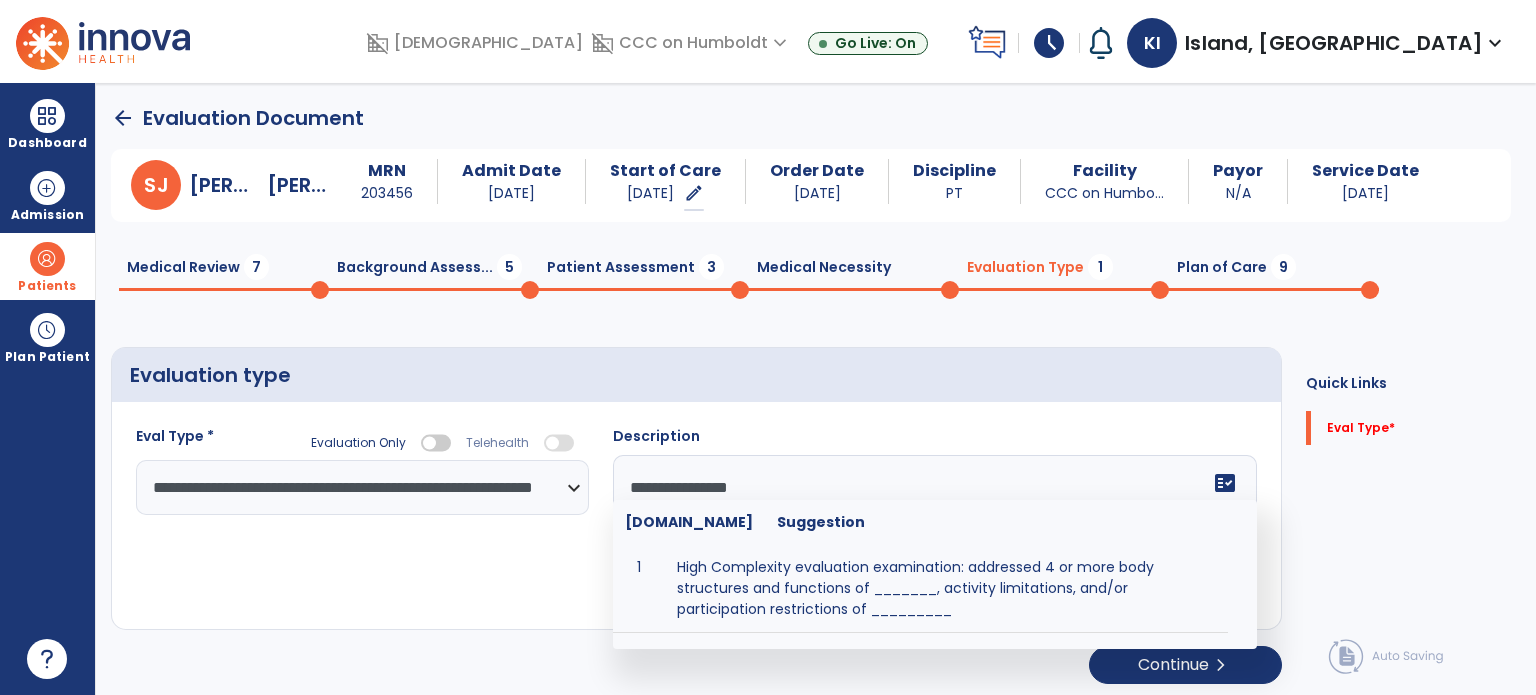 type on "**********" 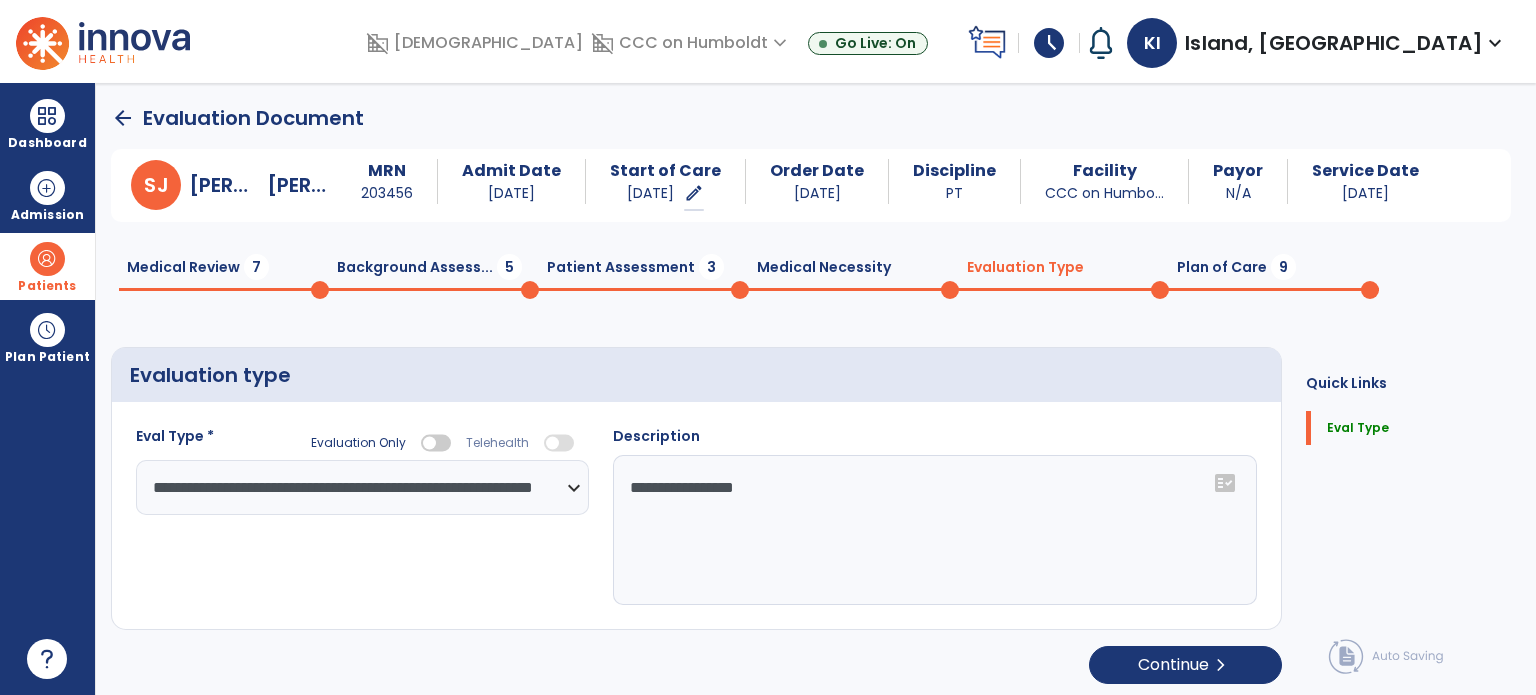 click on "Plan of Care  9" 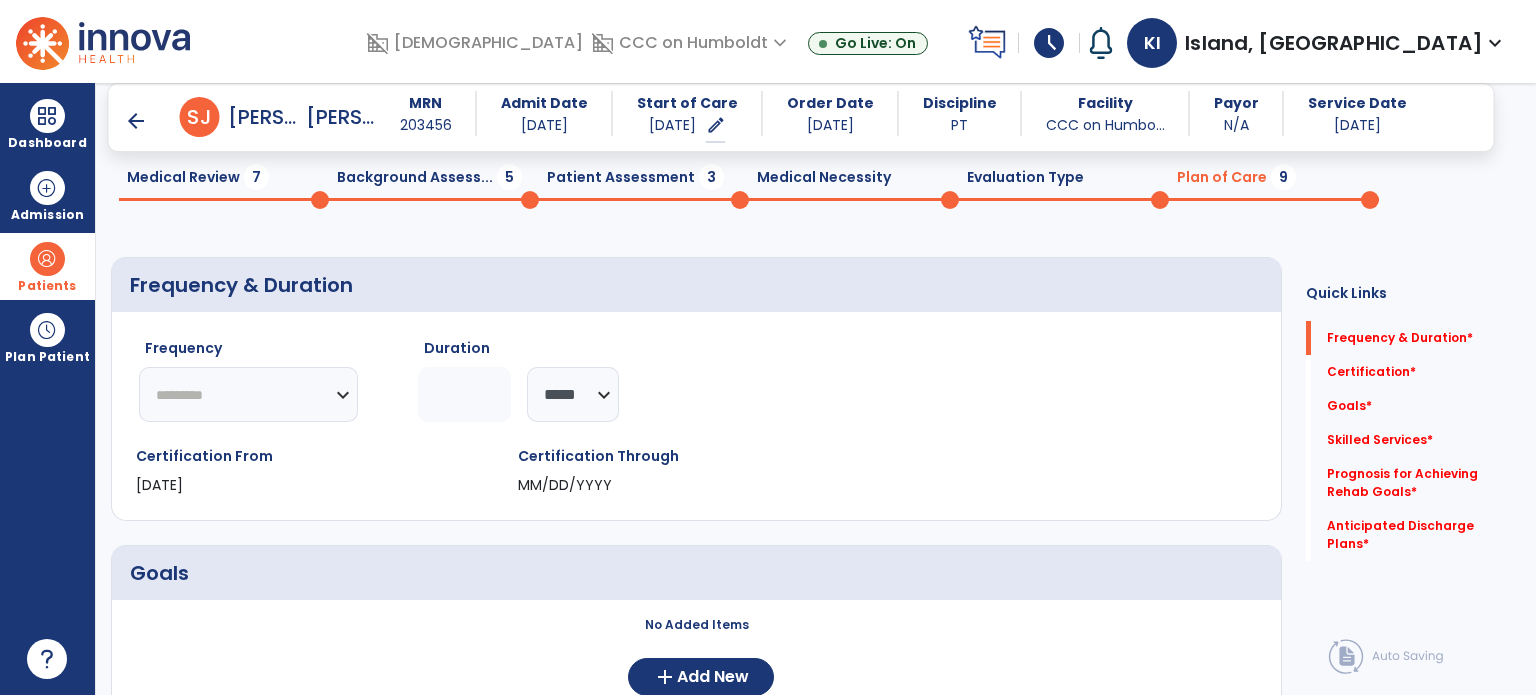 scroll, scrollTop: 72, scrollLeft: 0, axis: vertical 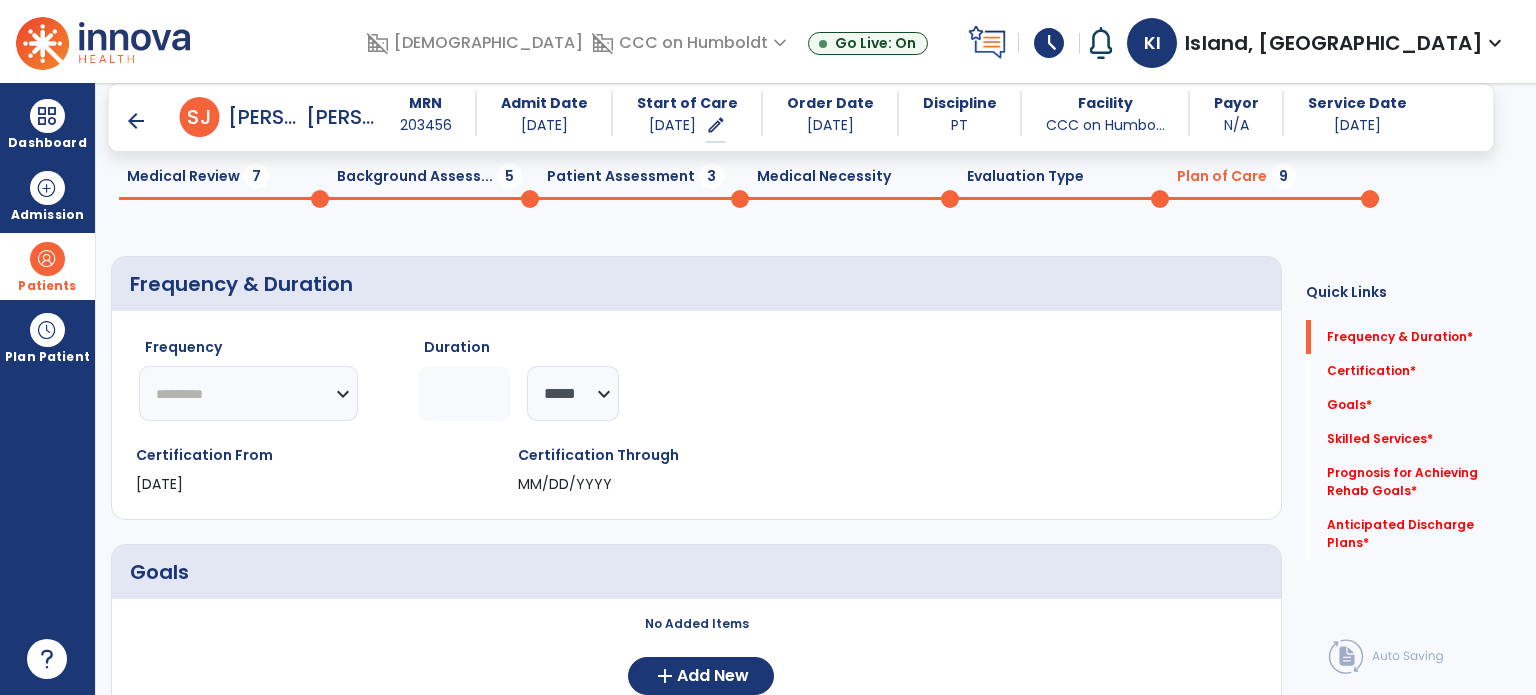 click on "********* ** ** ** ** ** ** **" 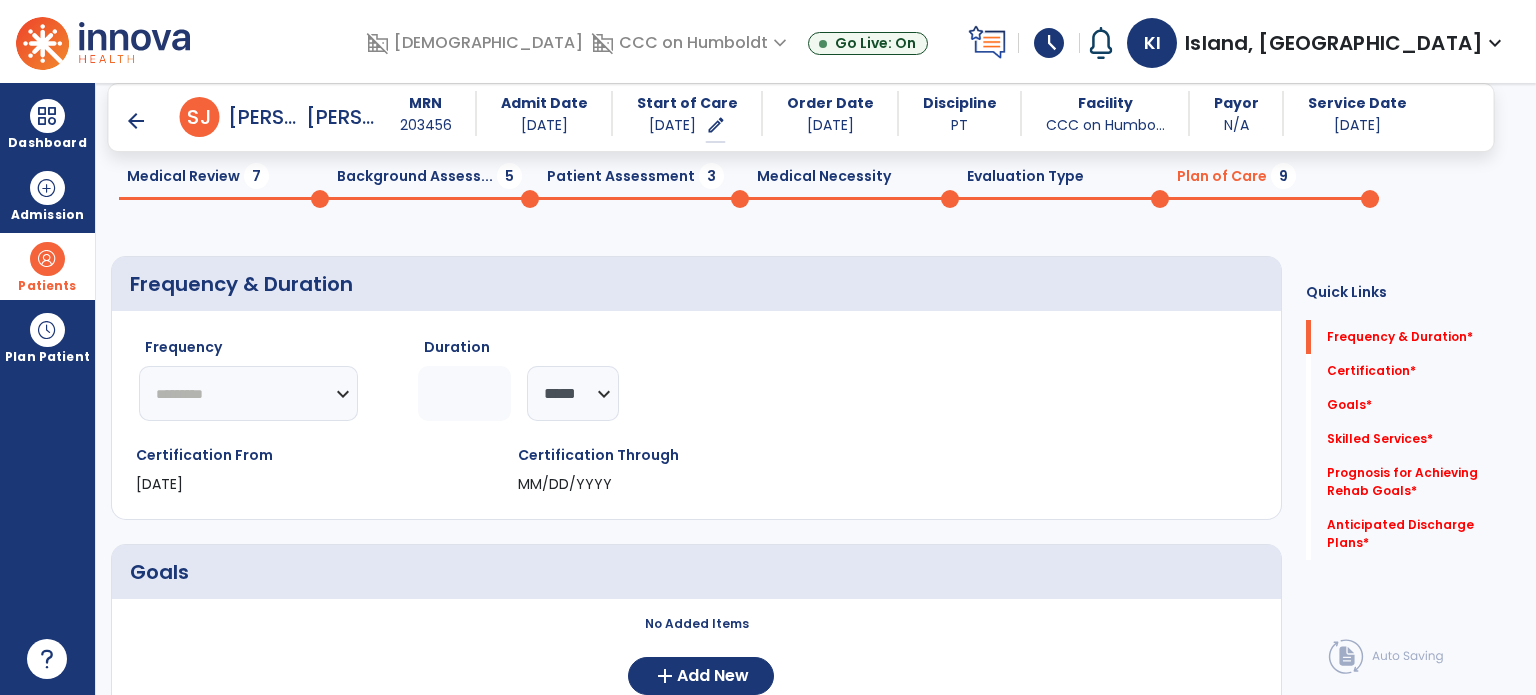 select on "**" 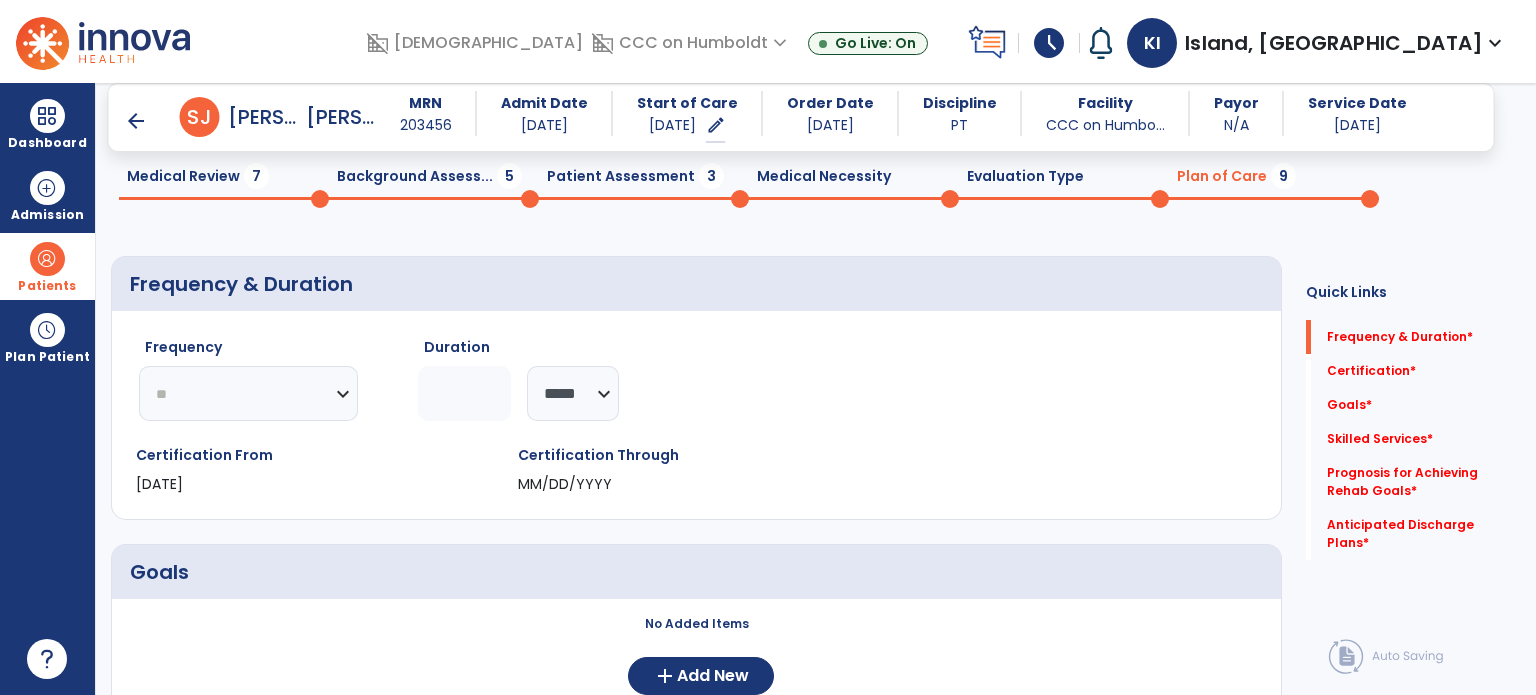 click on "********* ** ** ** ** ** ** **" 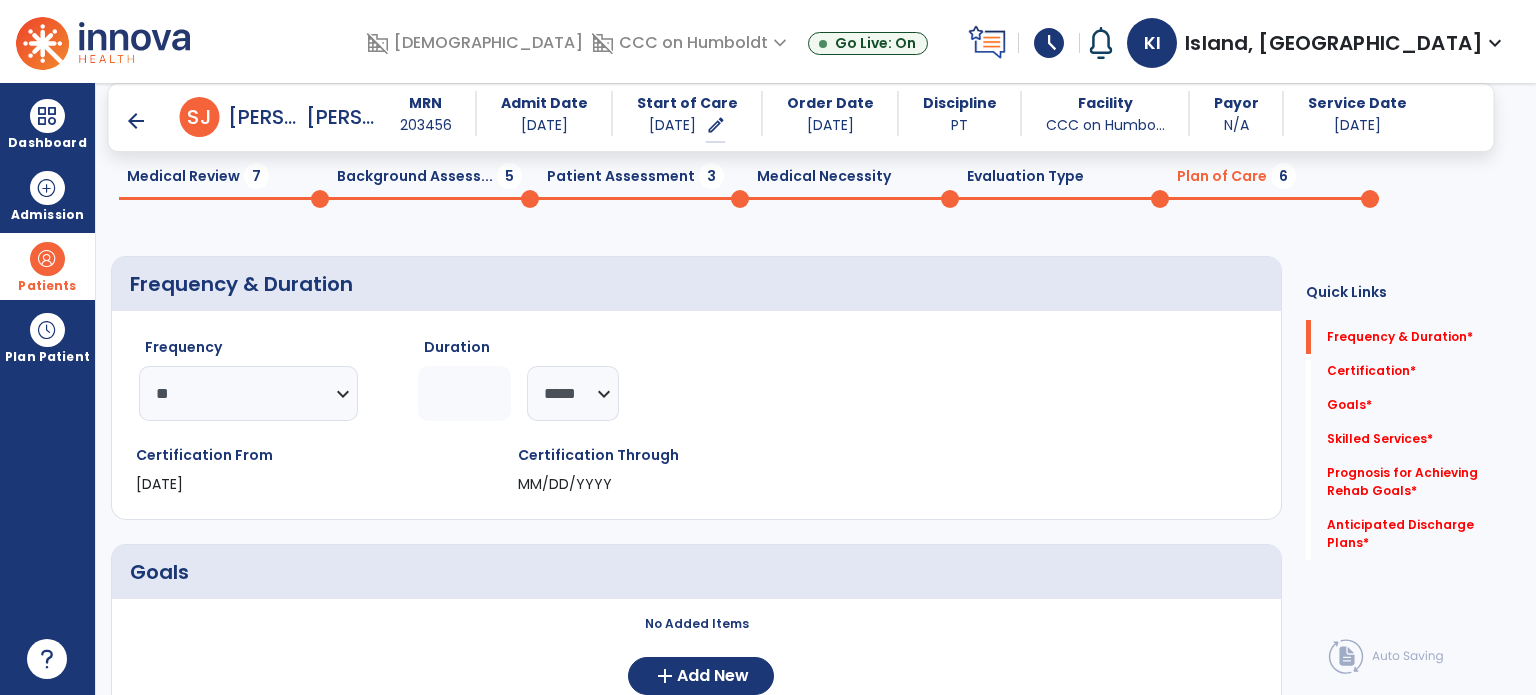 click 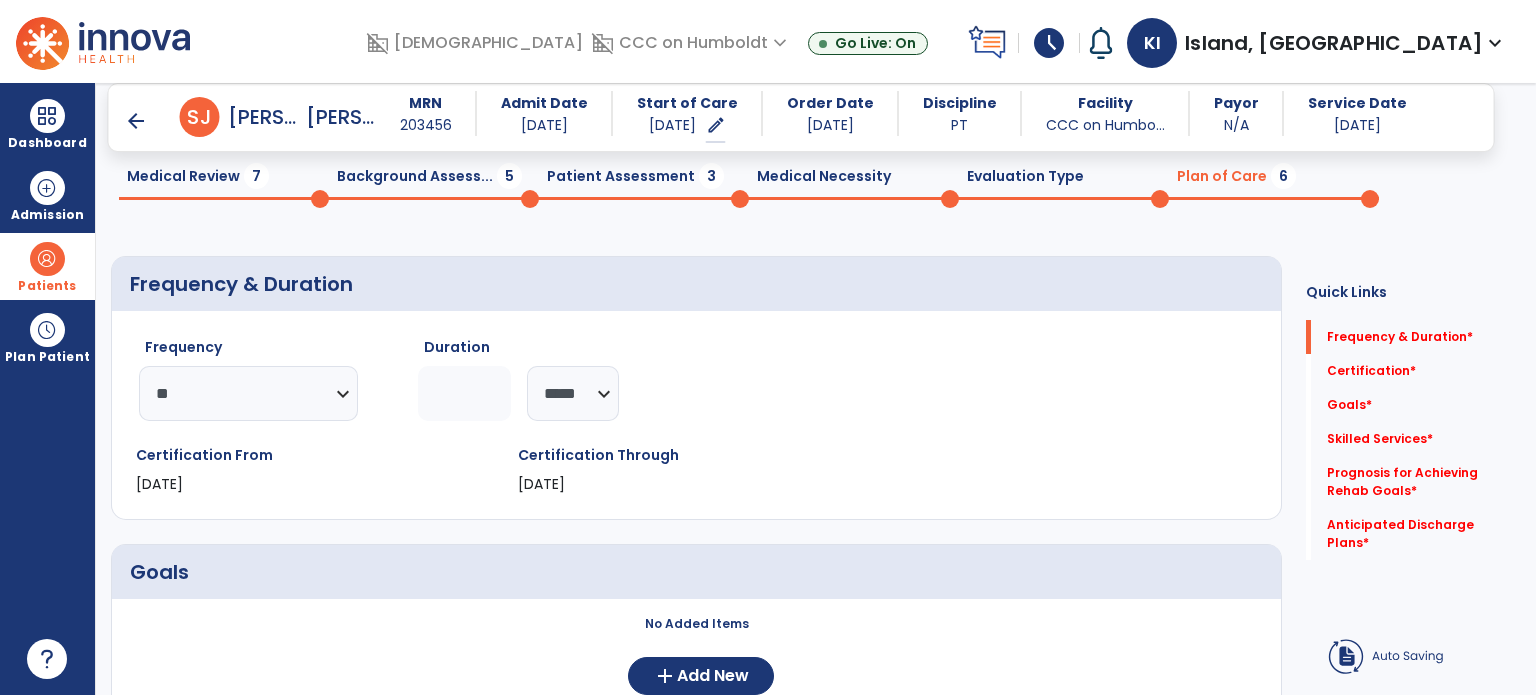 type on "**" 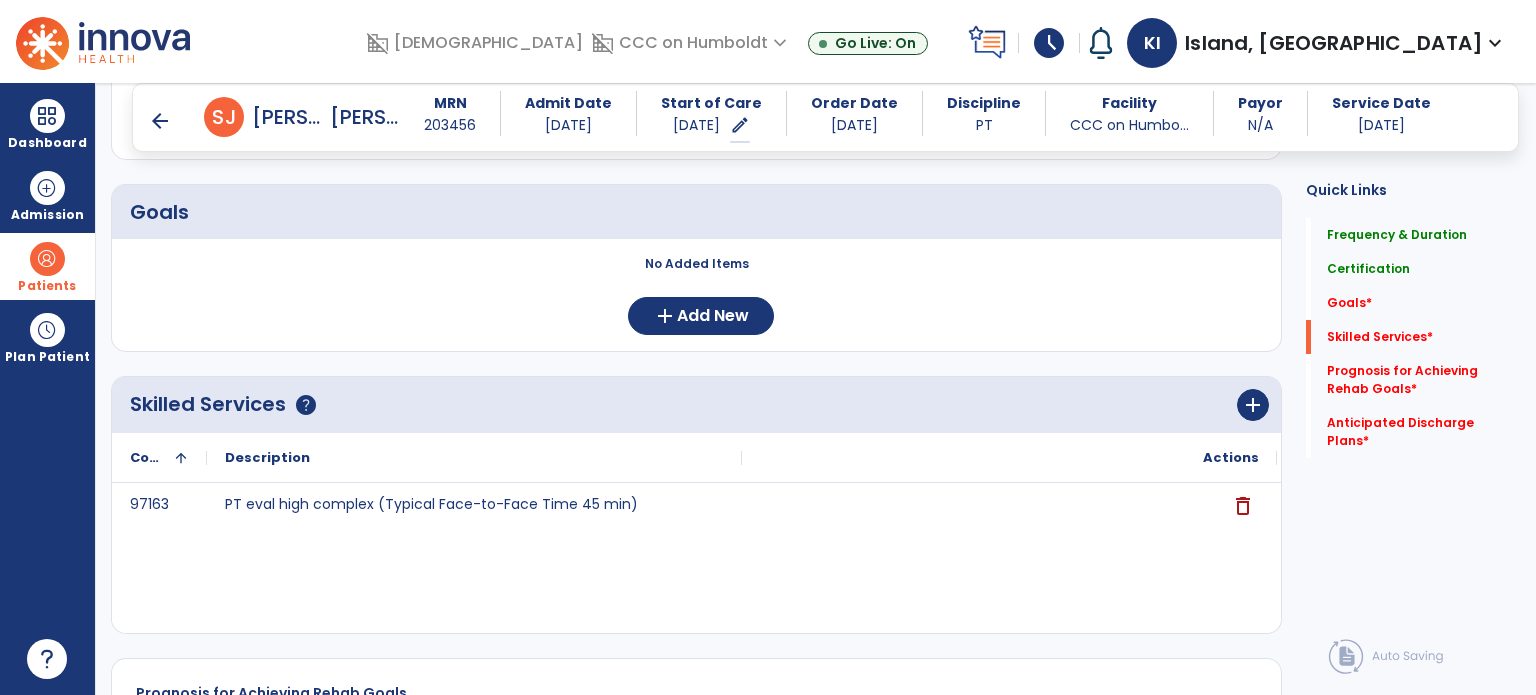 scroll, scrollTop: 498, scrollLeft: 0, axis: vertical 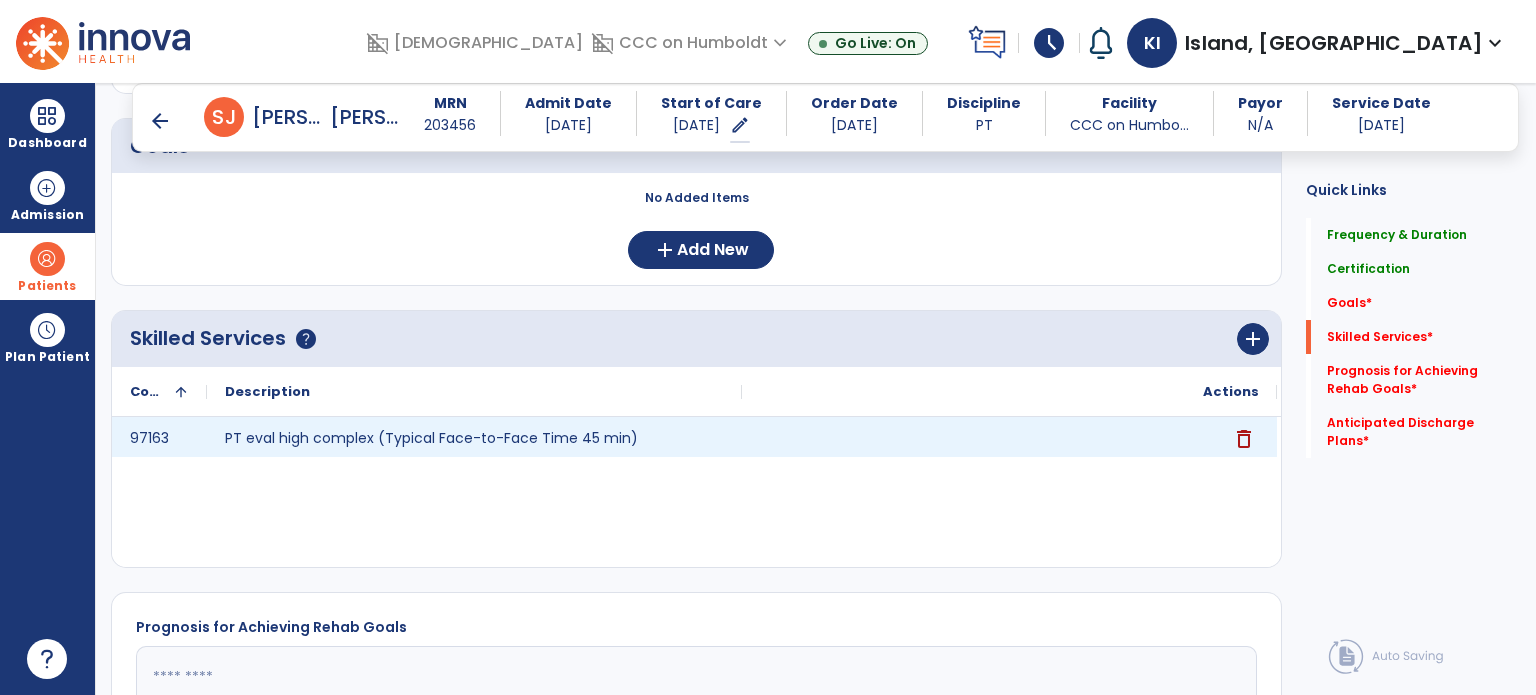 click on "delete" 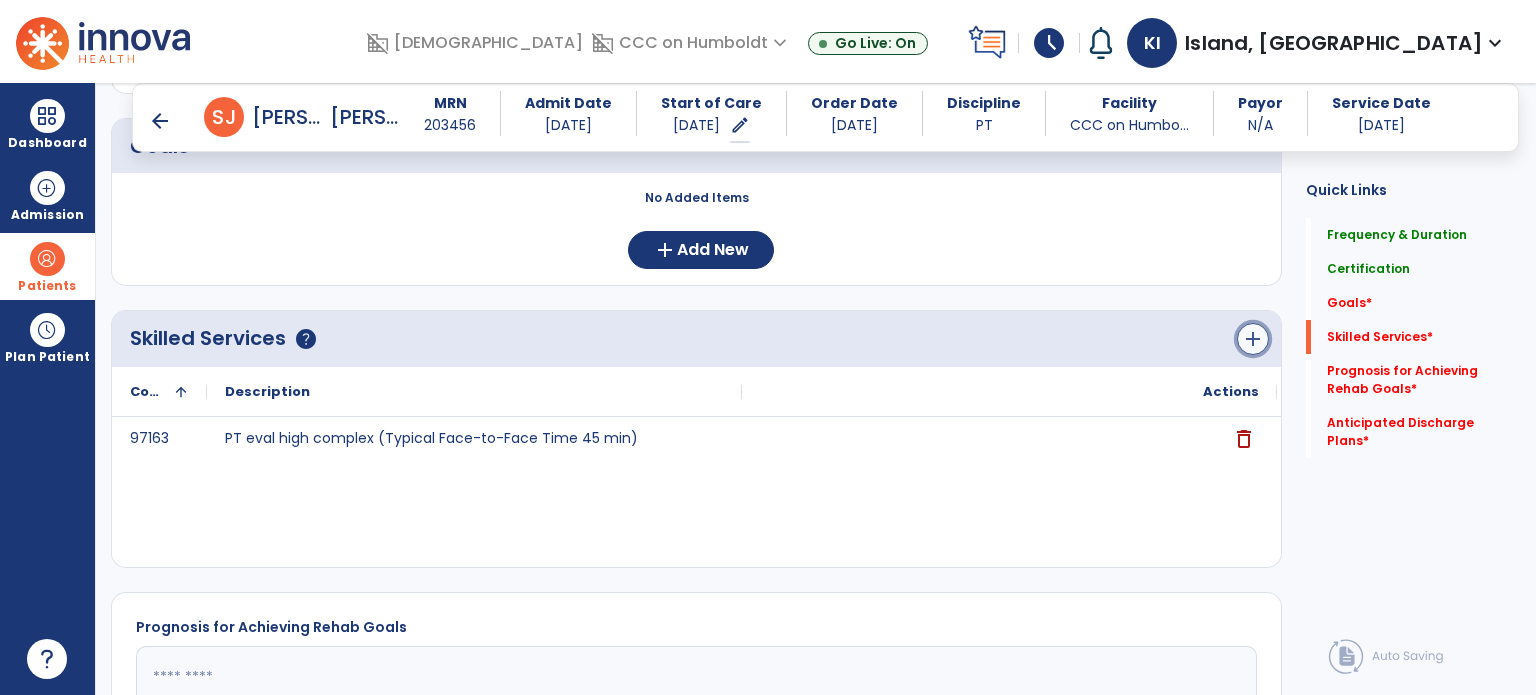 click on "add" 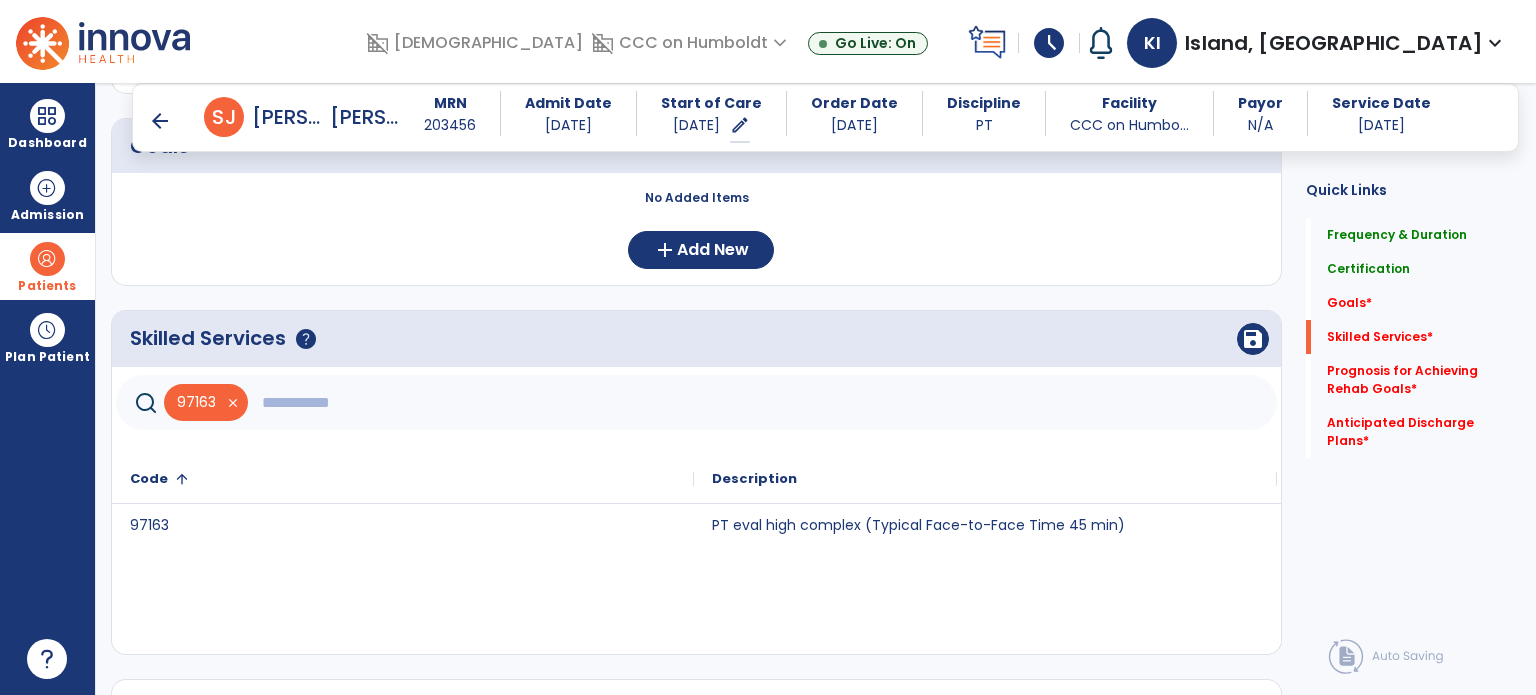 click 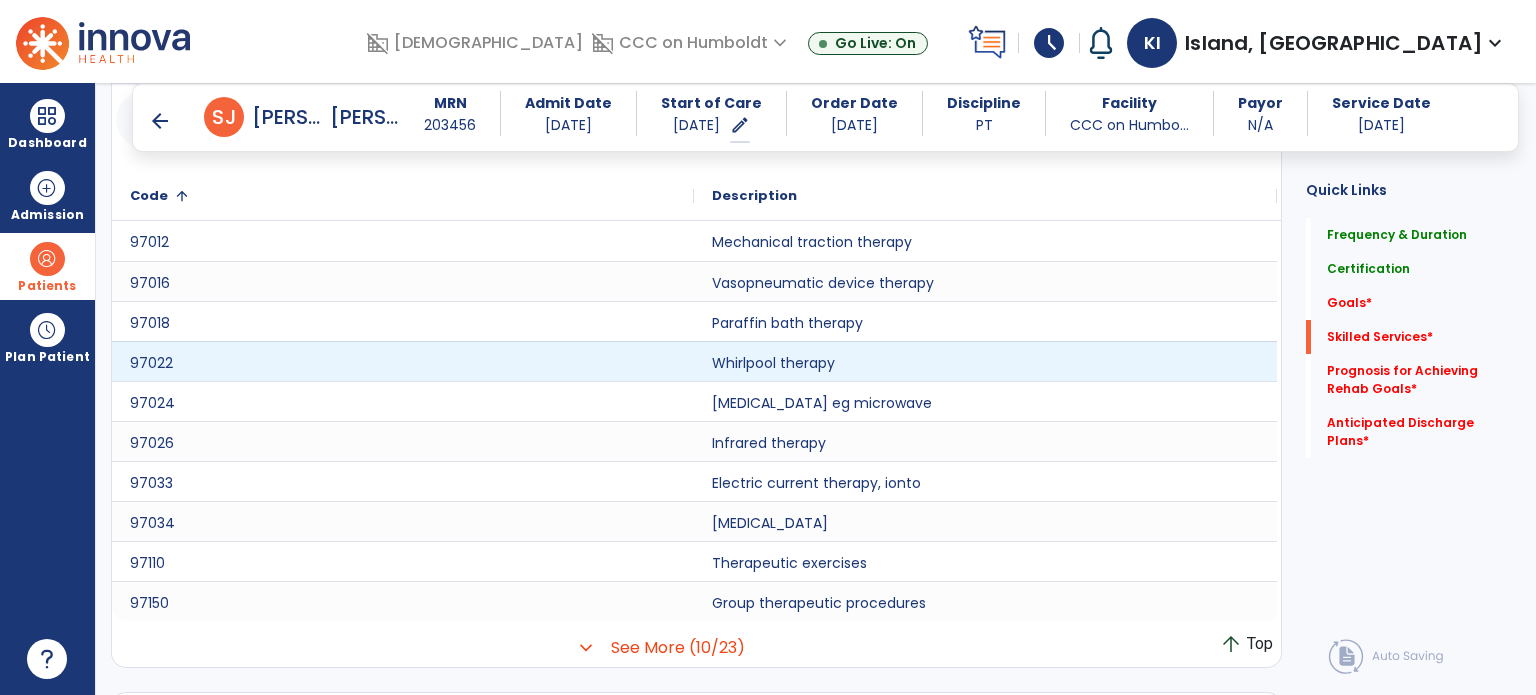 scroll, scrollTop: 789, scrollLeft: 0, axis: vertical 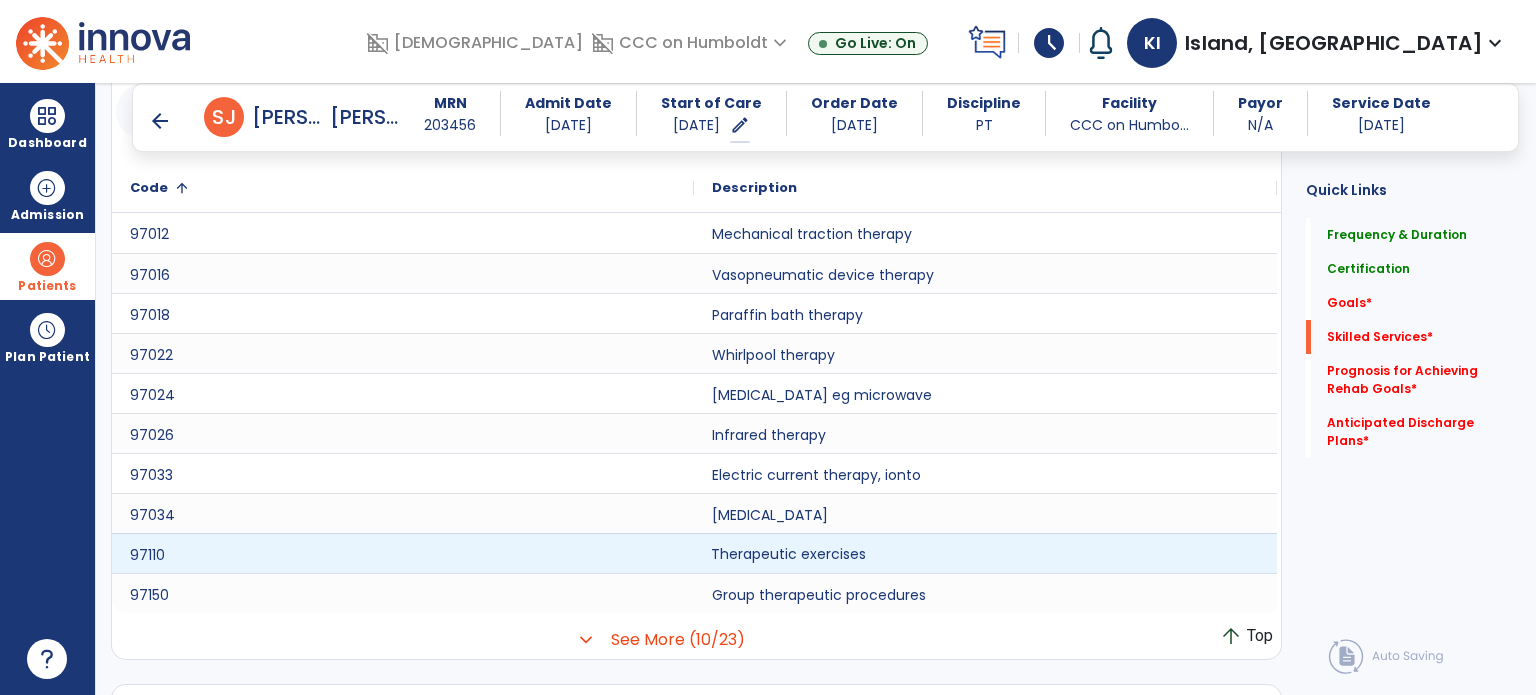 click on "Therapeutic exercises" 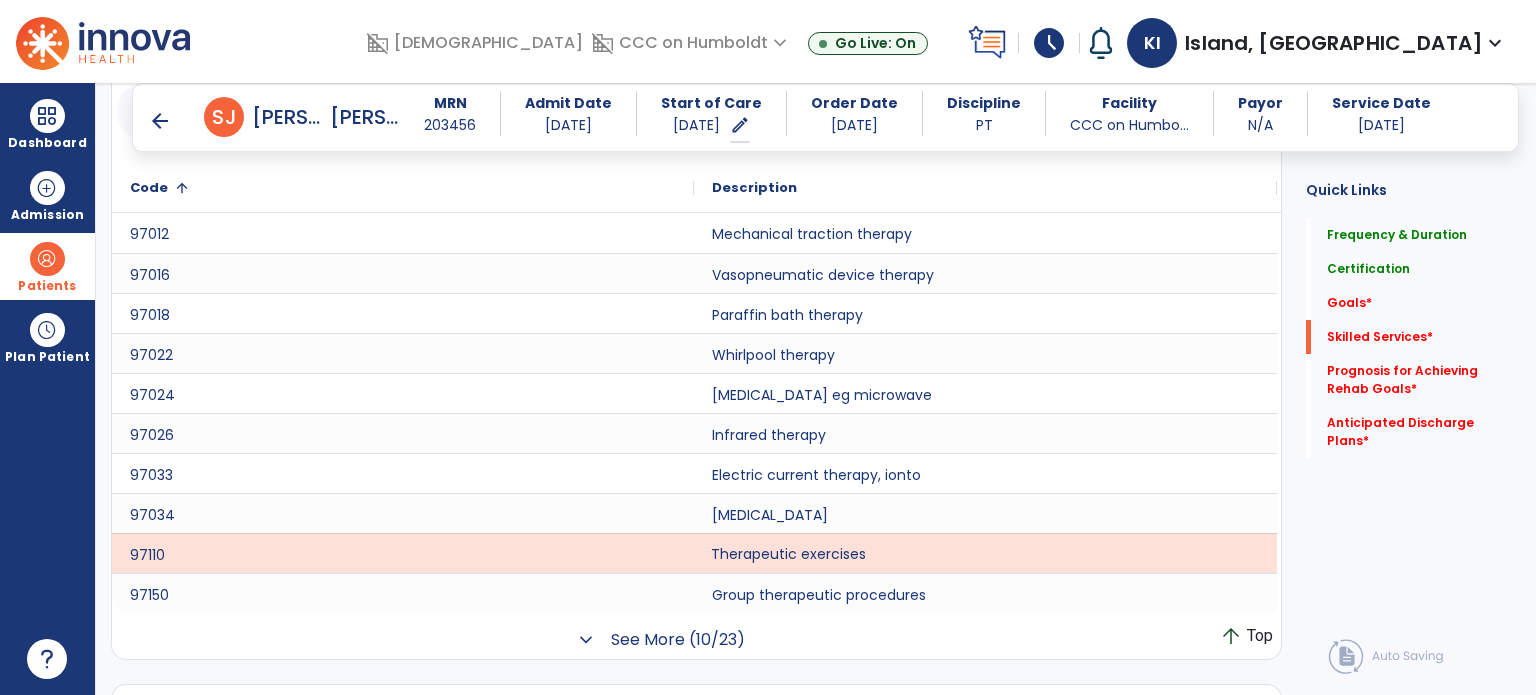 click on "See More (10/23)" 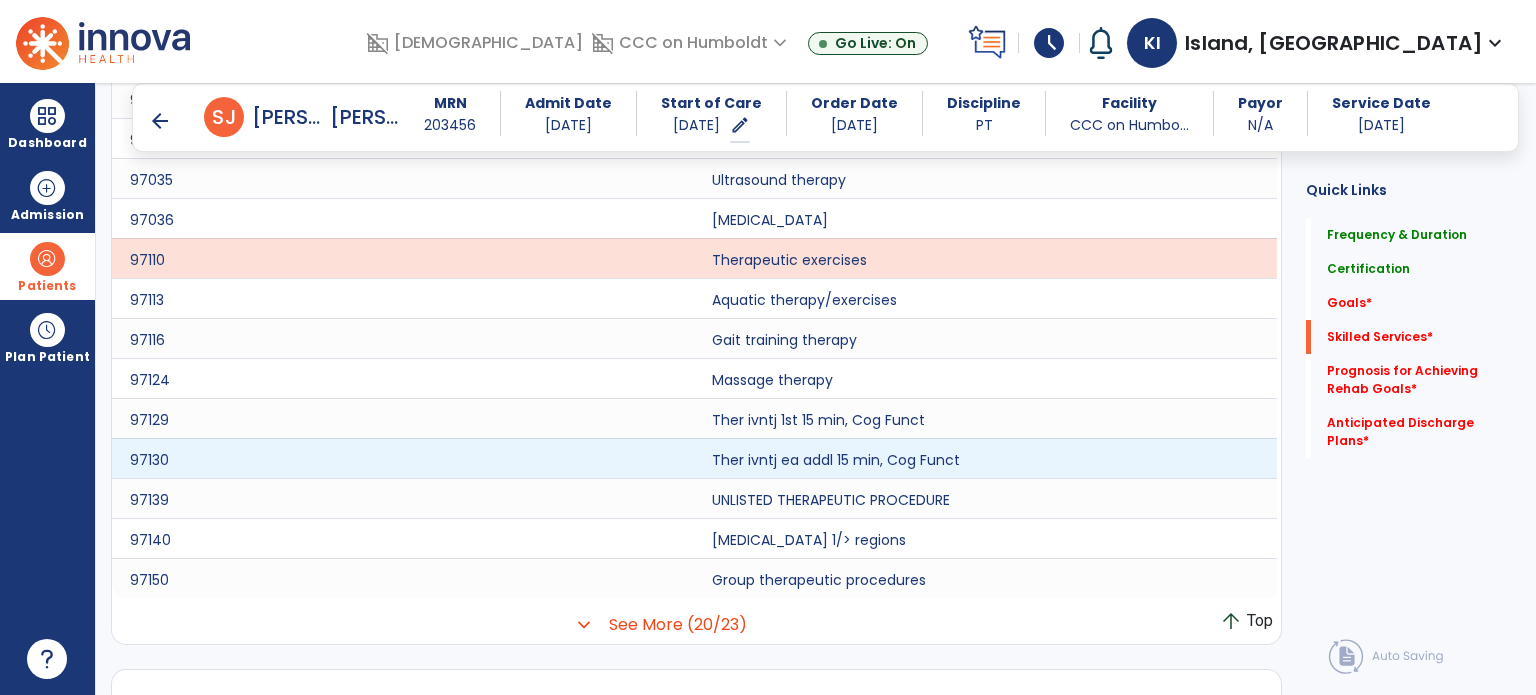 scroll, scrollTop: 1204, scrollLeft: 0, axis: vertical 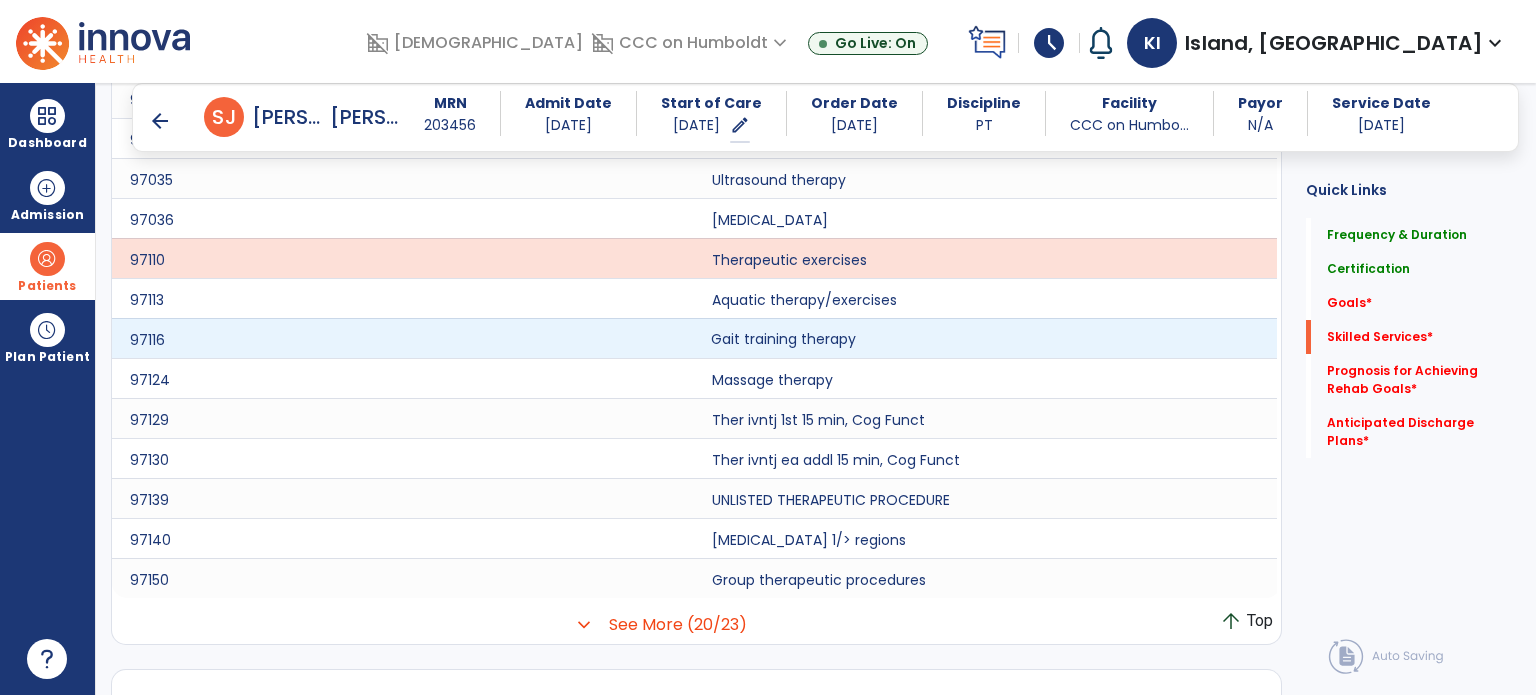 click on "Gait training therapy" 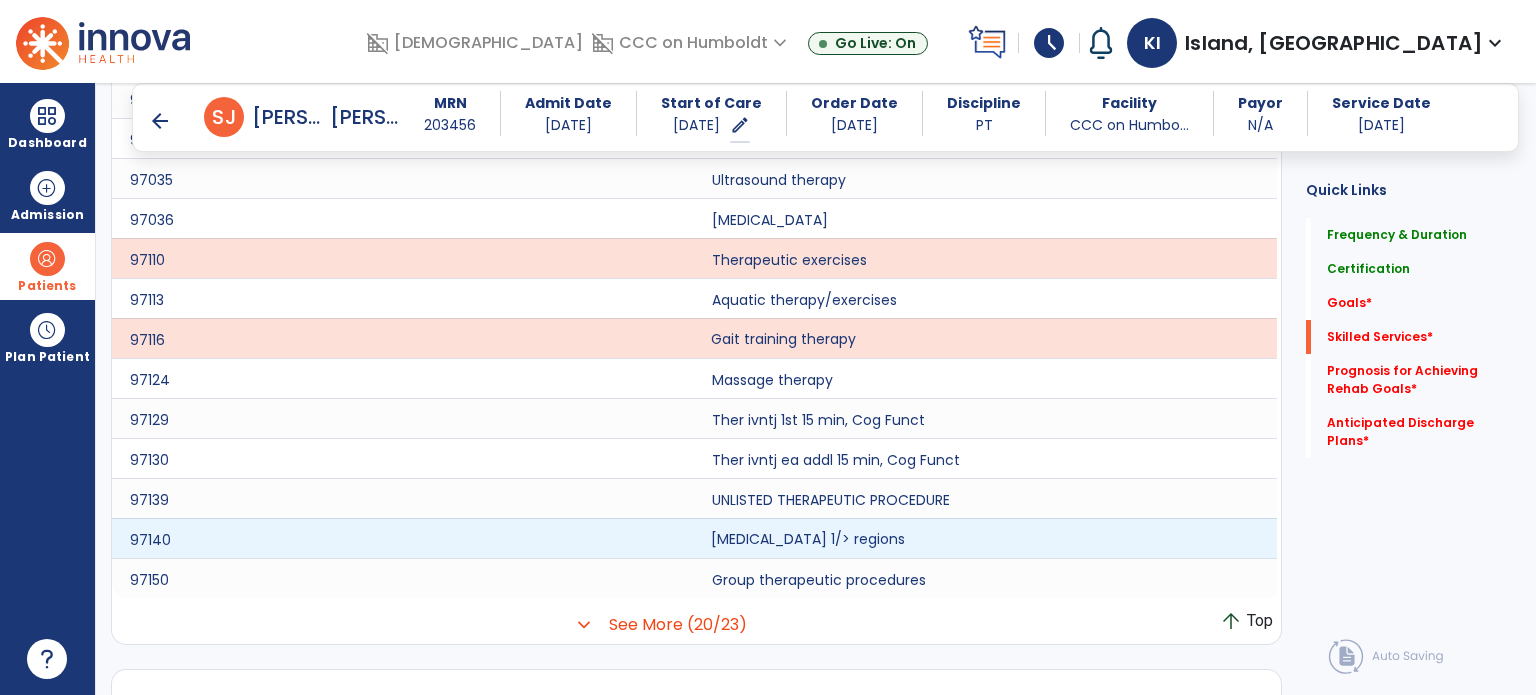 click on "[MEDICAL_DATA] 1/> regions" 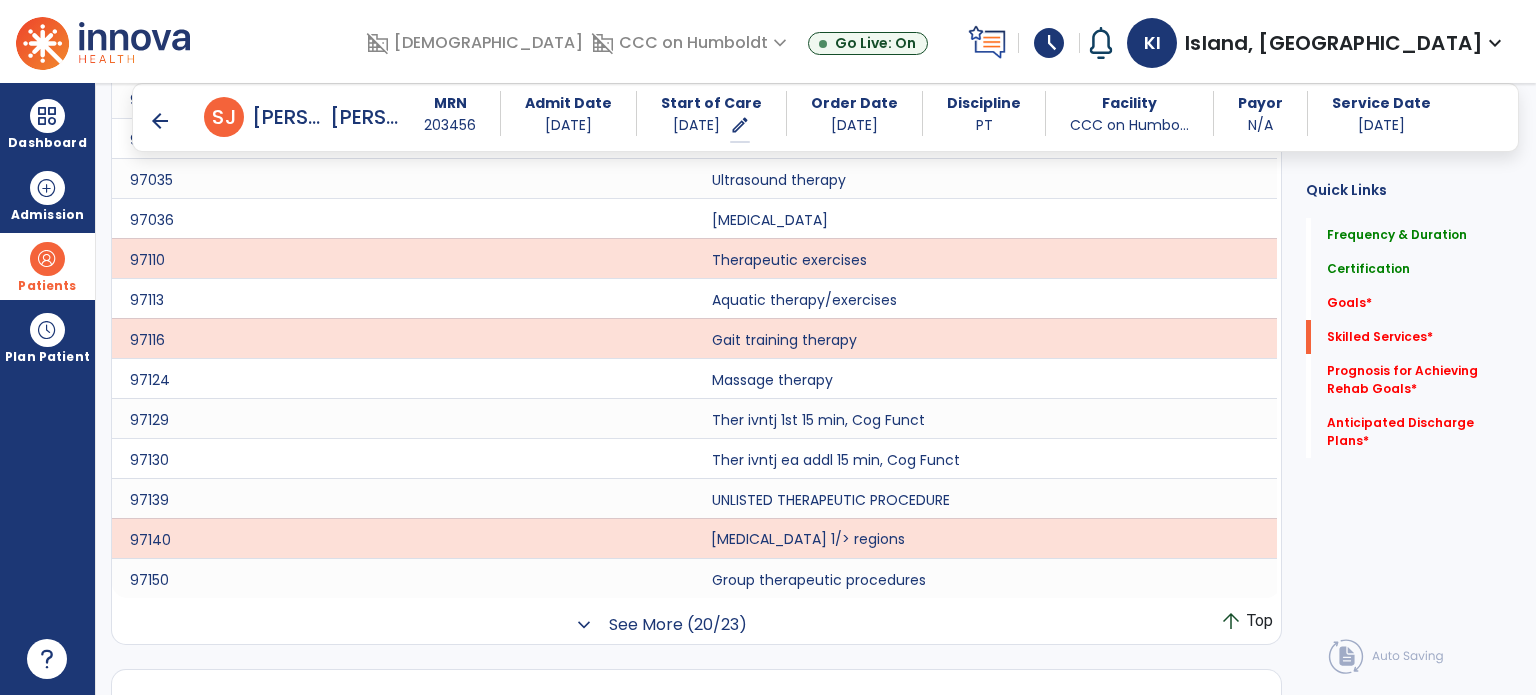 click on "See More (20/23)" 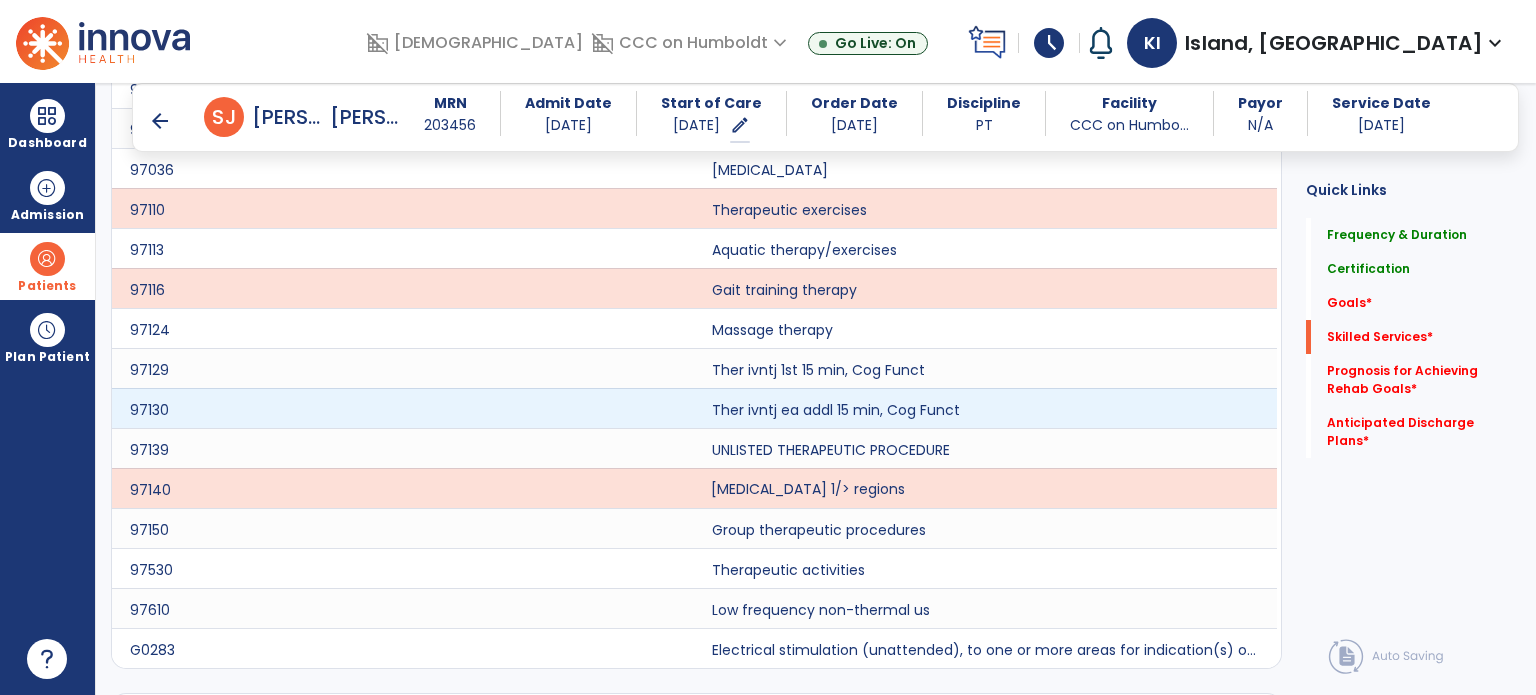 scroll, scrollTop: 1270, scrollLeft: 0, axis: vertical 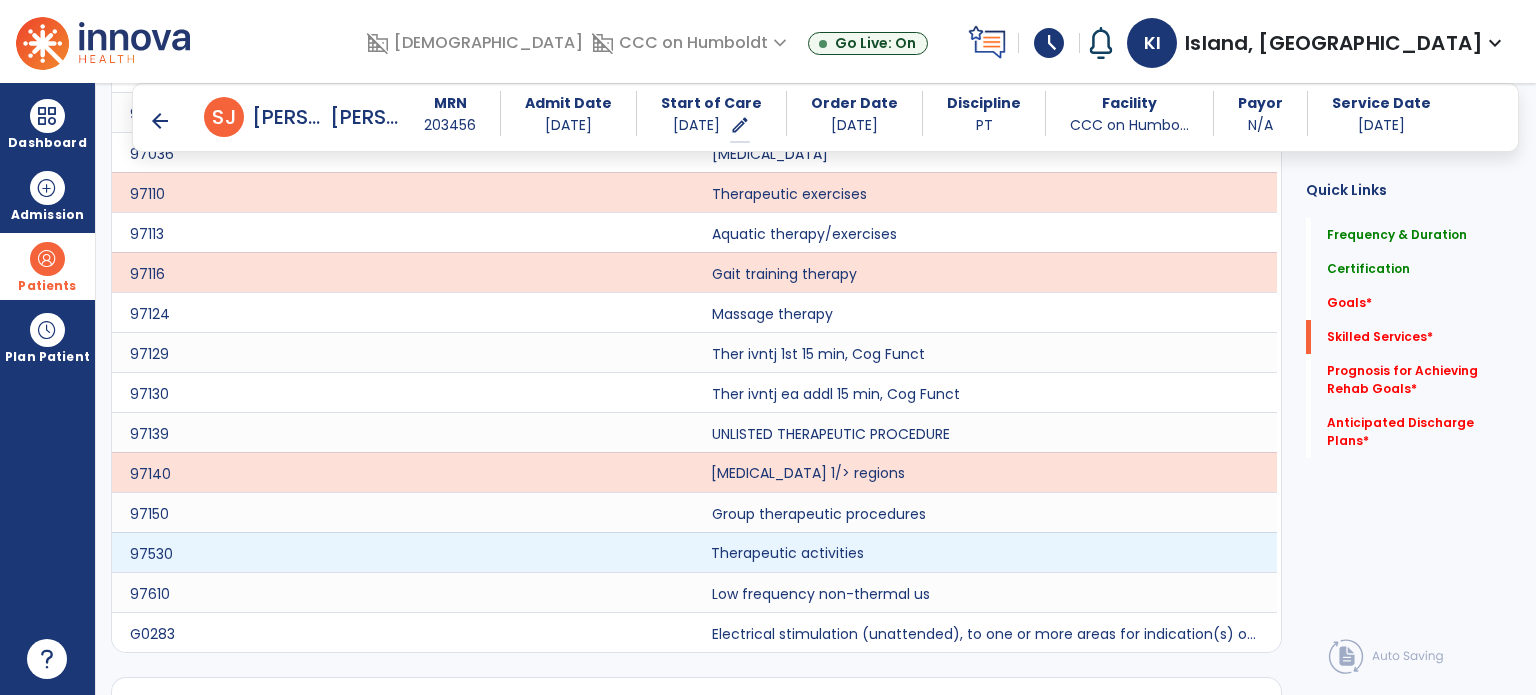 click on "Therapeutic activities" 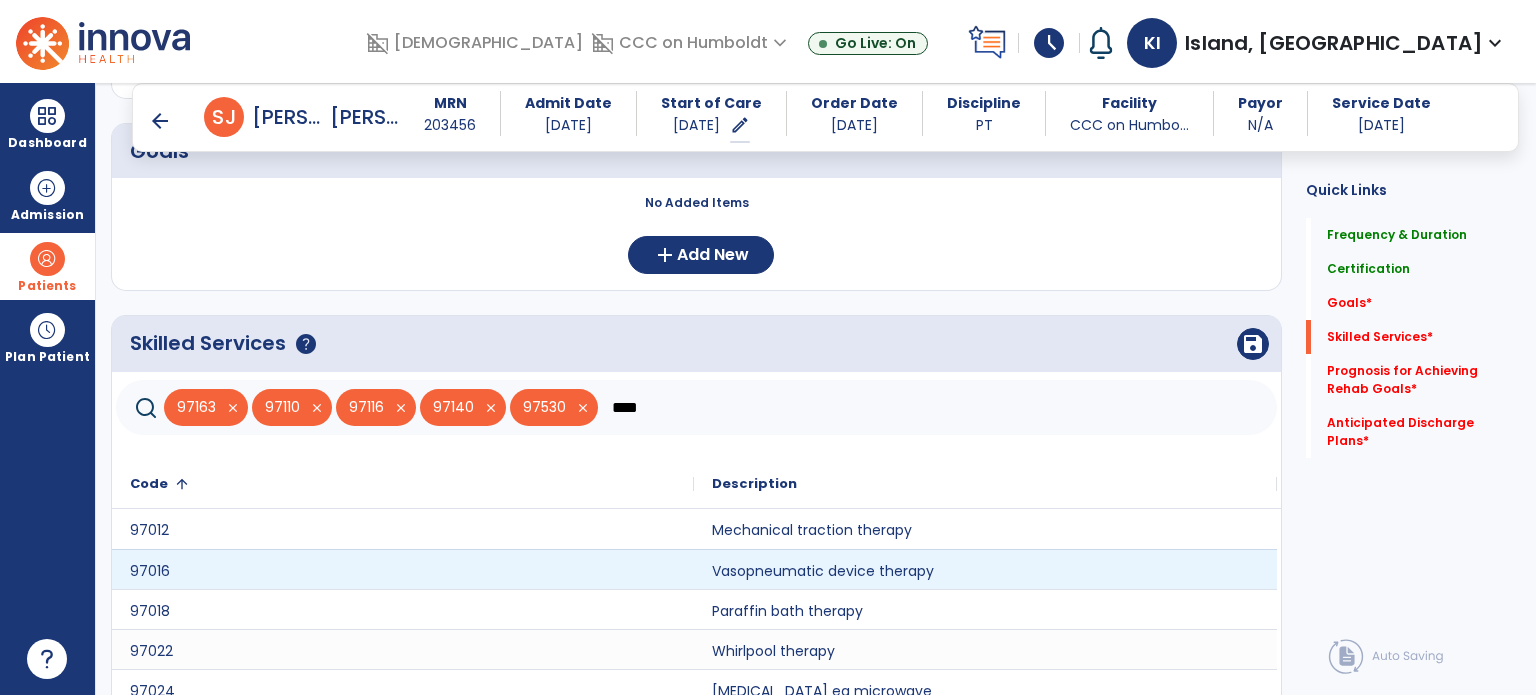 scroll, scrollTop: 492, scrollLeft: 0, axis: vertical 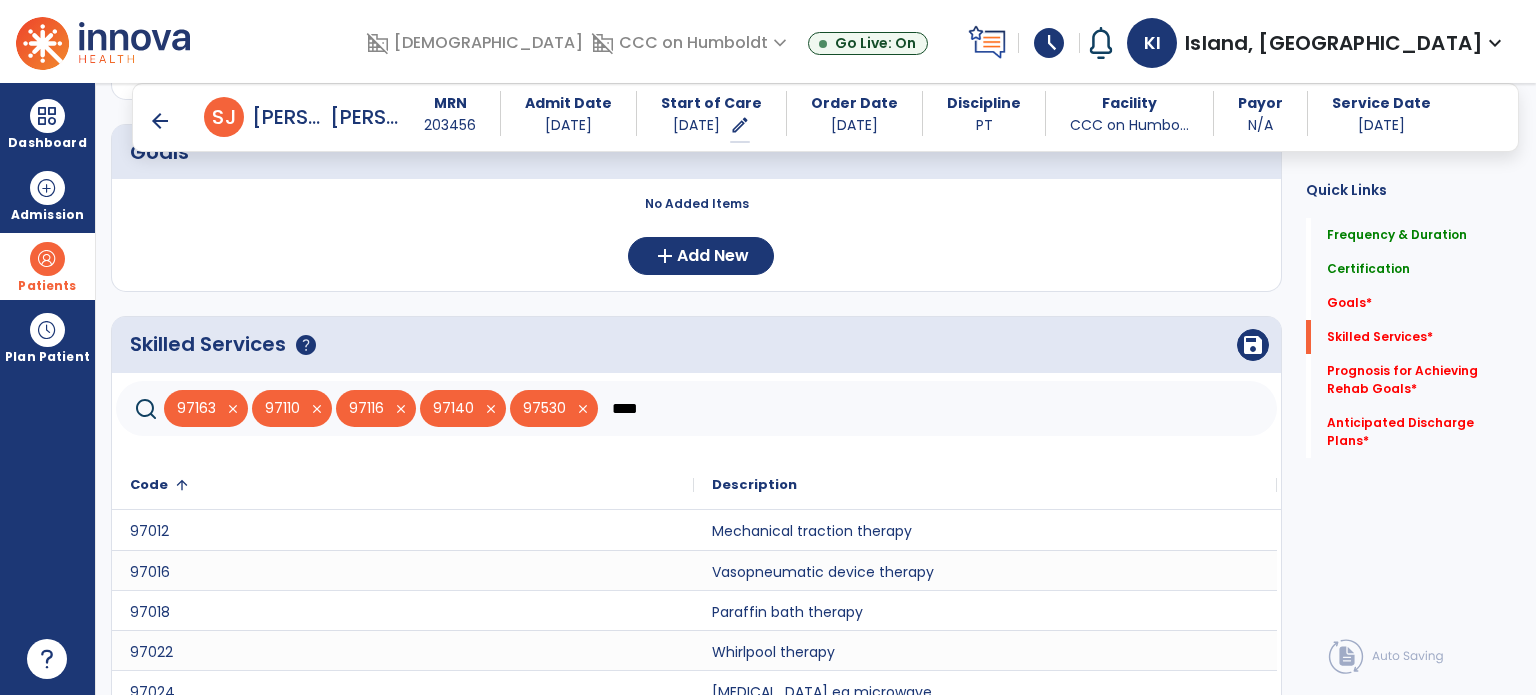 click on "****" 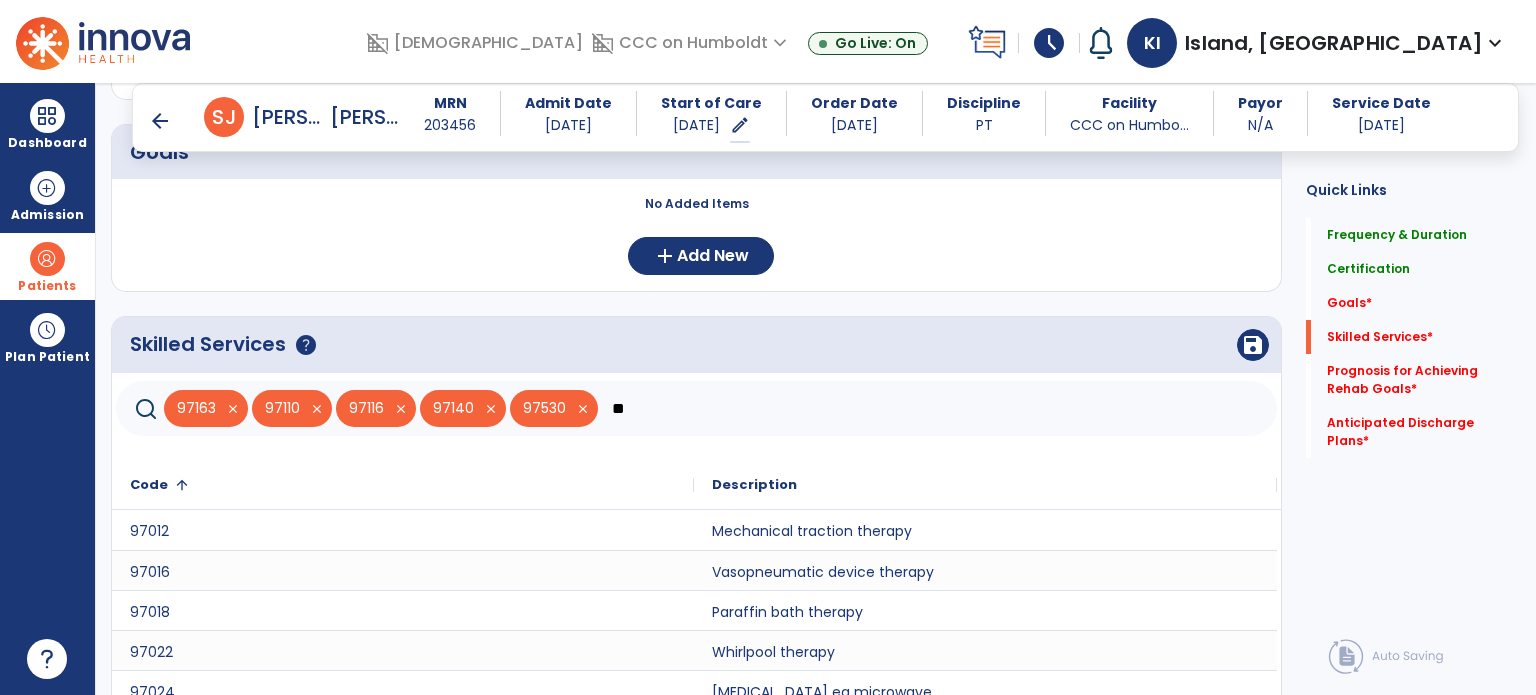type on "*" 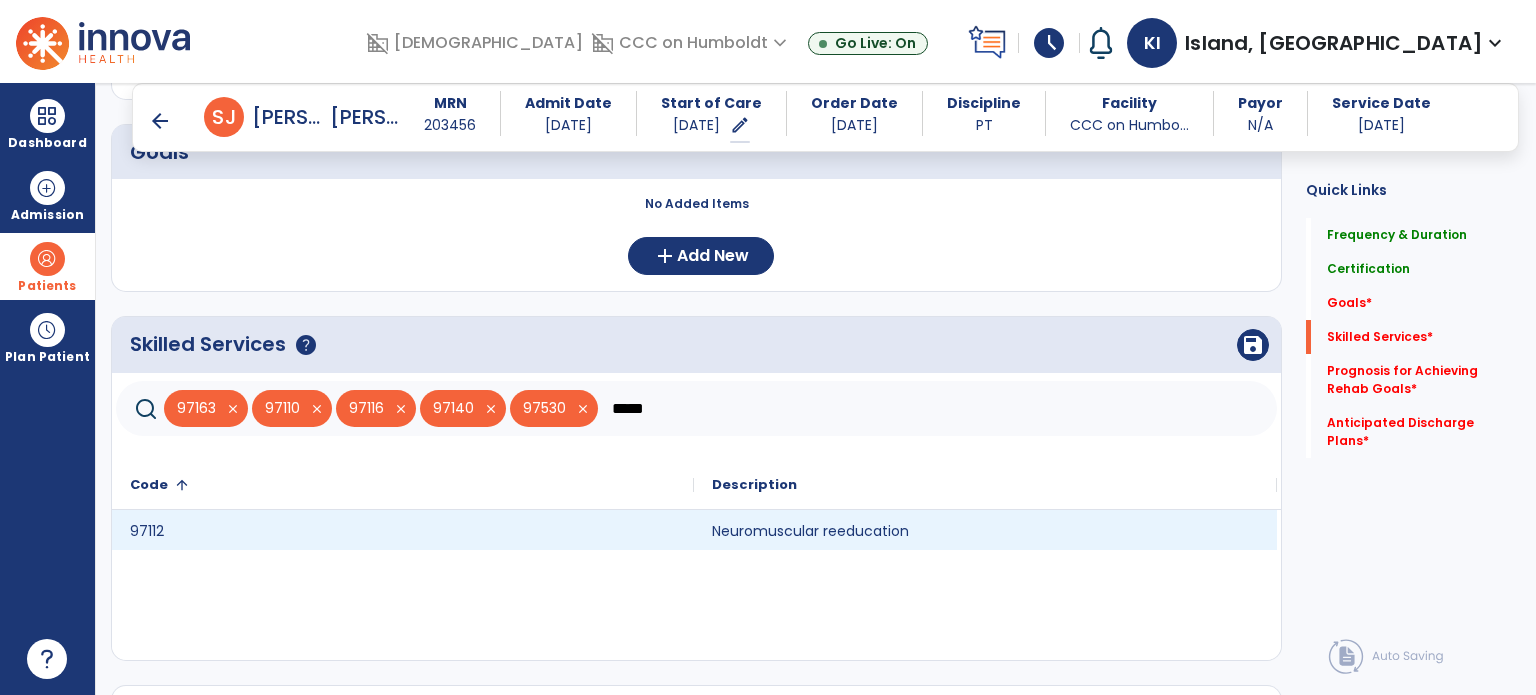 type on "*****" 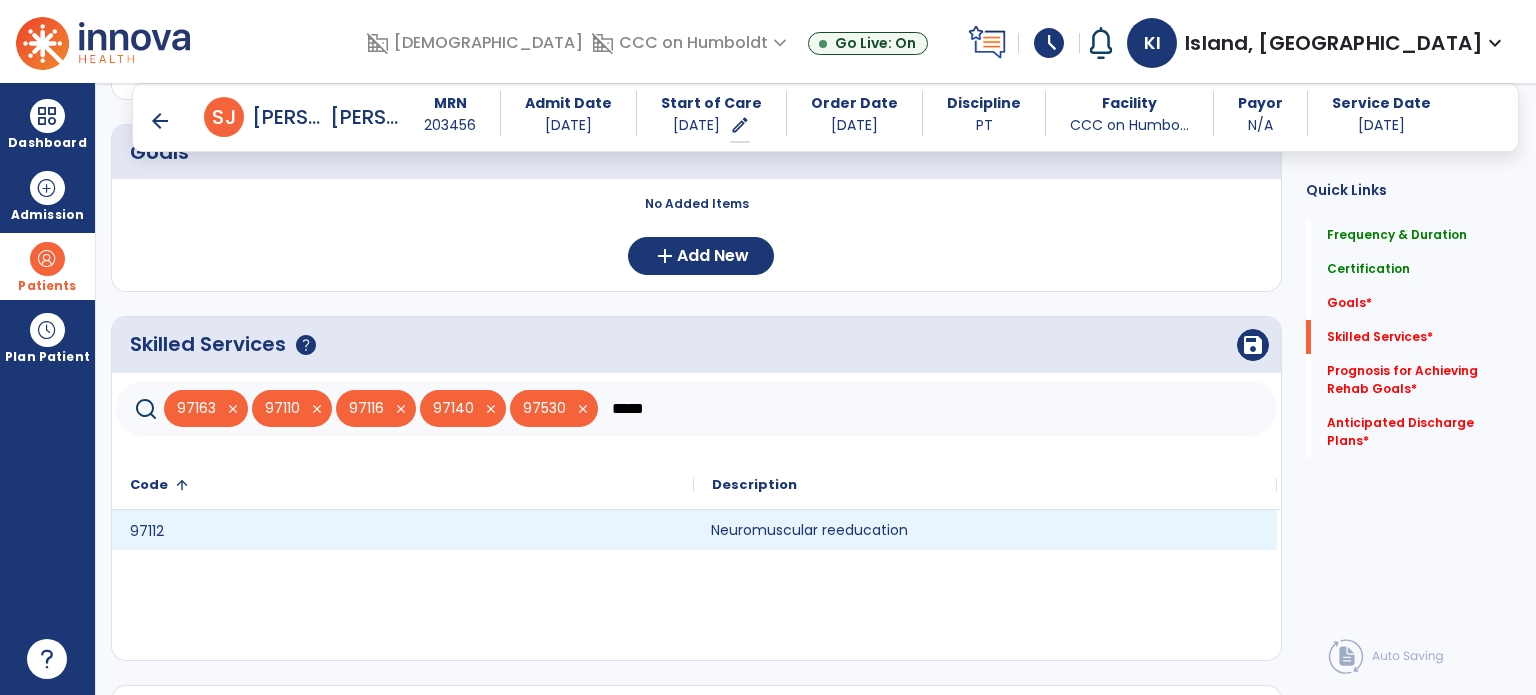click on "Neuromuscular reeducation" 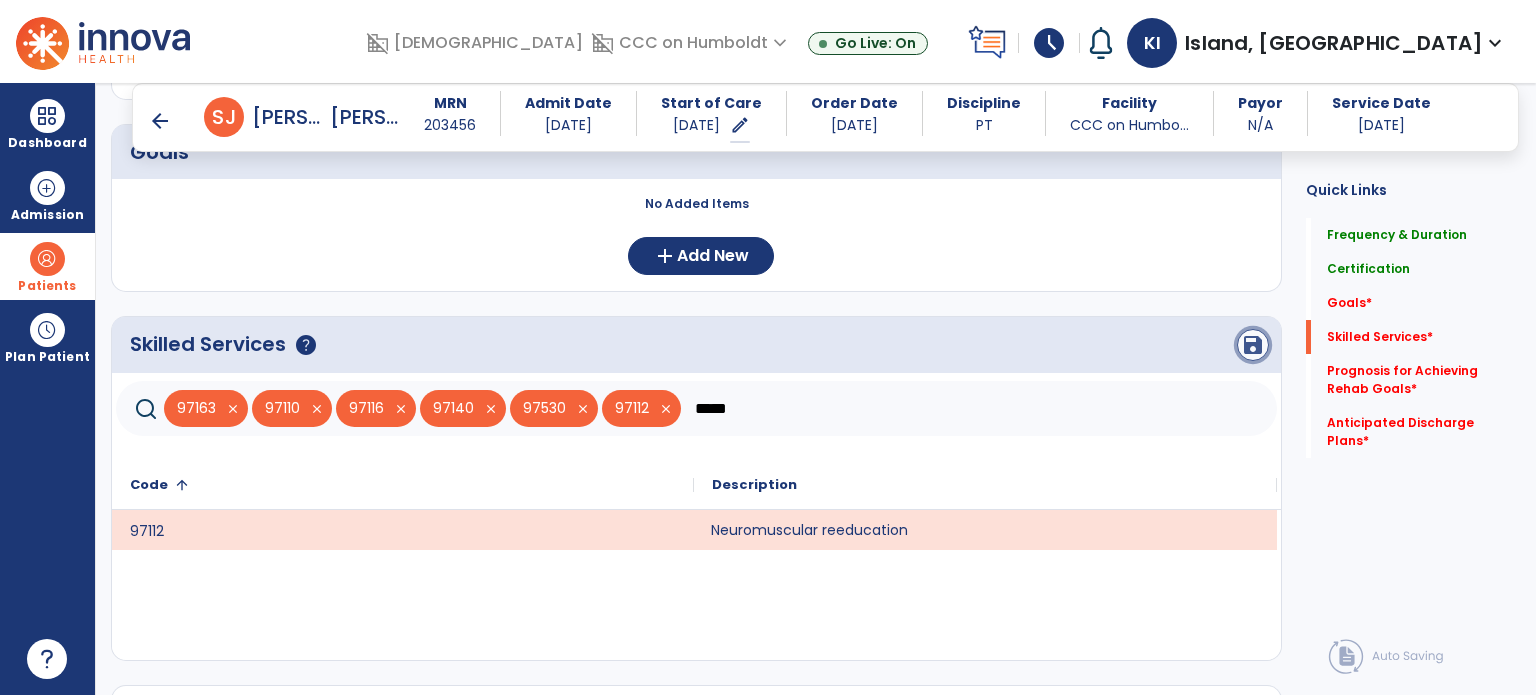 click on "save" 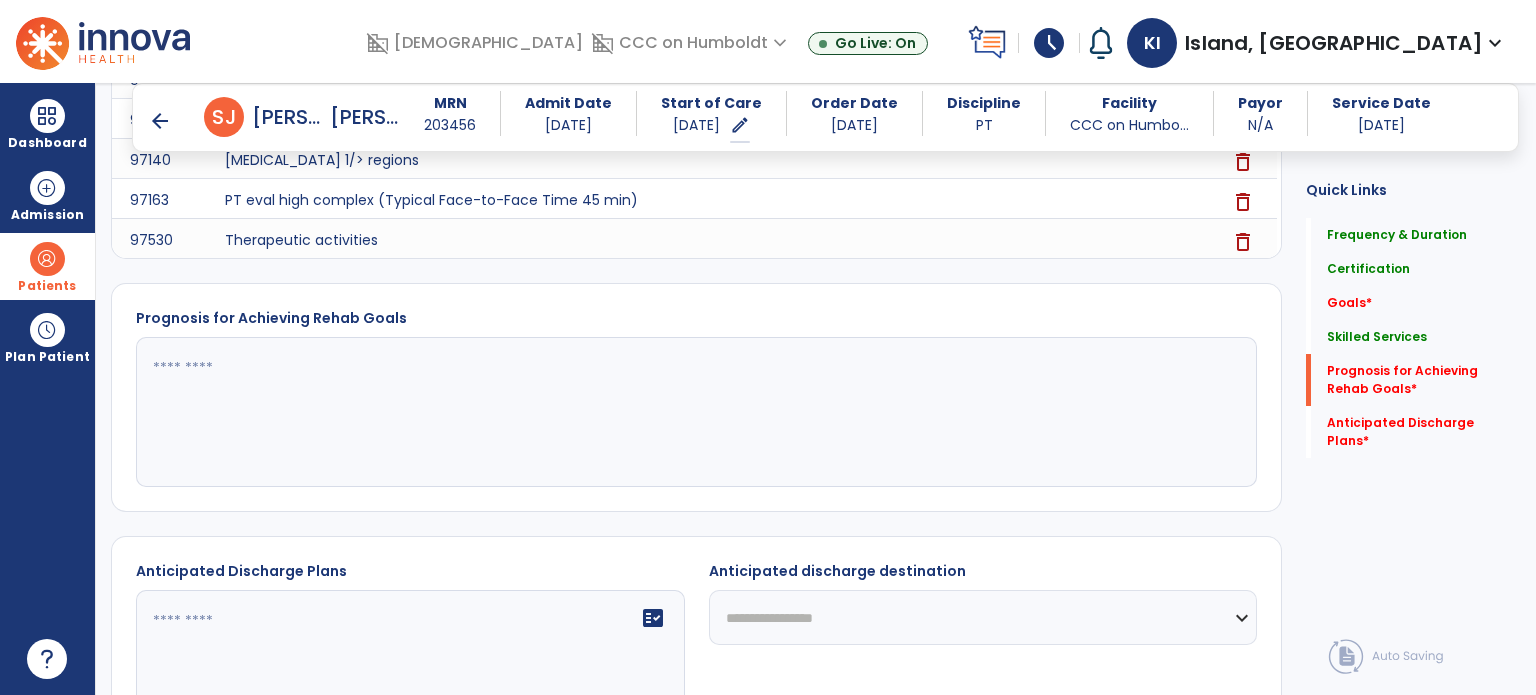 scroll, scrollTop: 900, scrollLeft: 0, axis: vertical 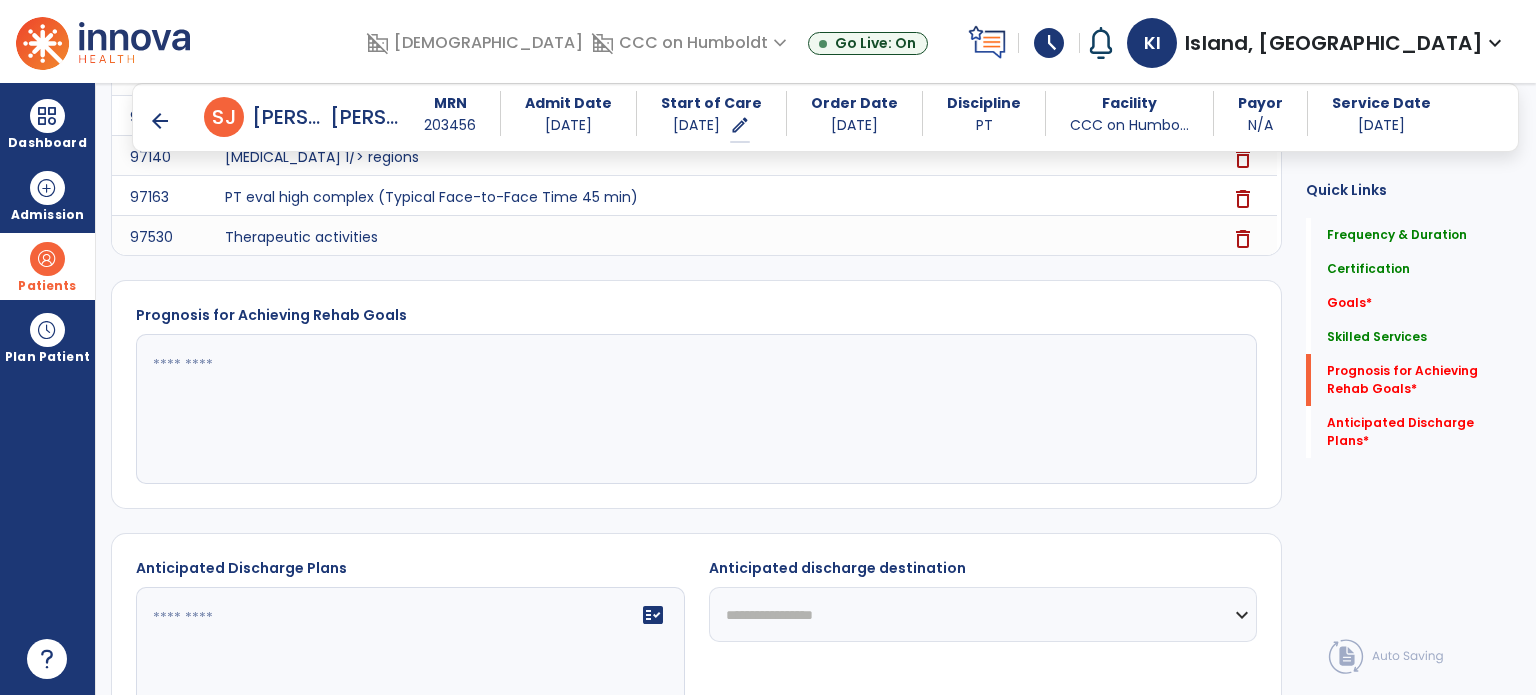 click 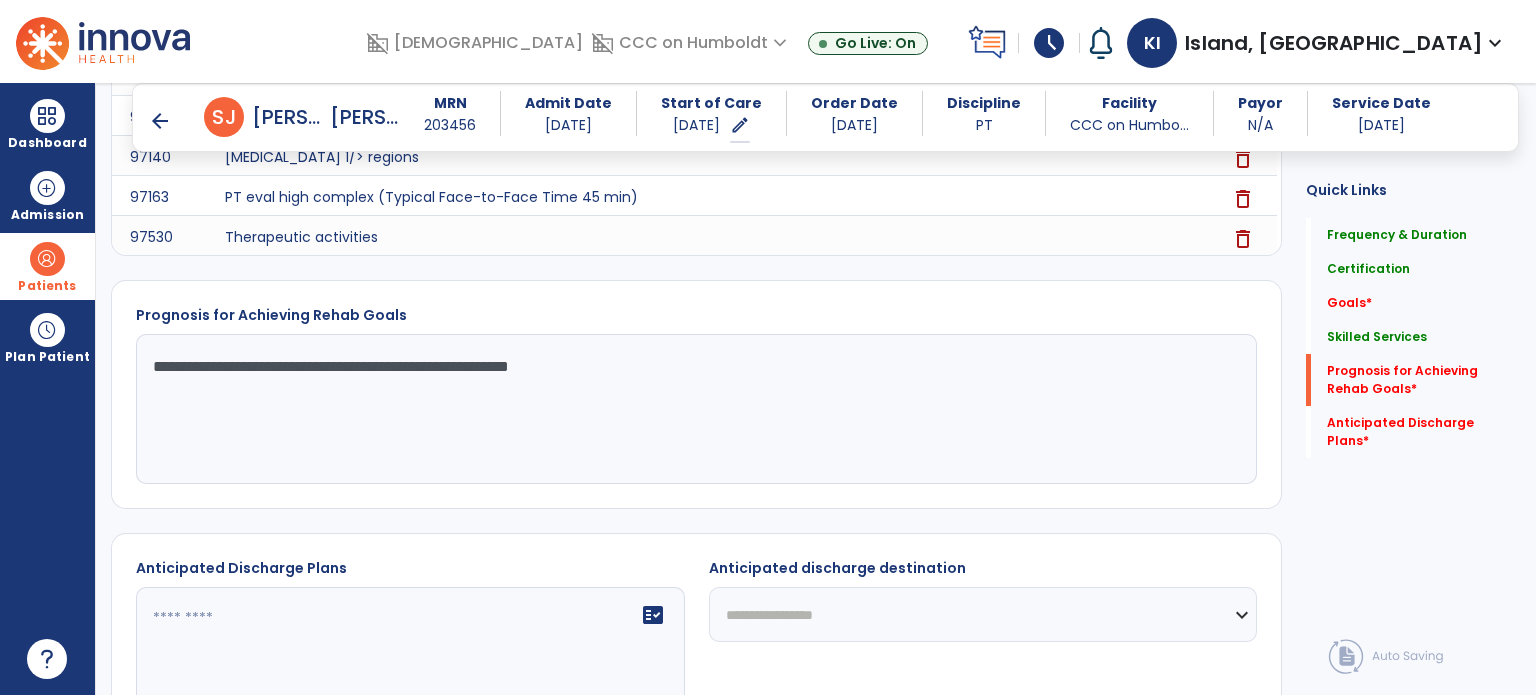 type on "**********" 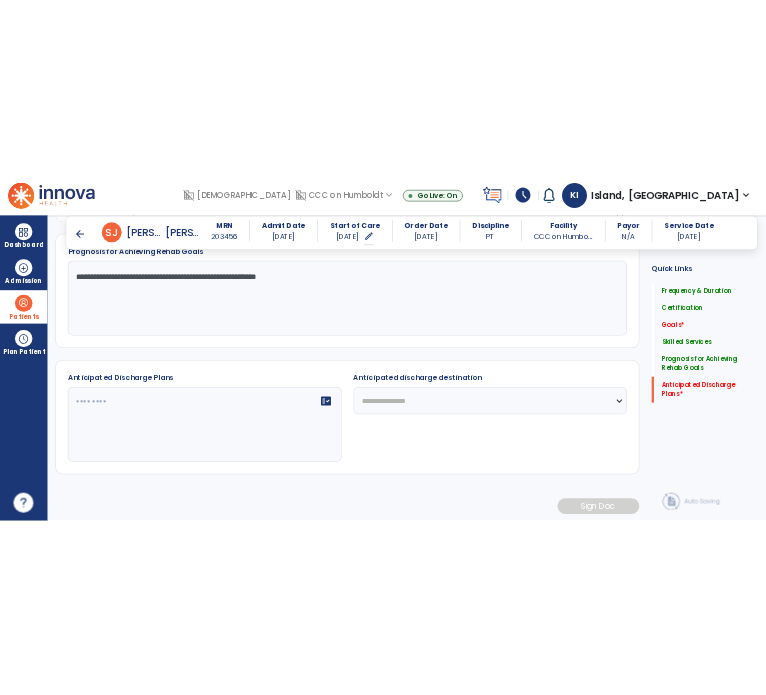 scroll, scrollTop: 0, scrollLeft: 0, axis: both 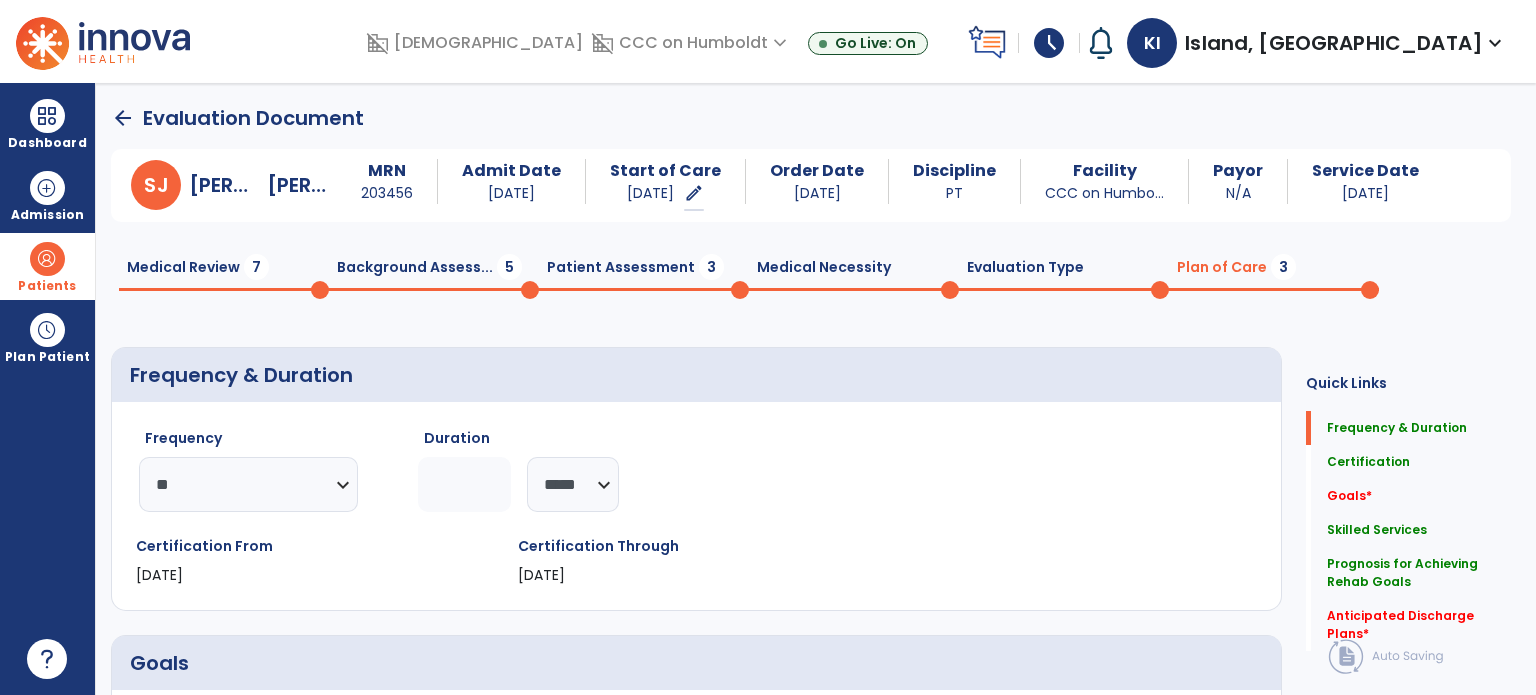 click on "Medical Review  7" 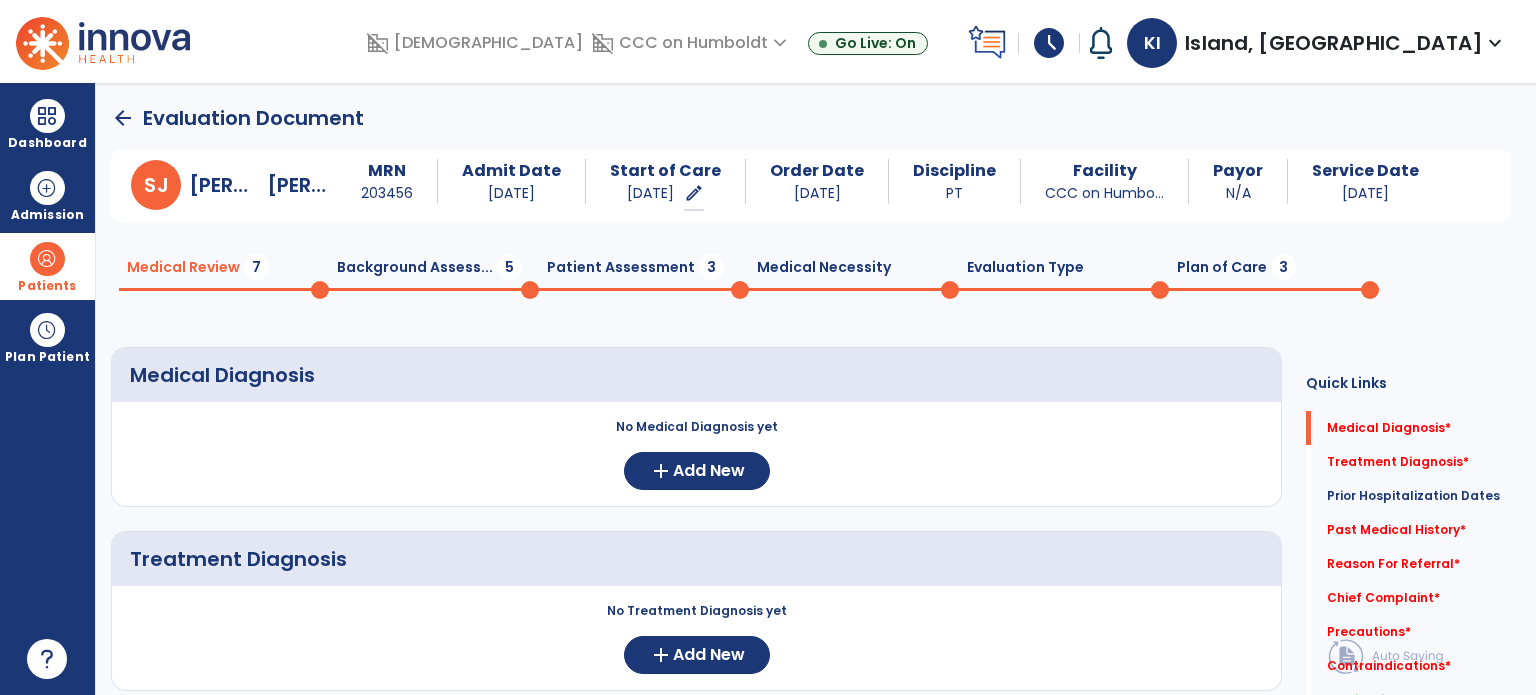 click on "arrow_back" 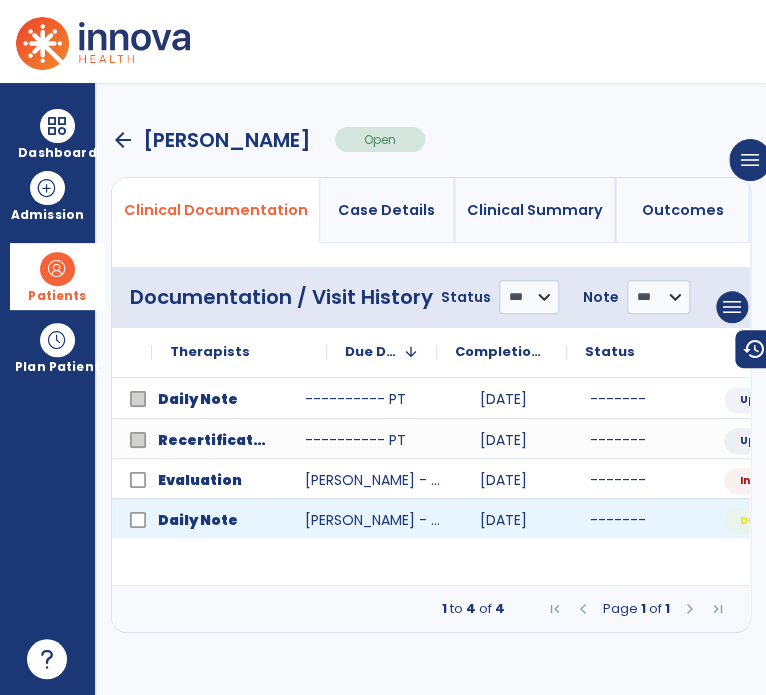 scroll, scrollTop: 0, scrollLeft: 267, axis: horizontal 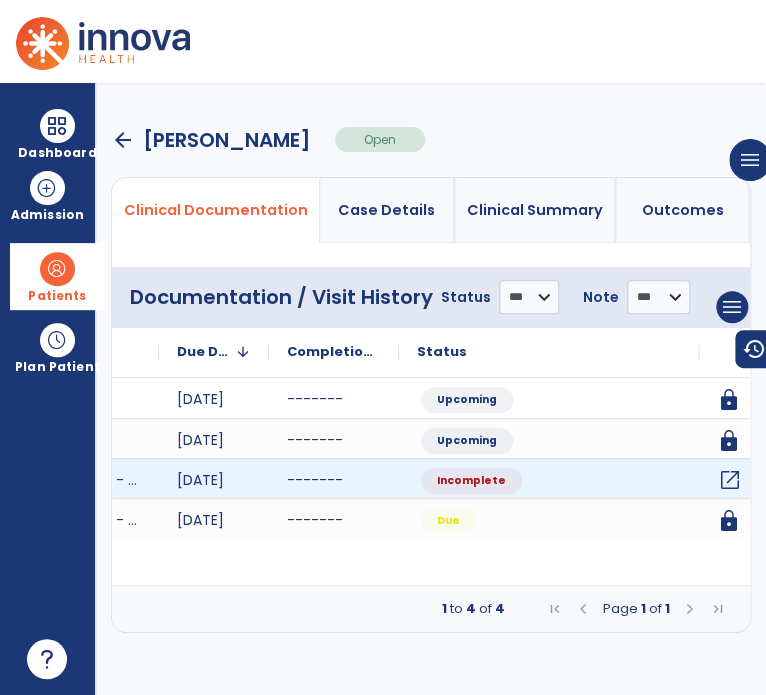 click on "open_in_new" 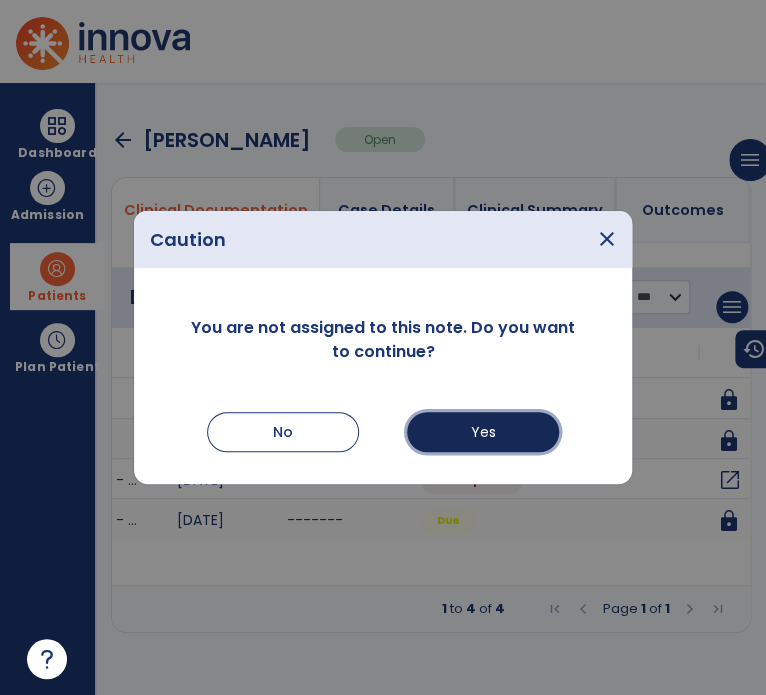 click on "Yes" at bounding box center (483, 432) 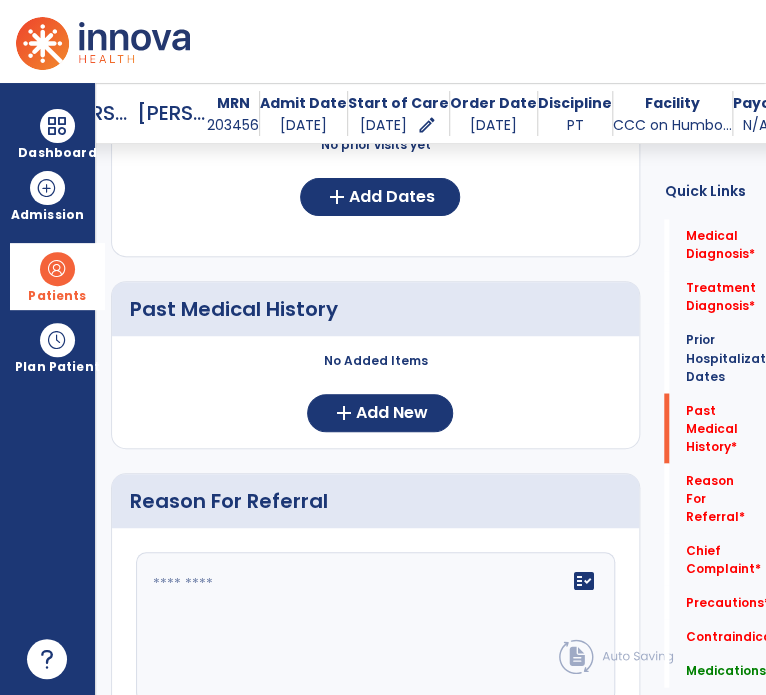 scroll, scrollTop: 689, scrollLeft: 0, axis: vertical 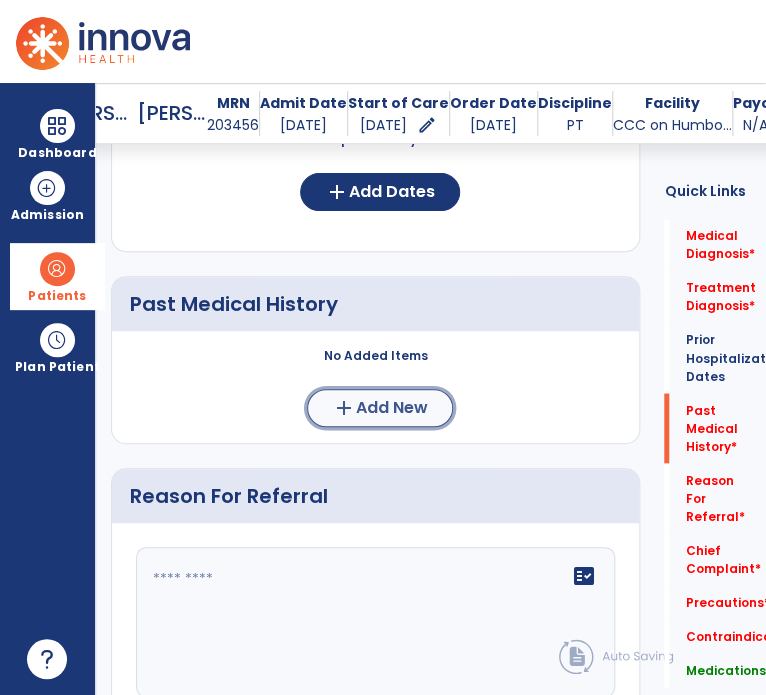 click on "Add New" 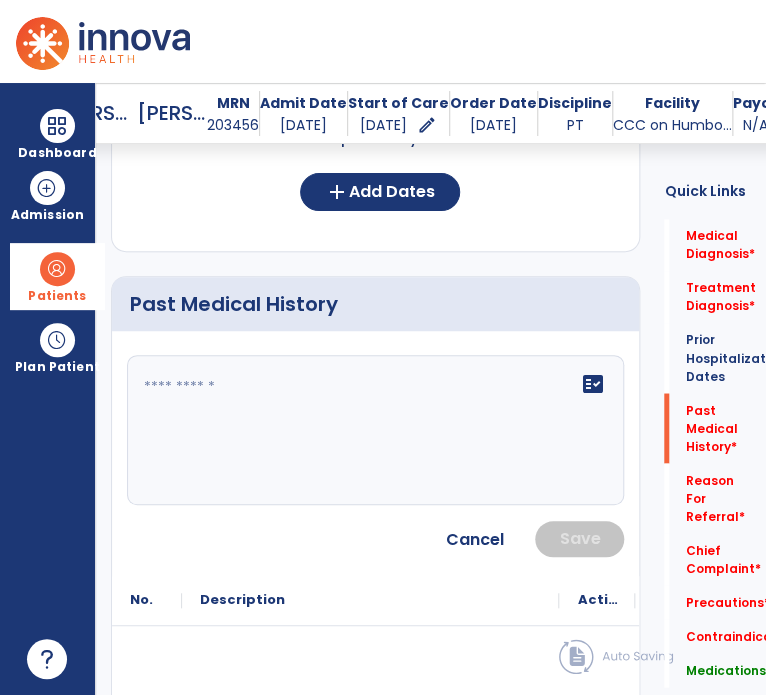 click on "fact_check" 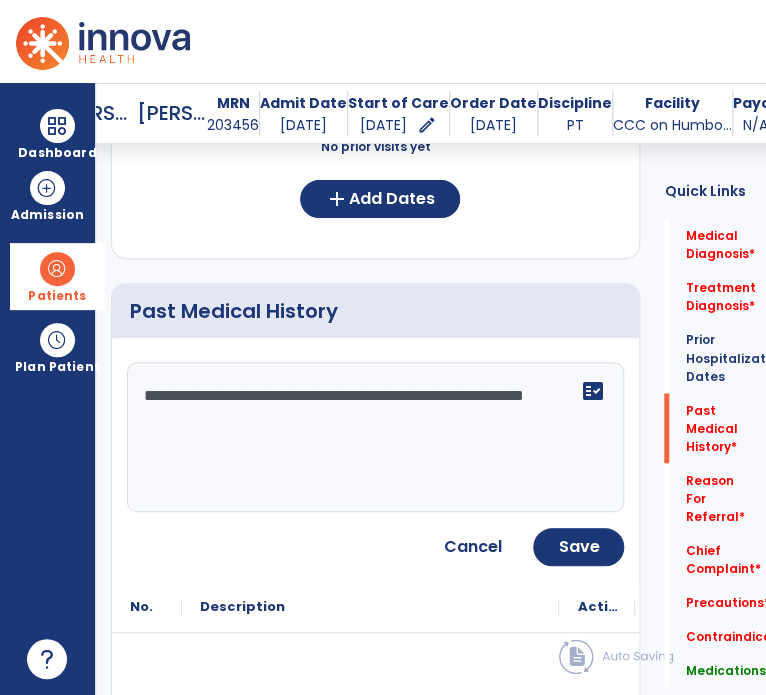 scroll, scrollTop: 696, scrollLeft: 0, axis: vertical 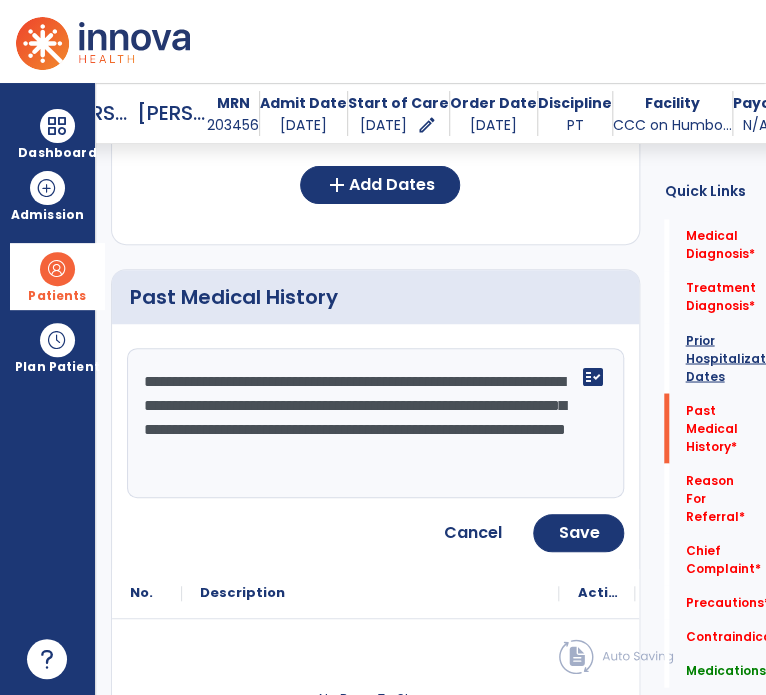 type on "**********" 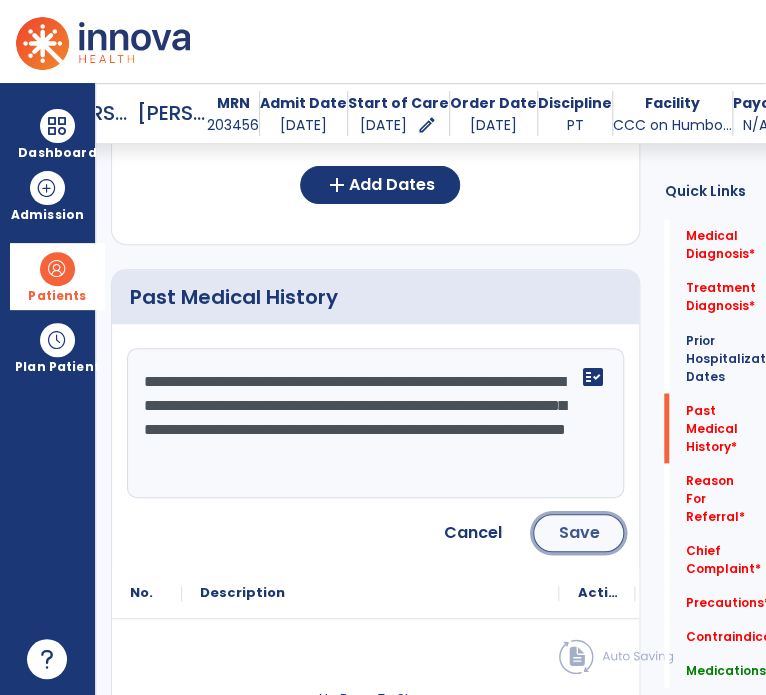 click on "Save" 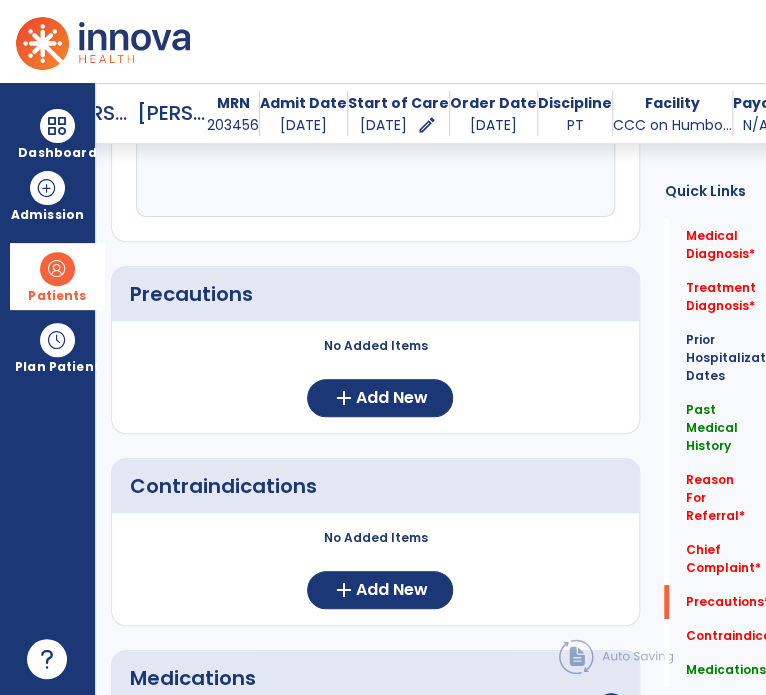 scroll, scrollTop: 1632, scrollLeft: 0, axis: vertical 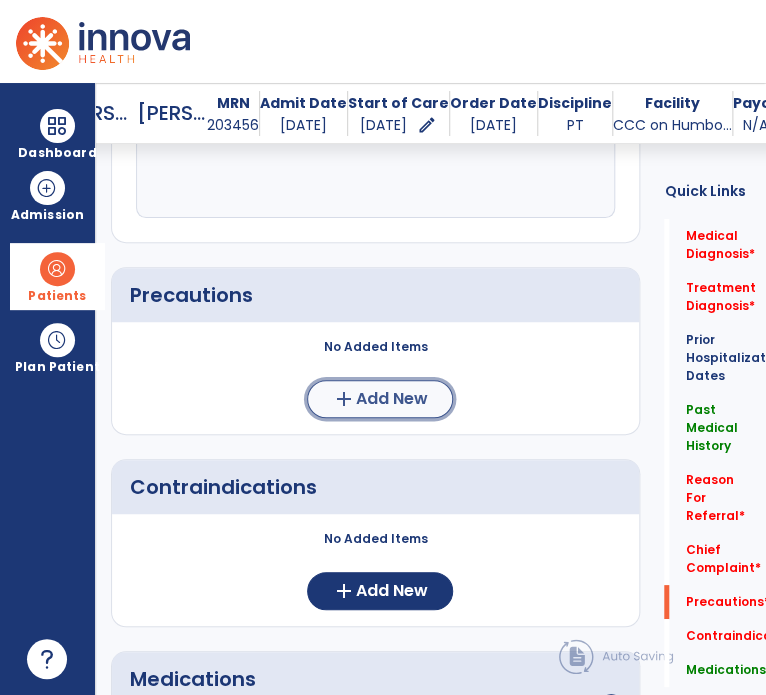 click on "add  Add New" 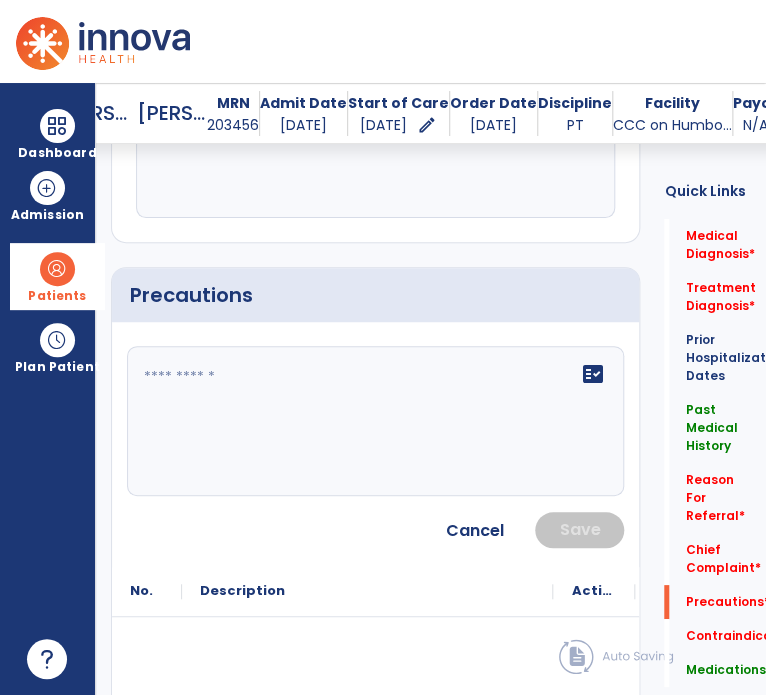 click on "fact_check" 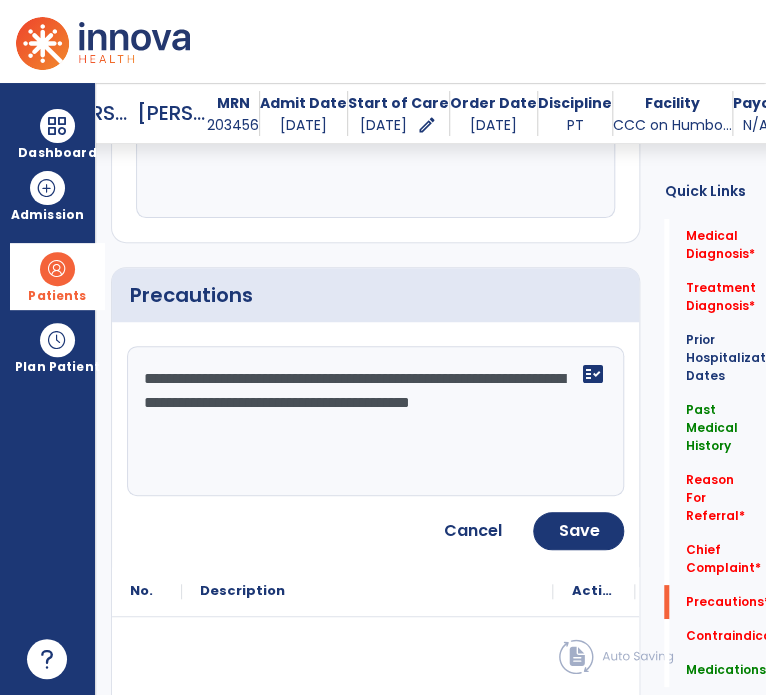 click on "**********" 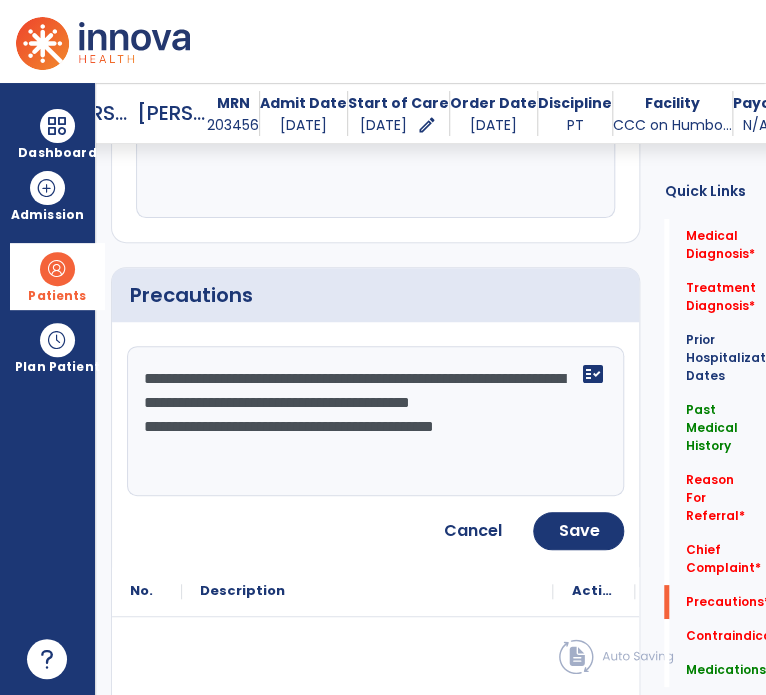 click on "**********" 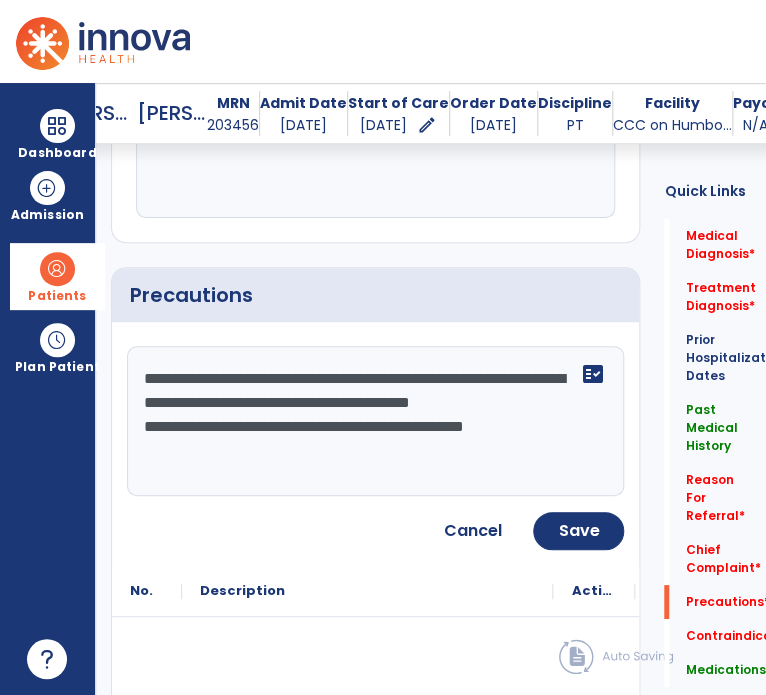 type on "**********" 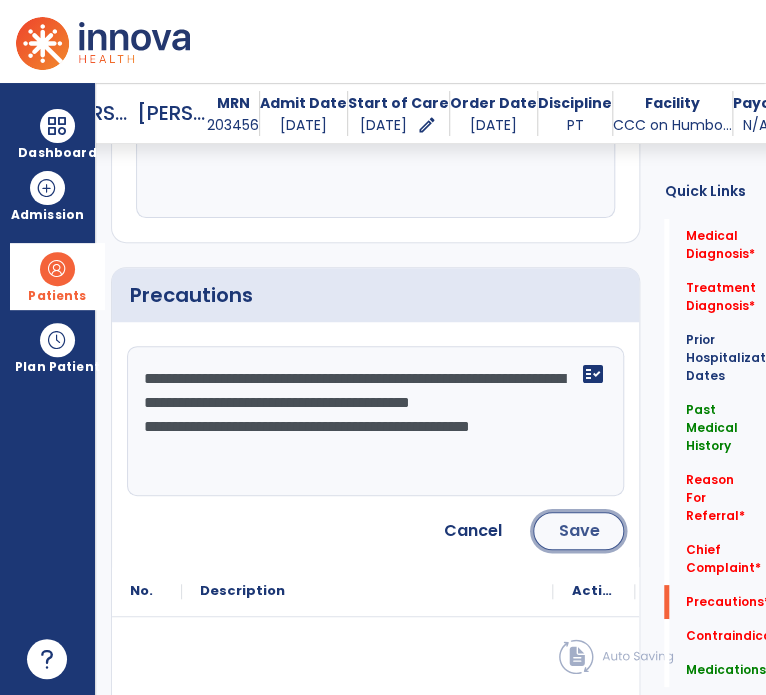 click on "Save" 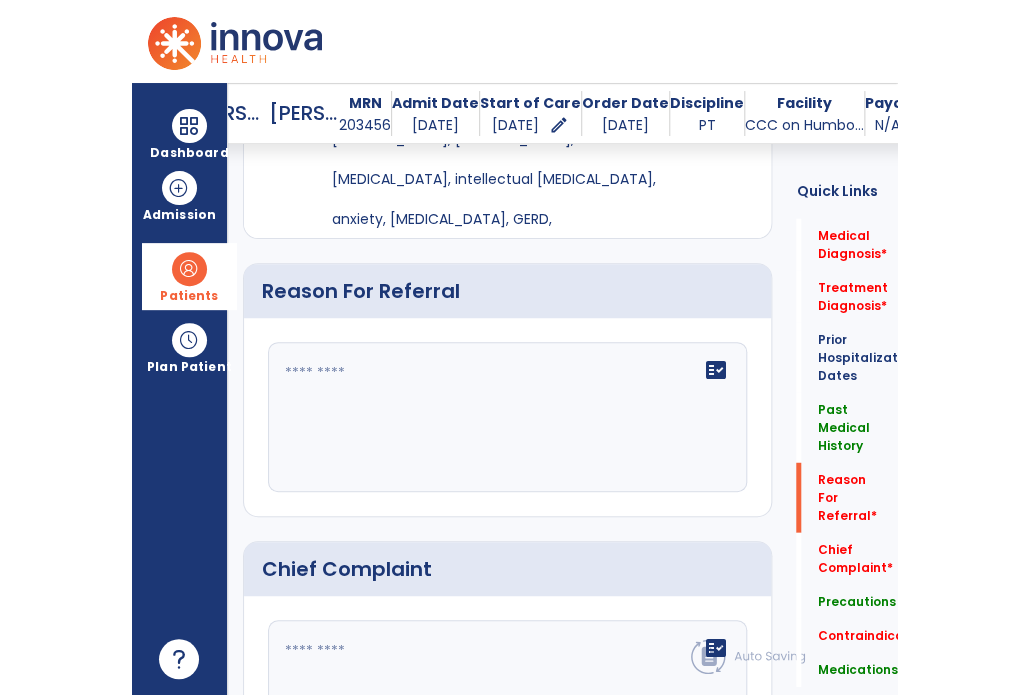 scroll, scrollTop: 1080, scrollLeft: 0, axis: vertical 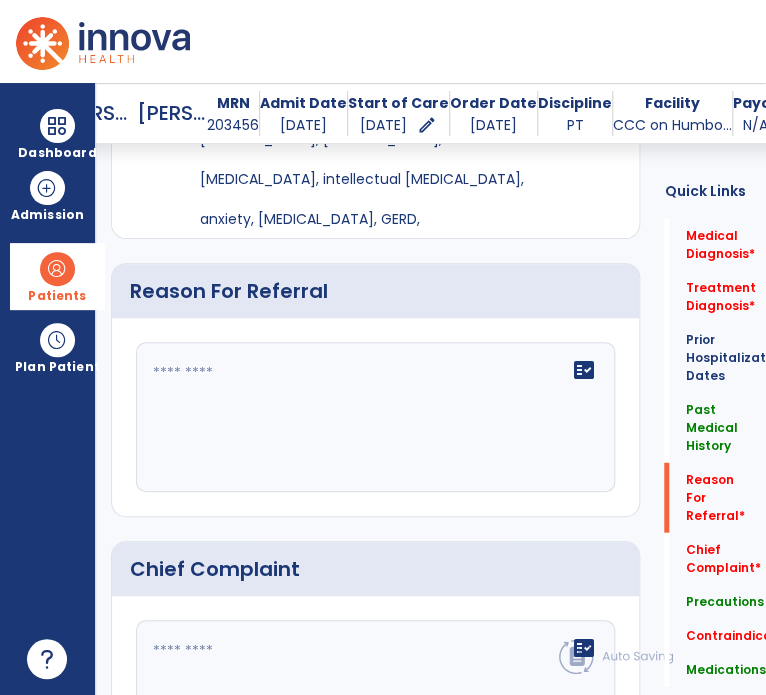 click on "fact_check" 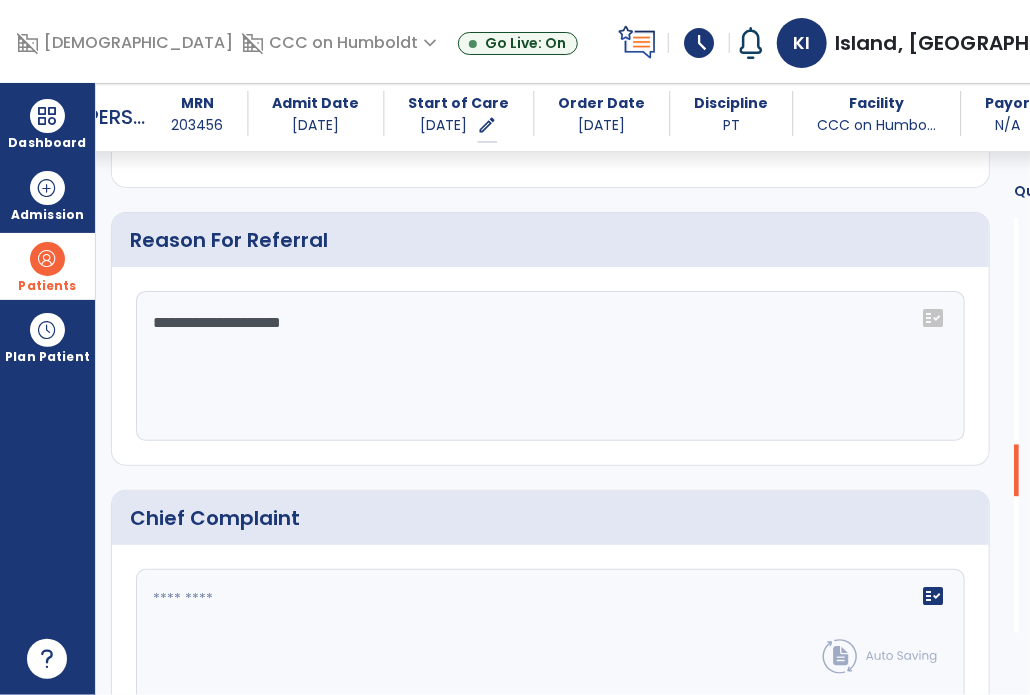 scroll, scrollTop: 1029, scrollLeft: 0, axis: vertical 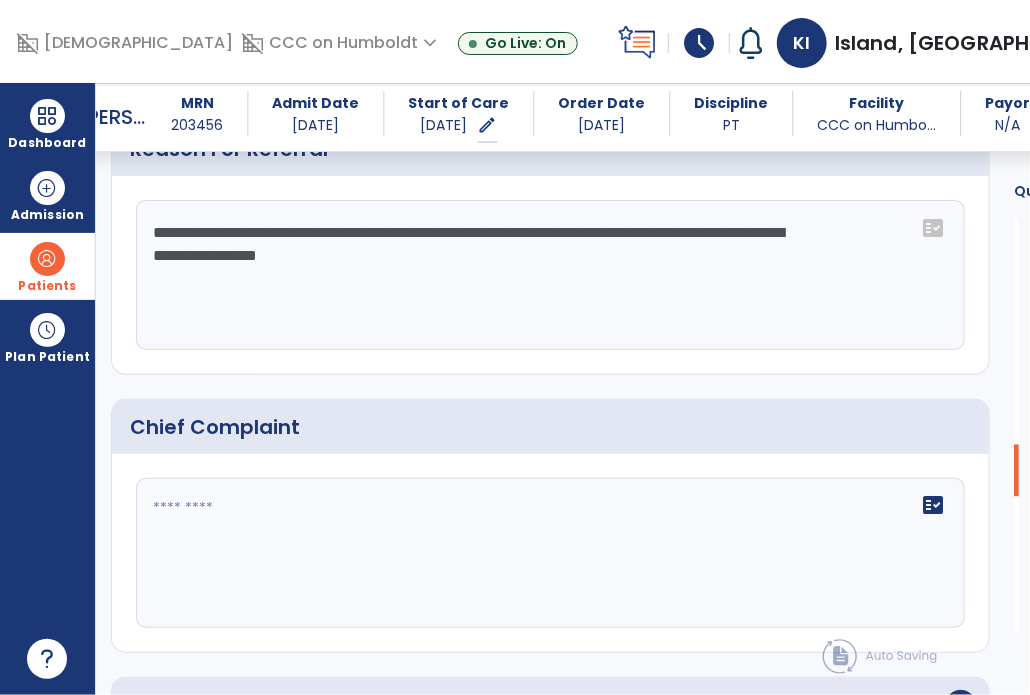 type on "**********" 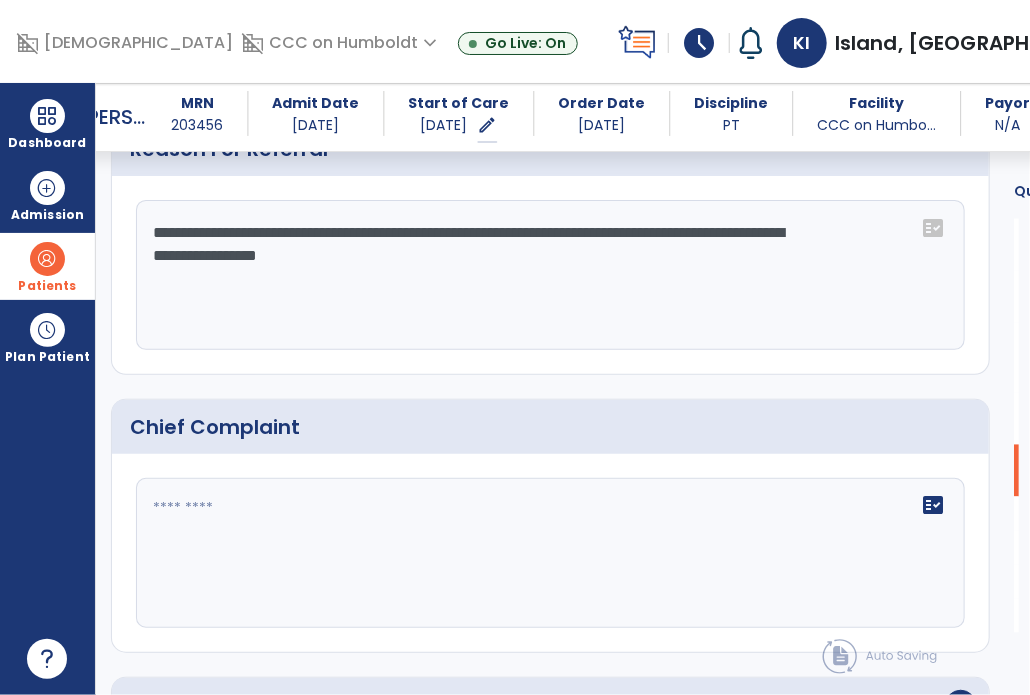 click on "**********" 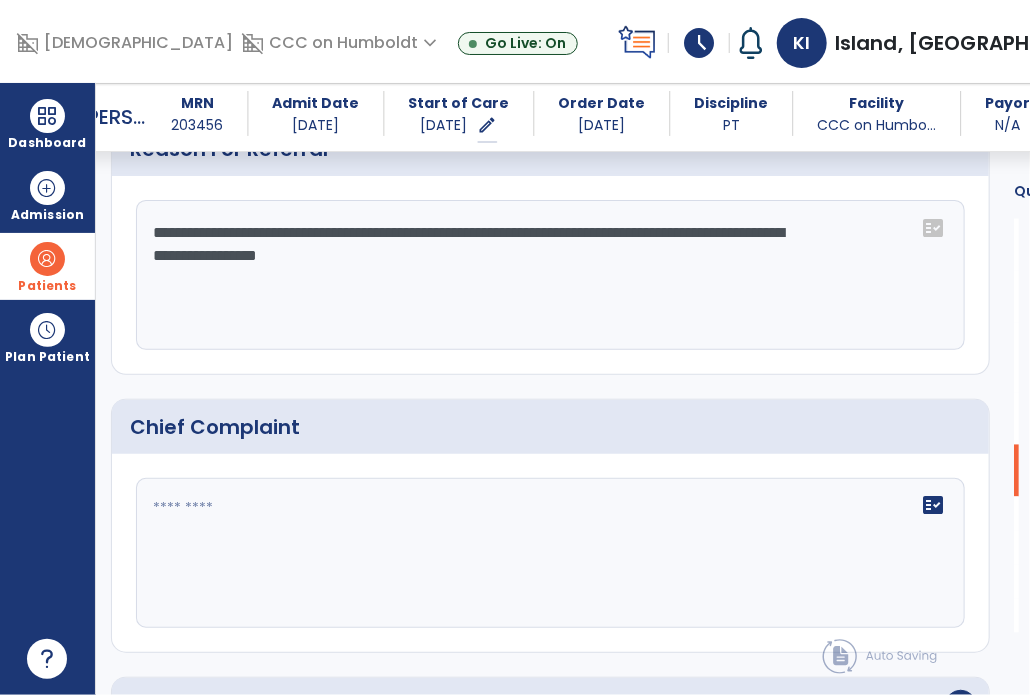 click 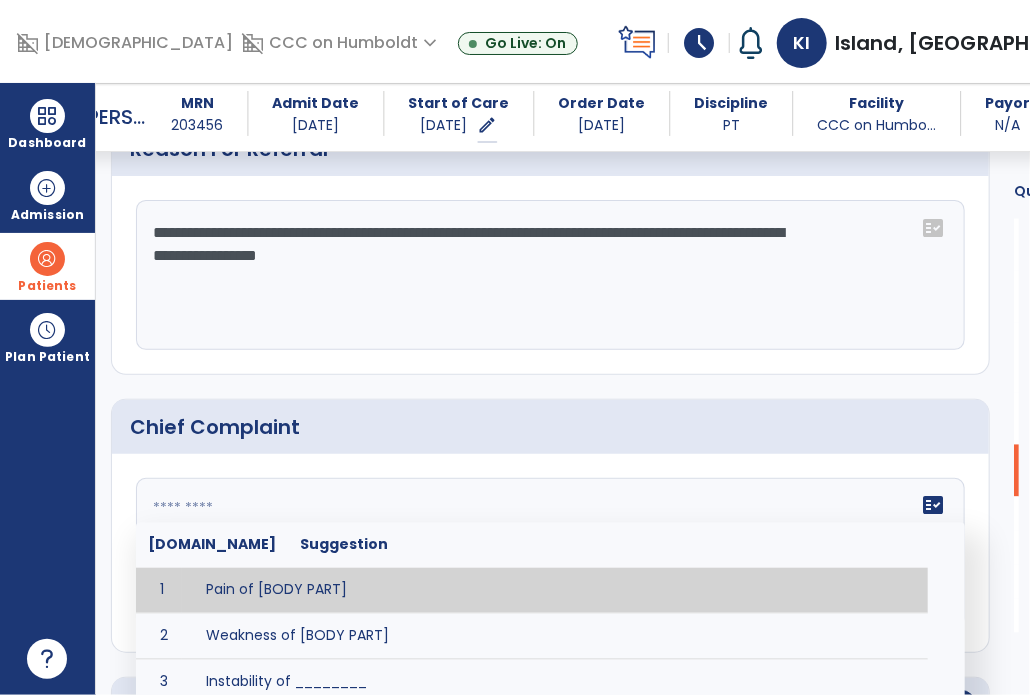 paste on "**********" 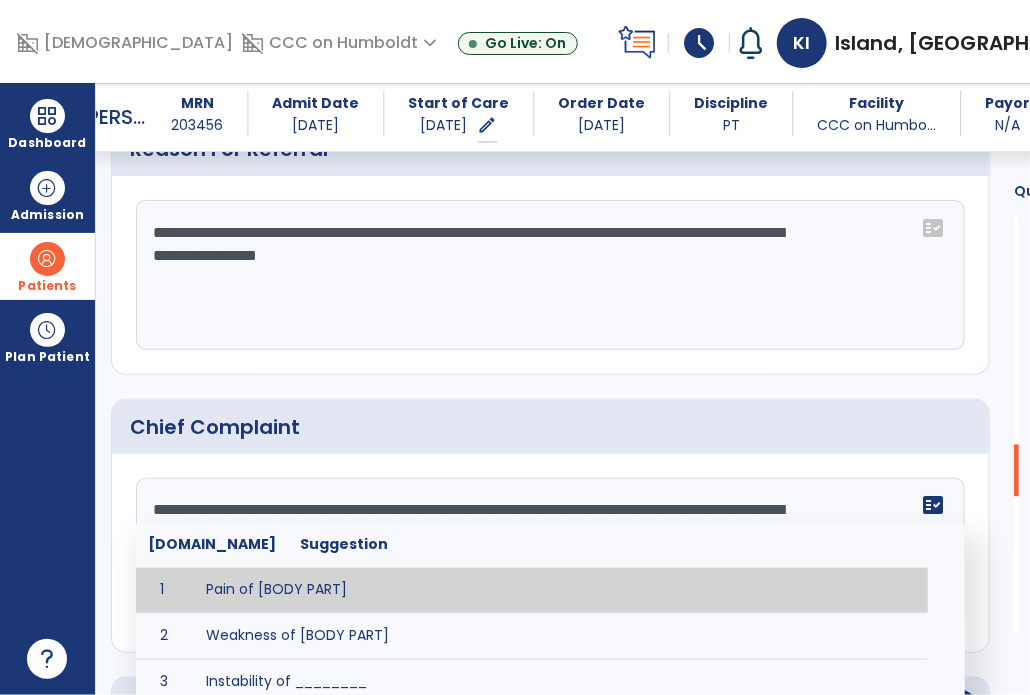 type on "**********" 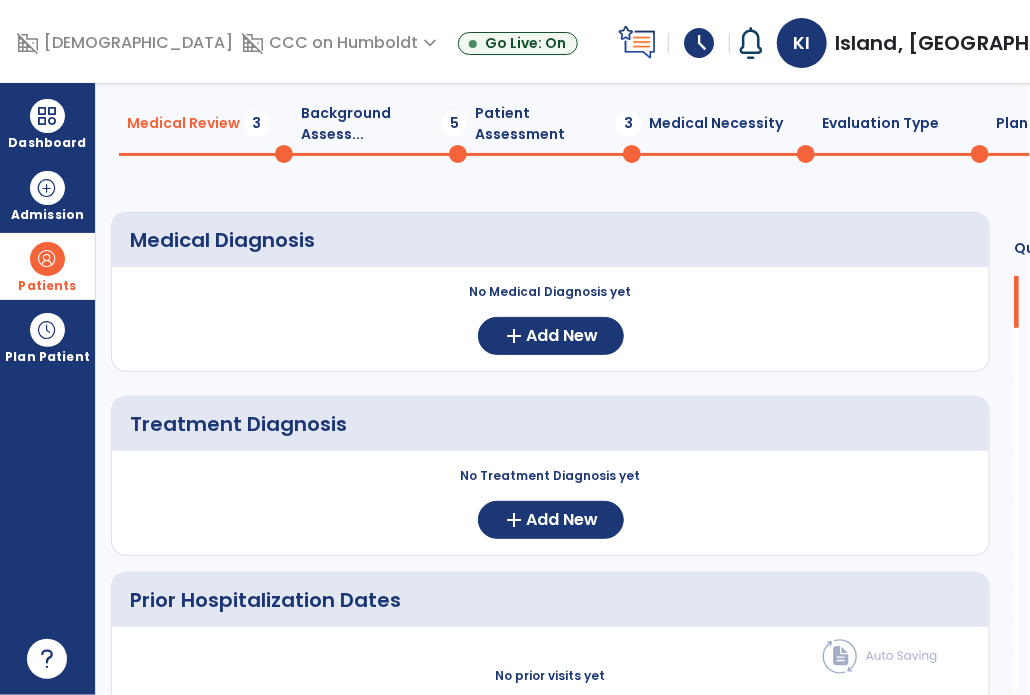 scroll, scrollTop: 0, scrollLeft: 0, axis: both 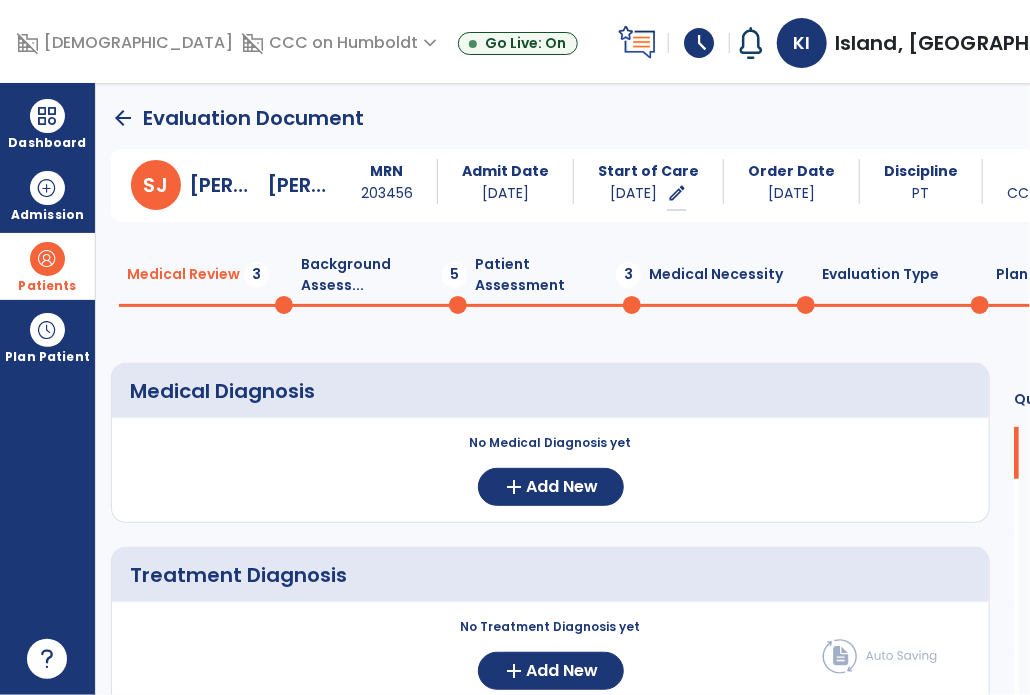 click on "Background Assess...  5" 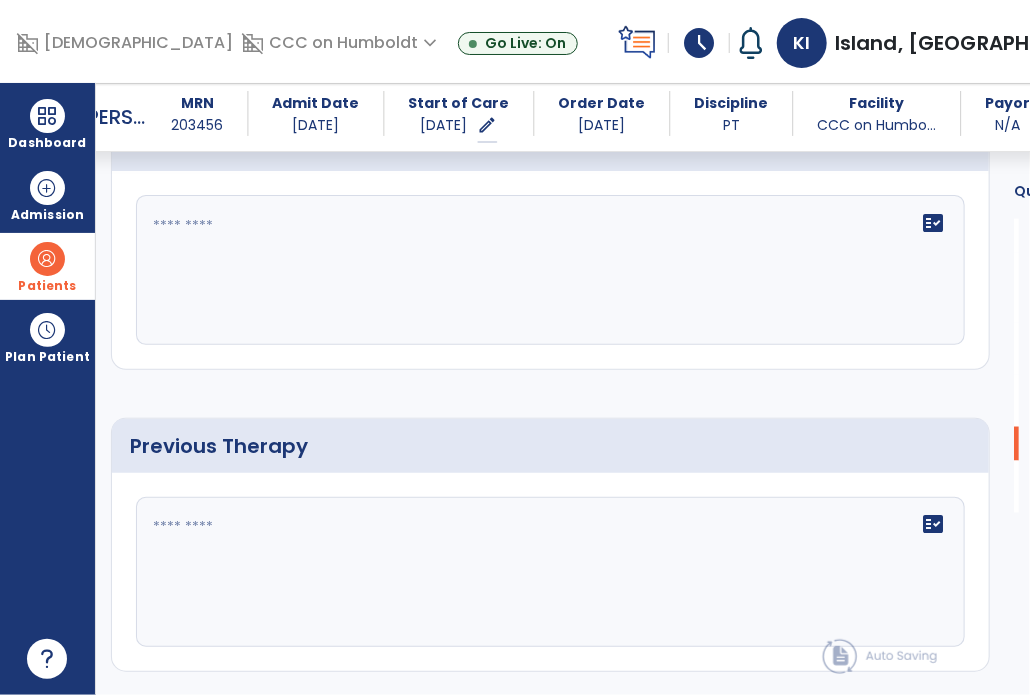 scroll, scrollTop: 0, scrollLeft: 0, axis: both 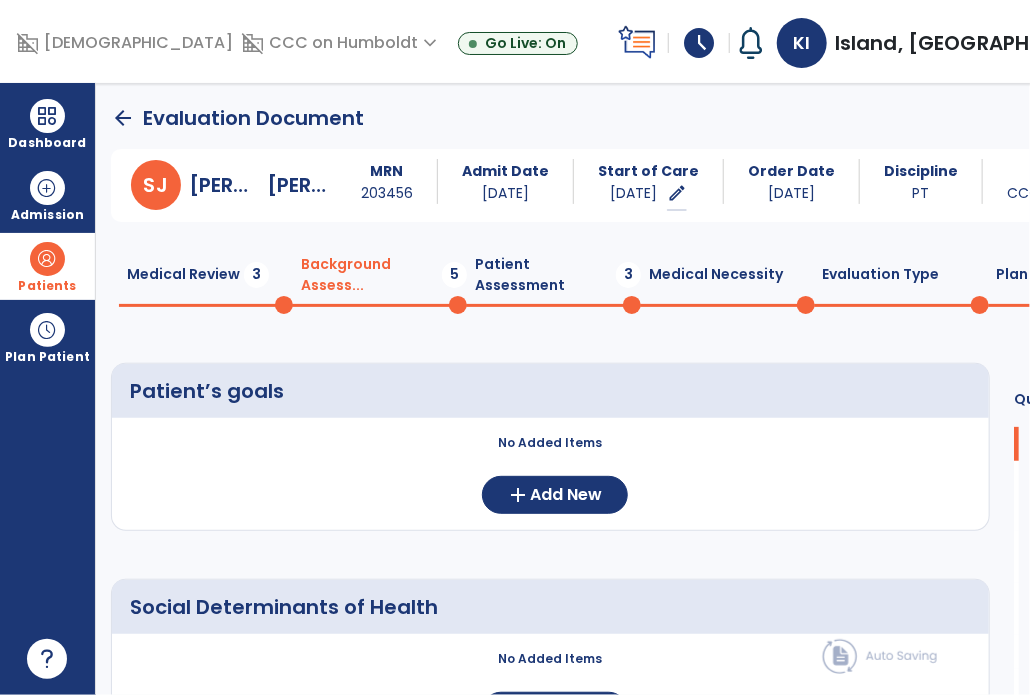 click on "Plan of Care  3" 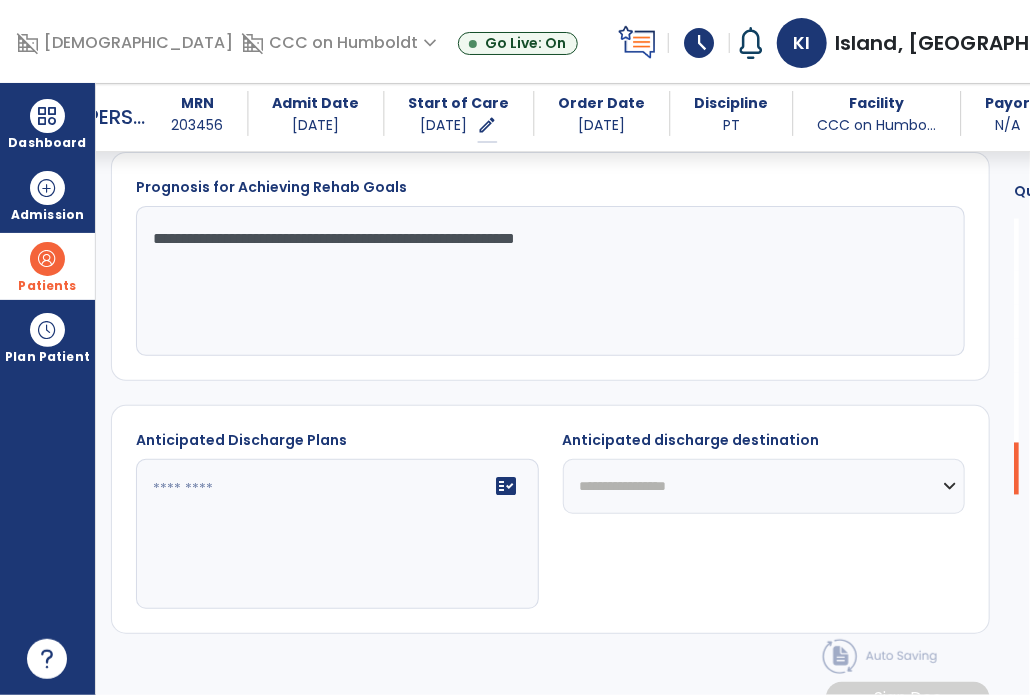 scroll, scrollTop: 1163, scrollLeft: 0, axis: vertical 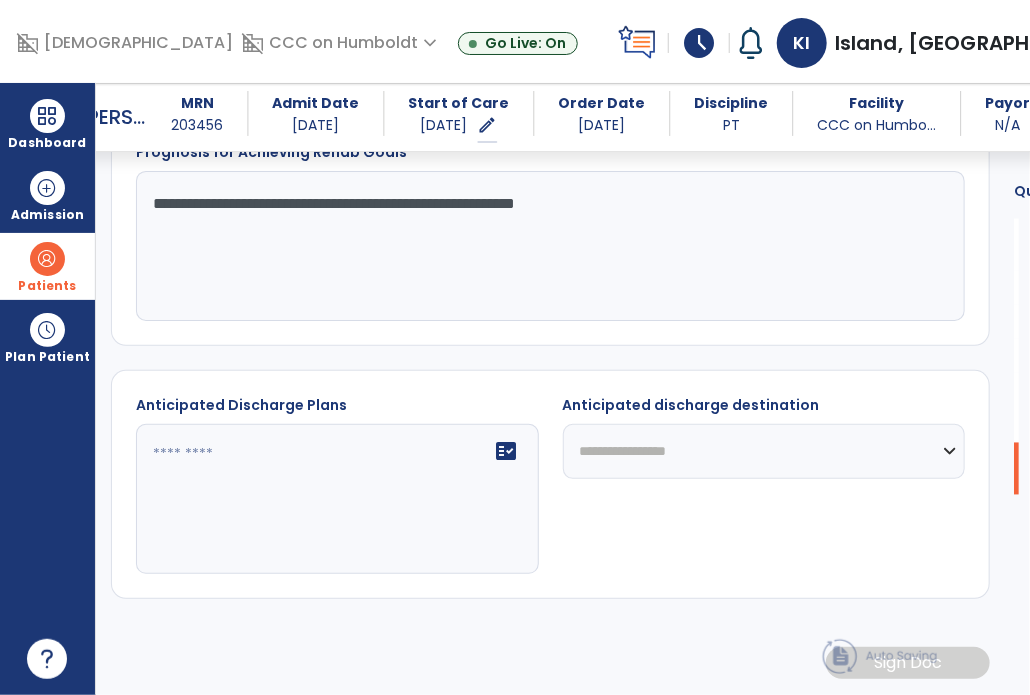 click 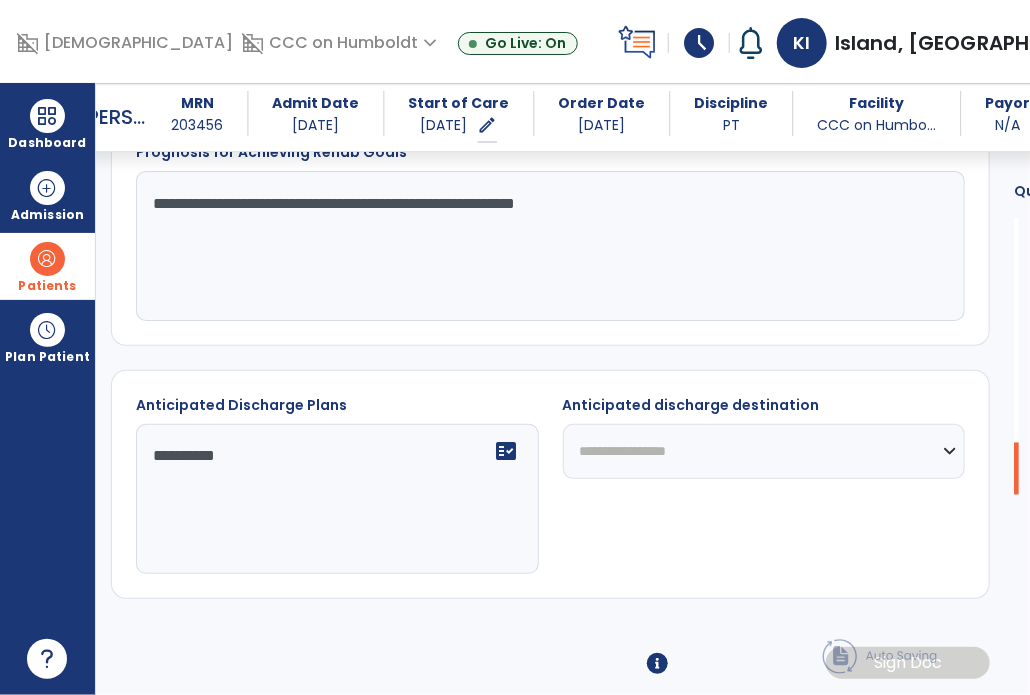 type on "**********" 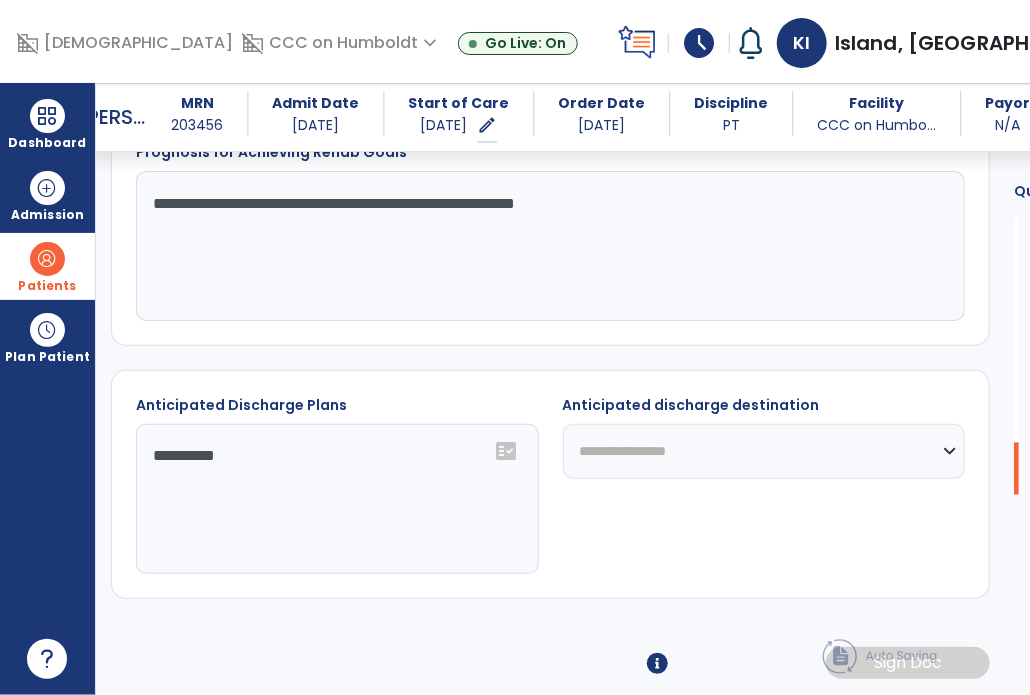 select on "****" 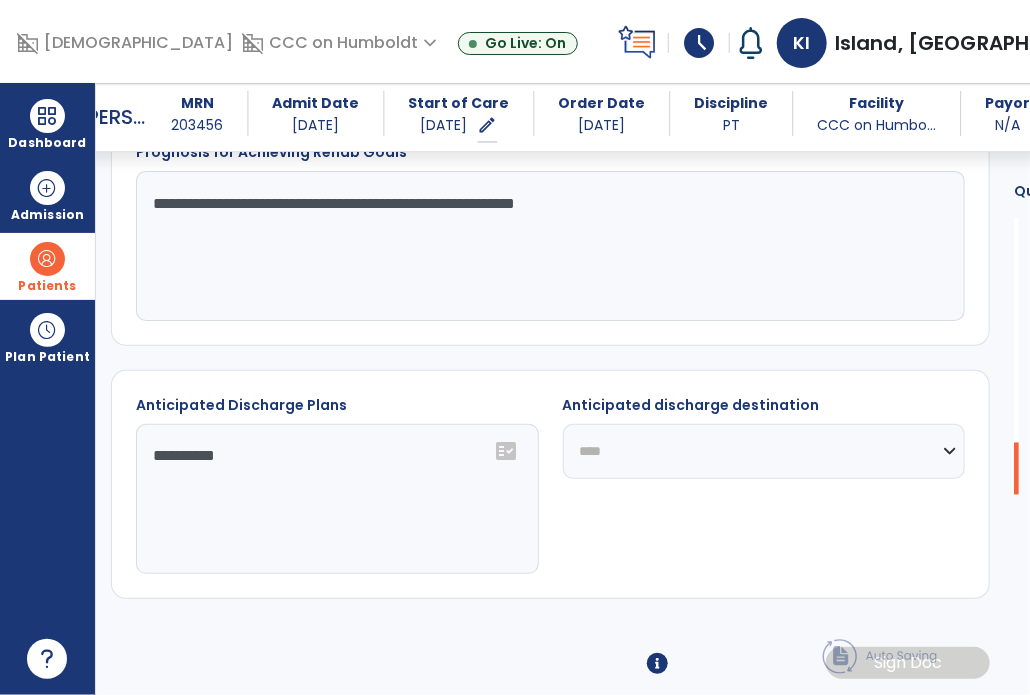 click on "**********" 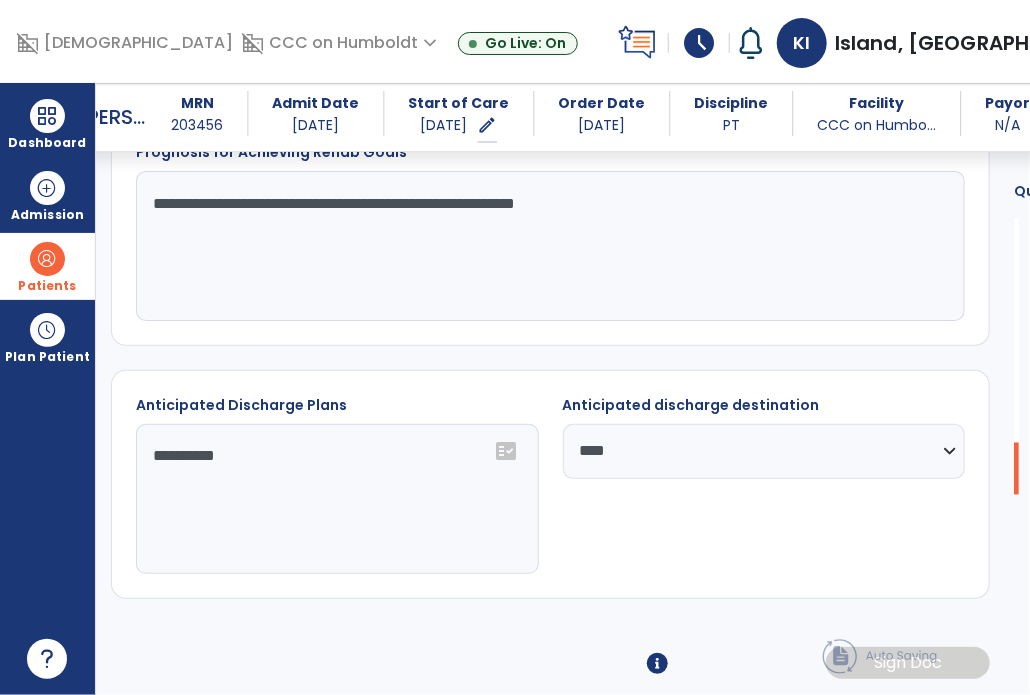 click on "**********" 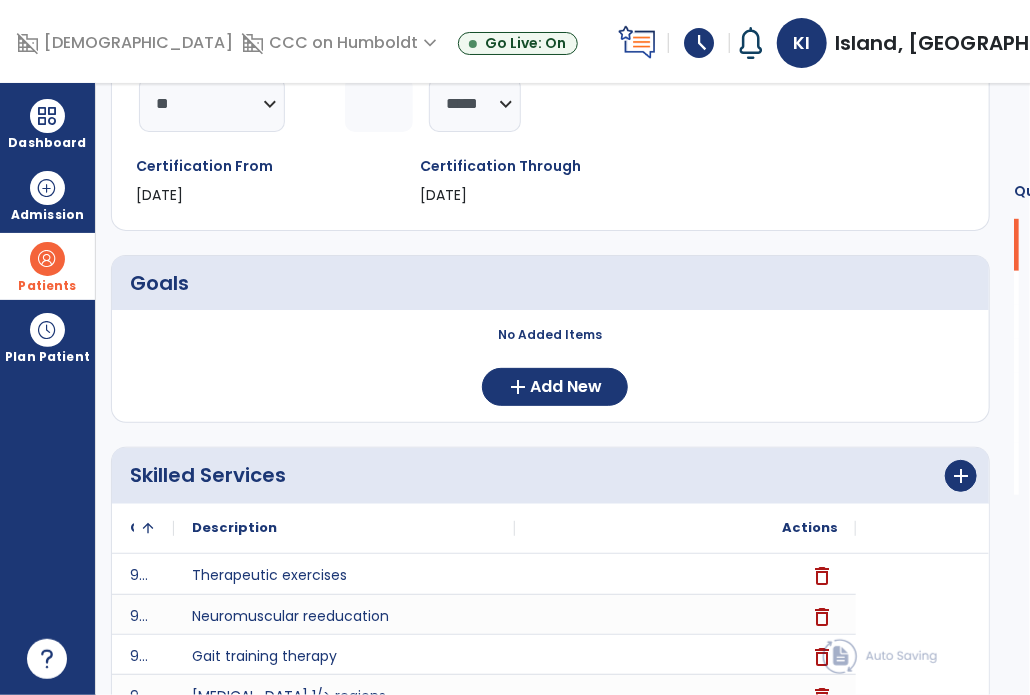 scroll, scrollTop: 0, scrollLeft: 0, axis: both 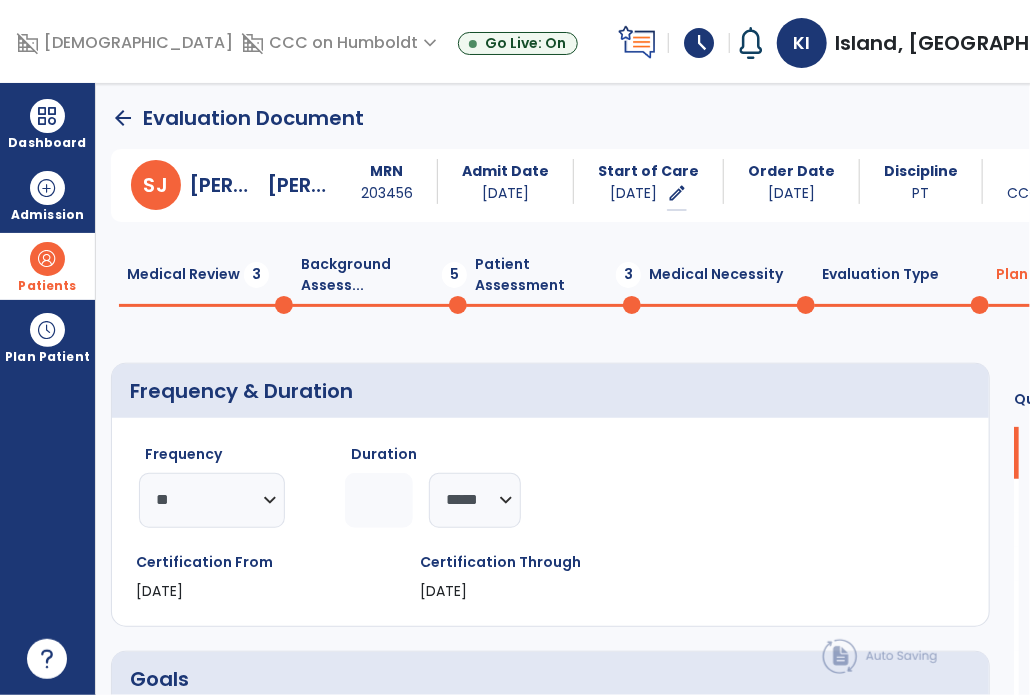 click on "Medical Review  3" 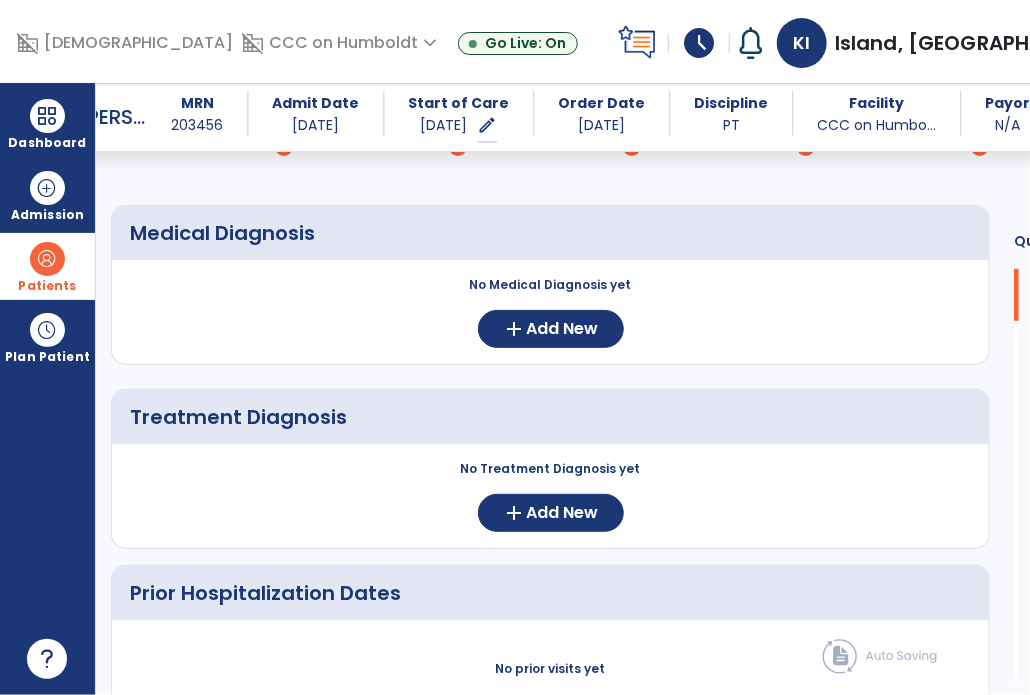 scroll, scrollTop: 0, scrollLeft: 0, axis: both 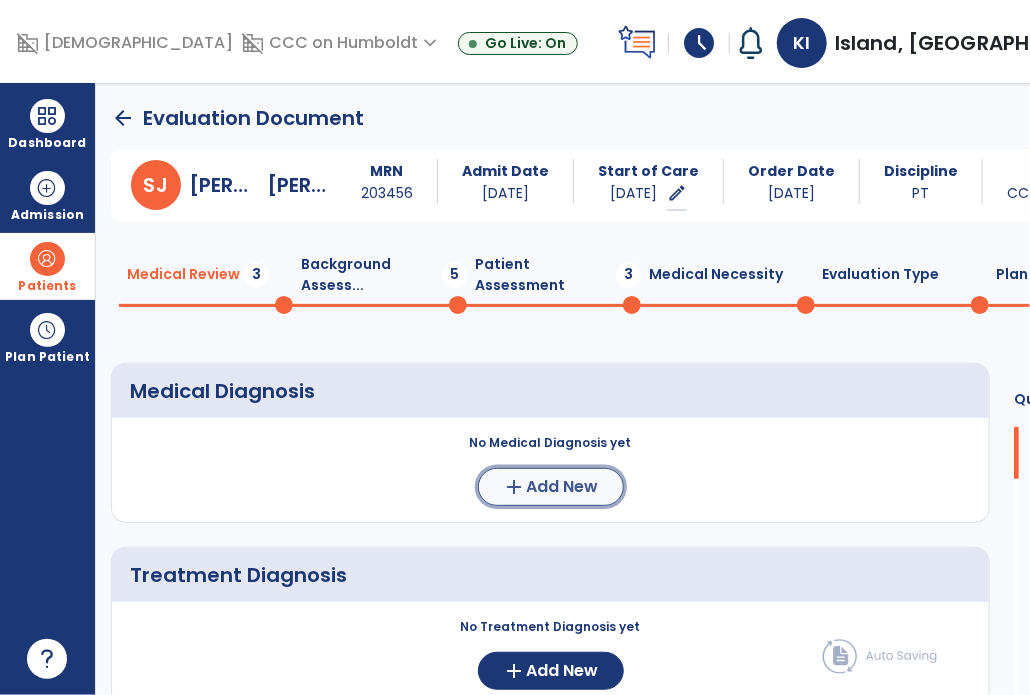 click on "Add New" 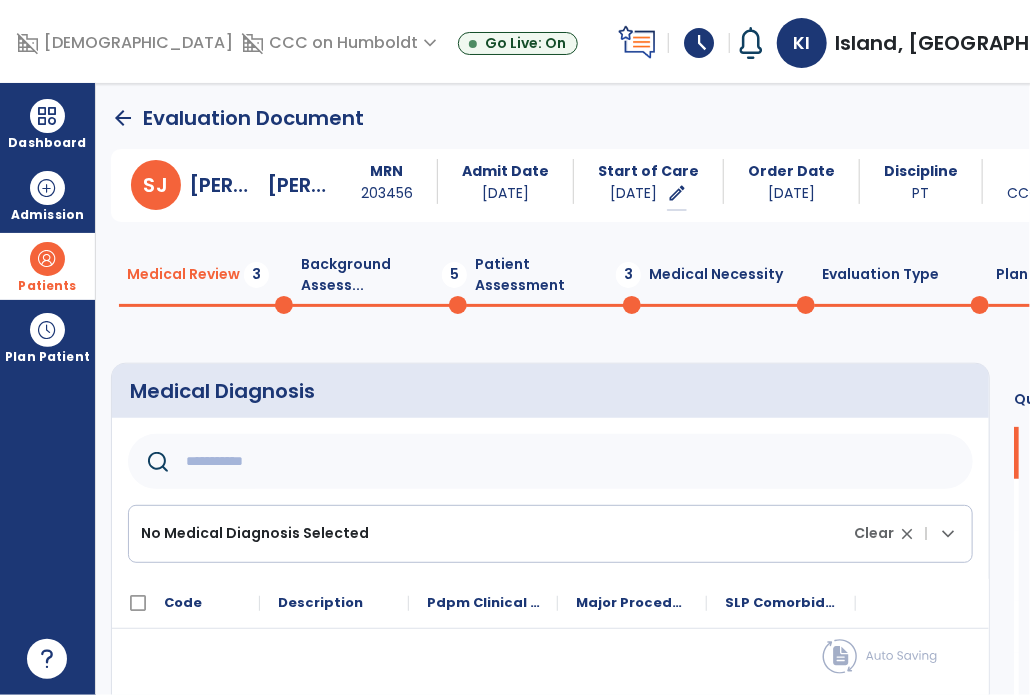 click 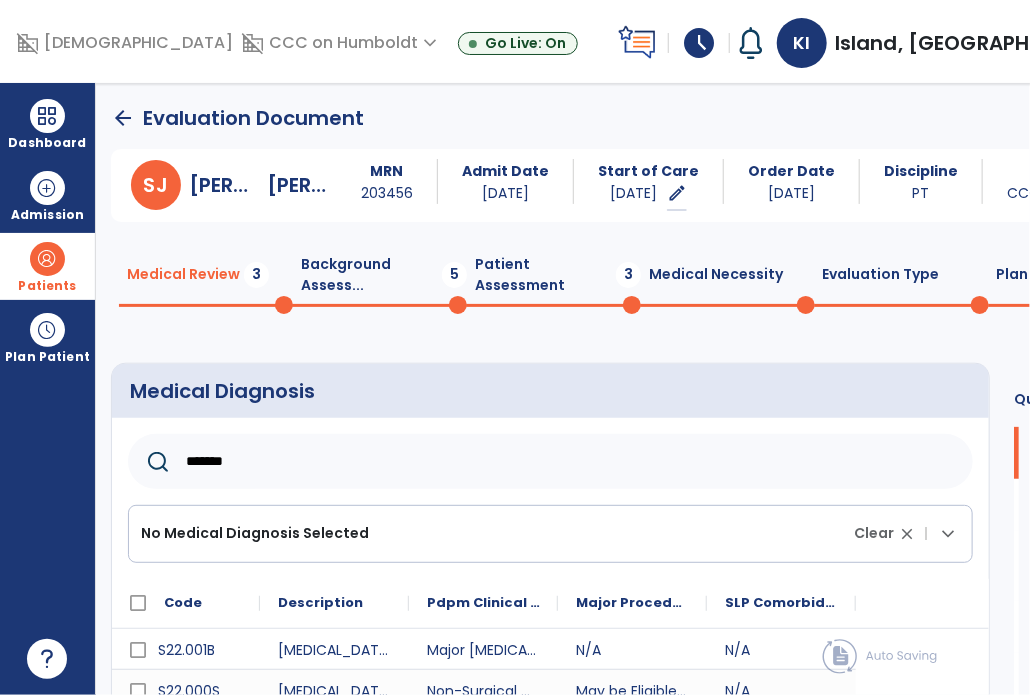 scroll, scrollTop: 81, scrollLeft: 0, axis: vertical 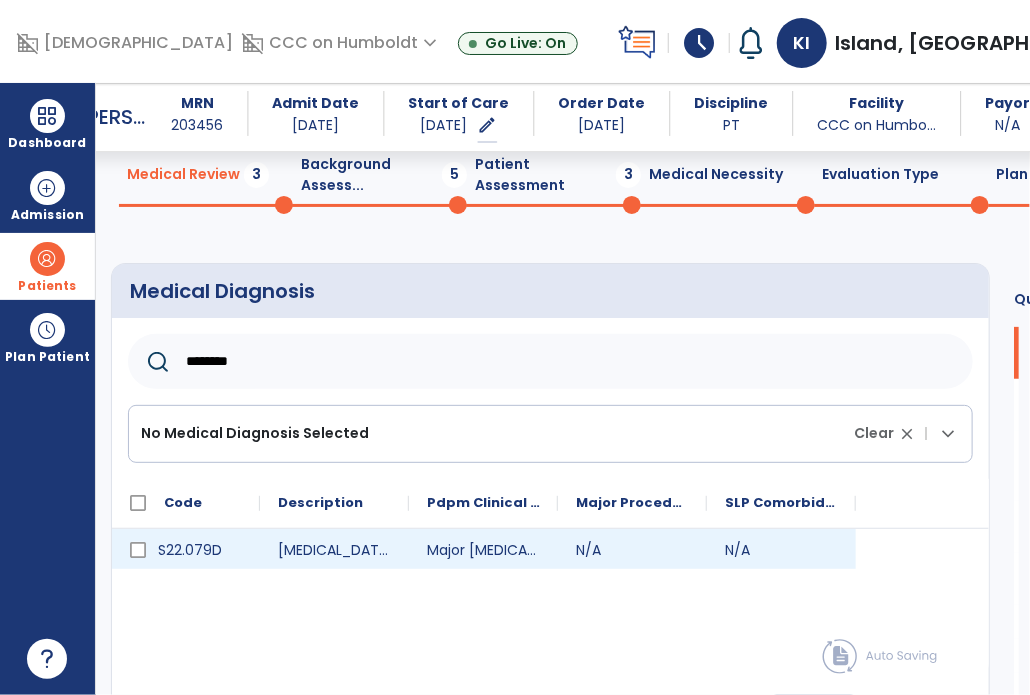 type on "********" 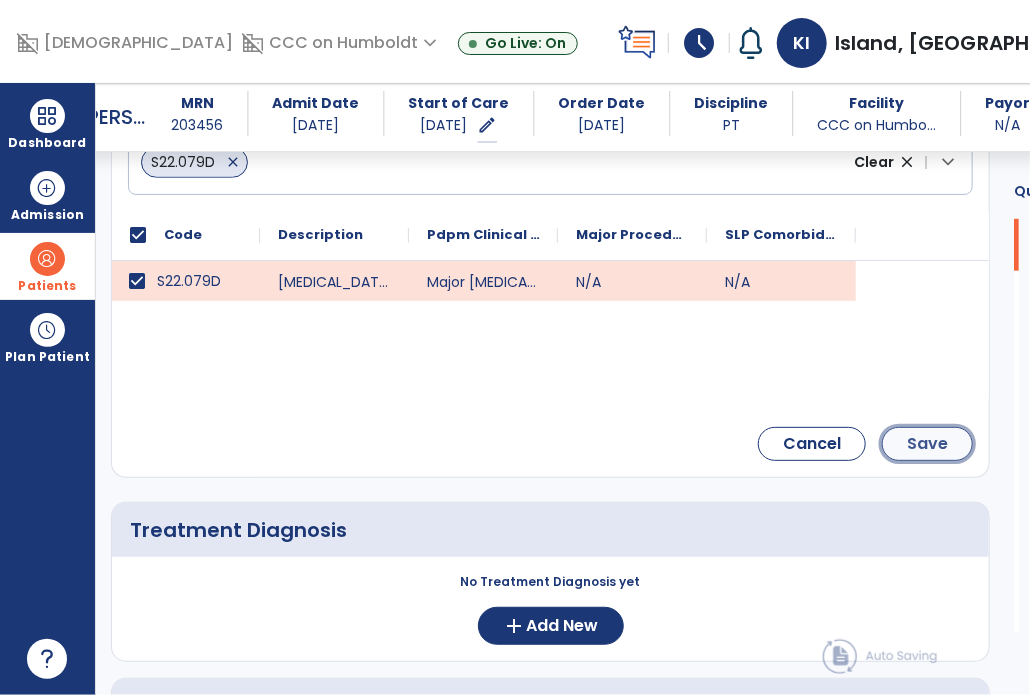 click on "Save" 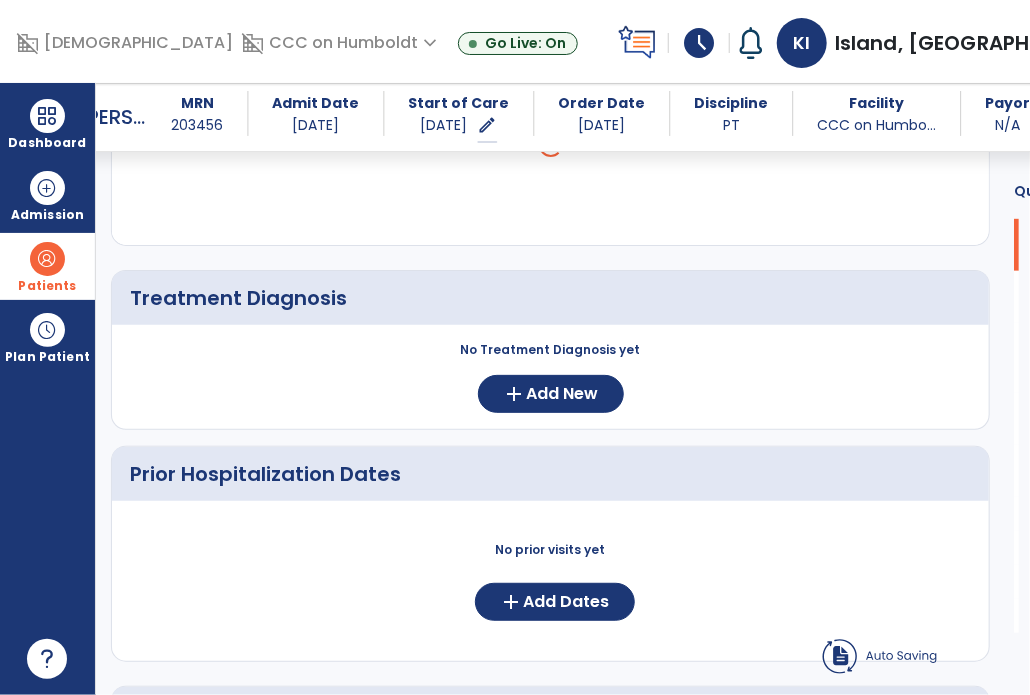 scroll, scrollTop: 191, scrollLeft: 0, axis: vertical 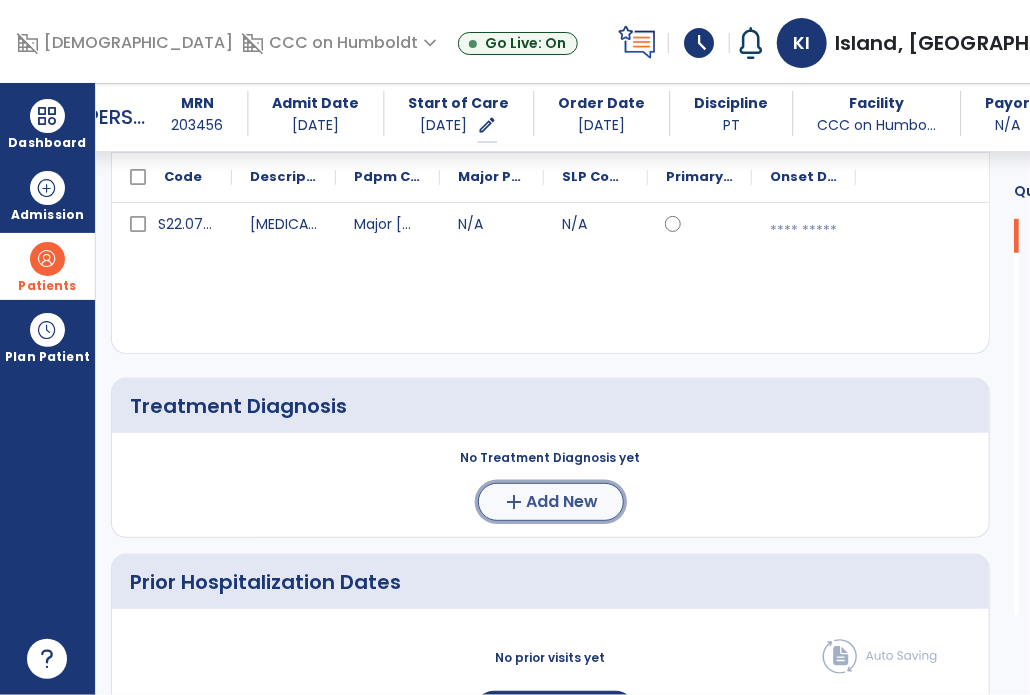 click on "Add New" 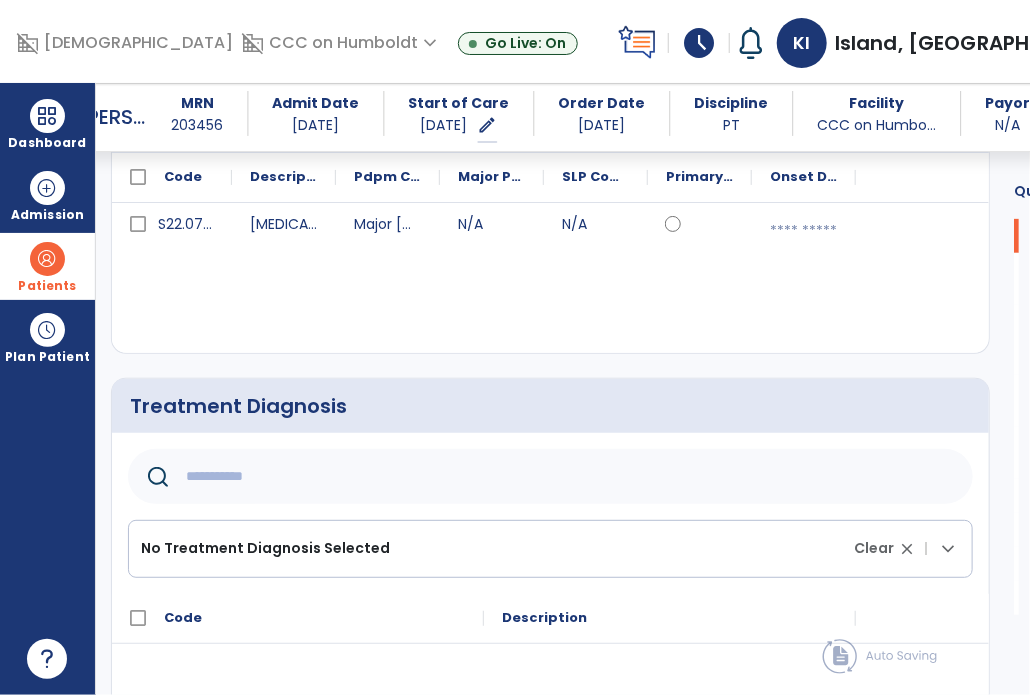 click 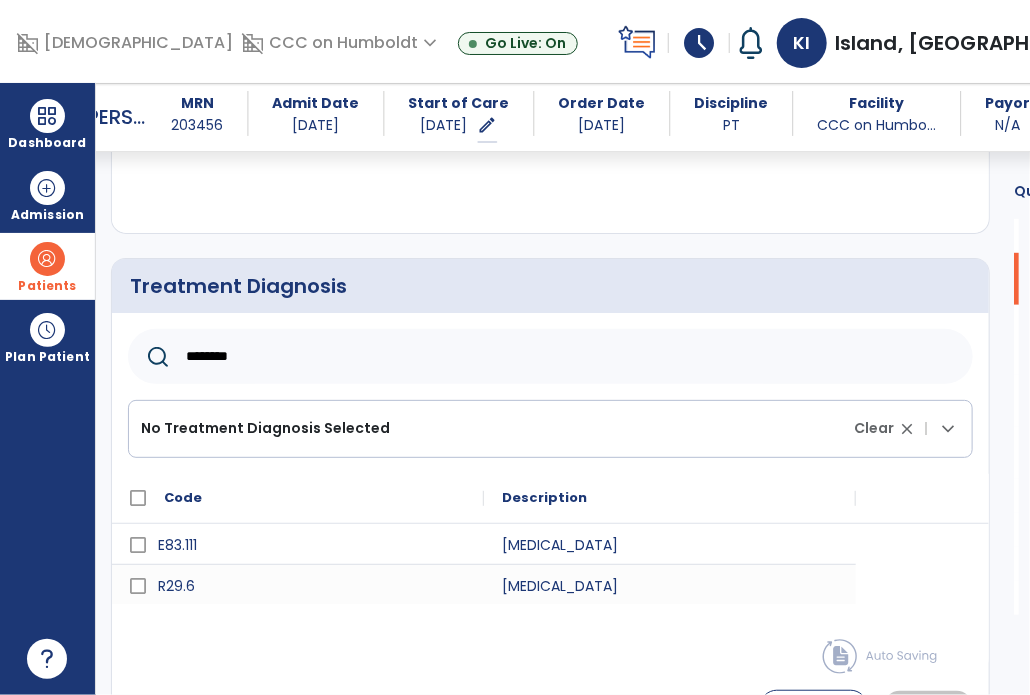 scroll, scrollTop: 371, scrollLeft: 0, axis: vertical 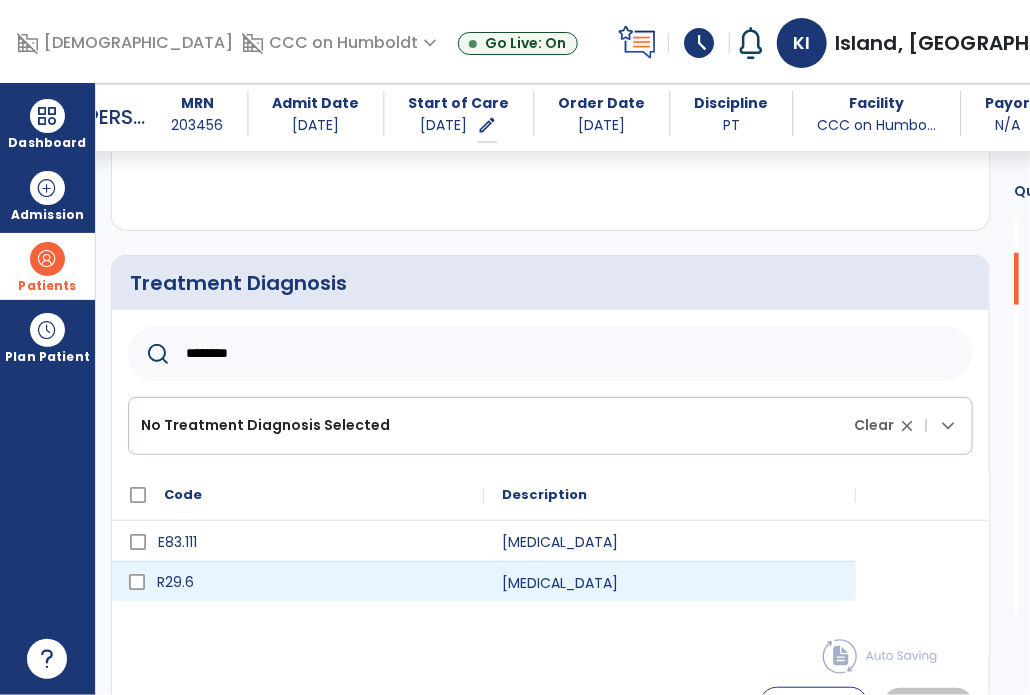 click on "R29.6" 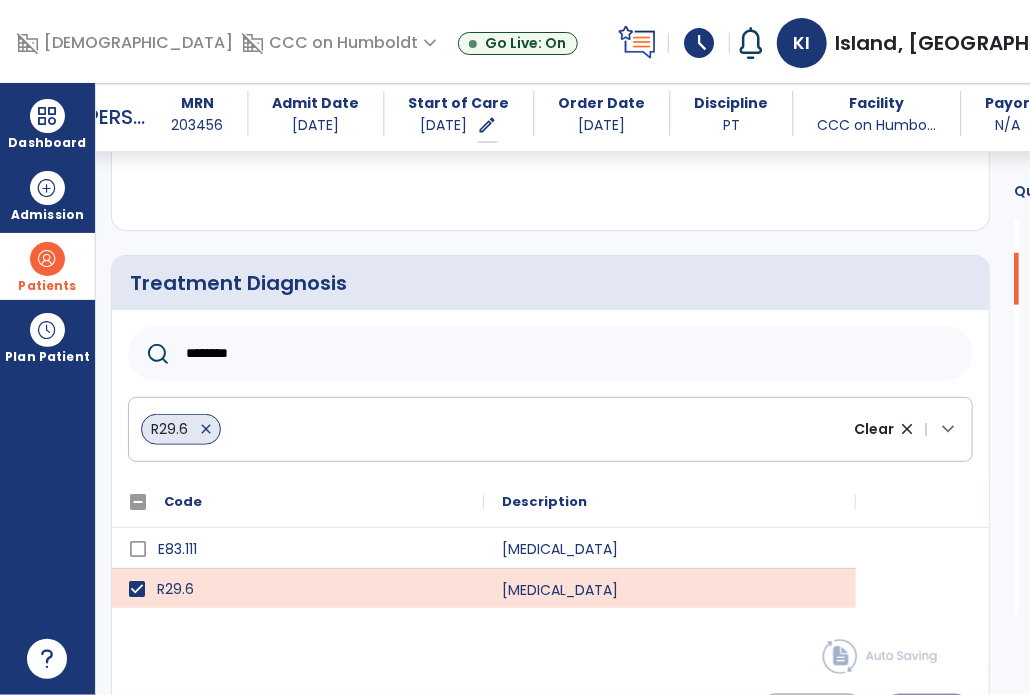 click on "********" 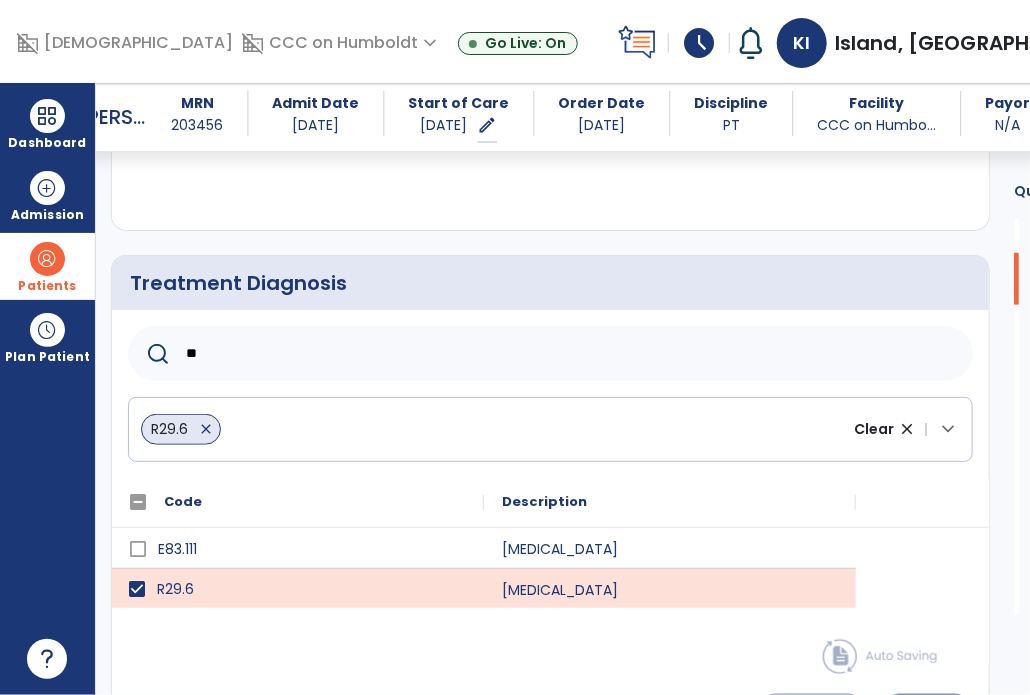 type on "*" 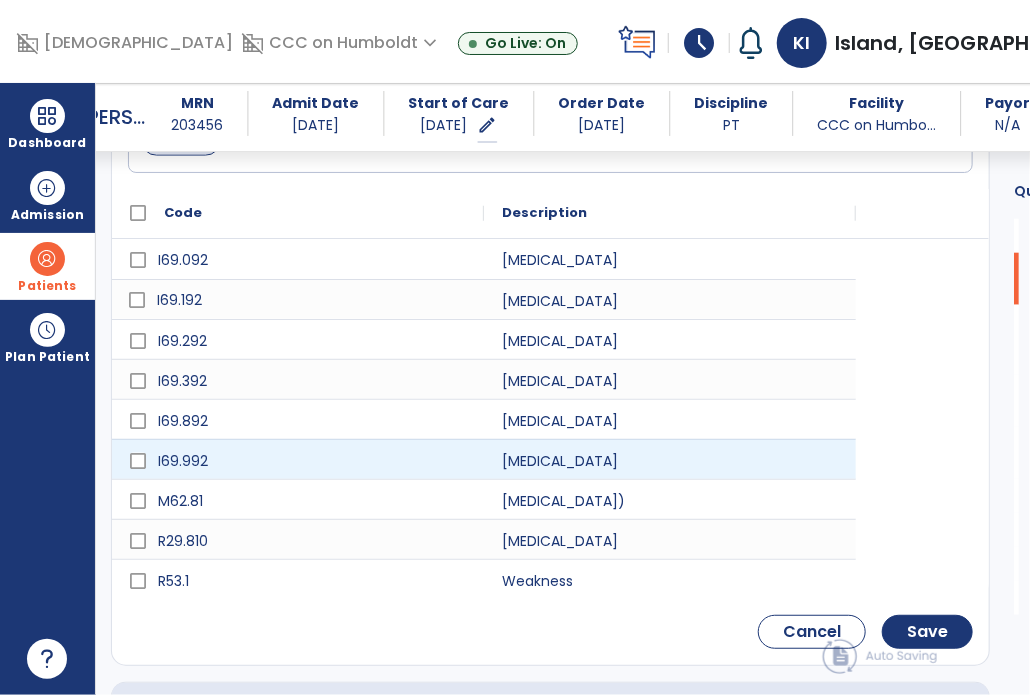 scroll, scrollTop: 664, scrollLeft: 0, axis: vertical 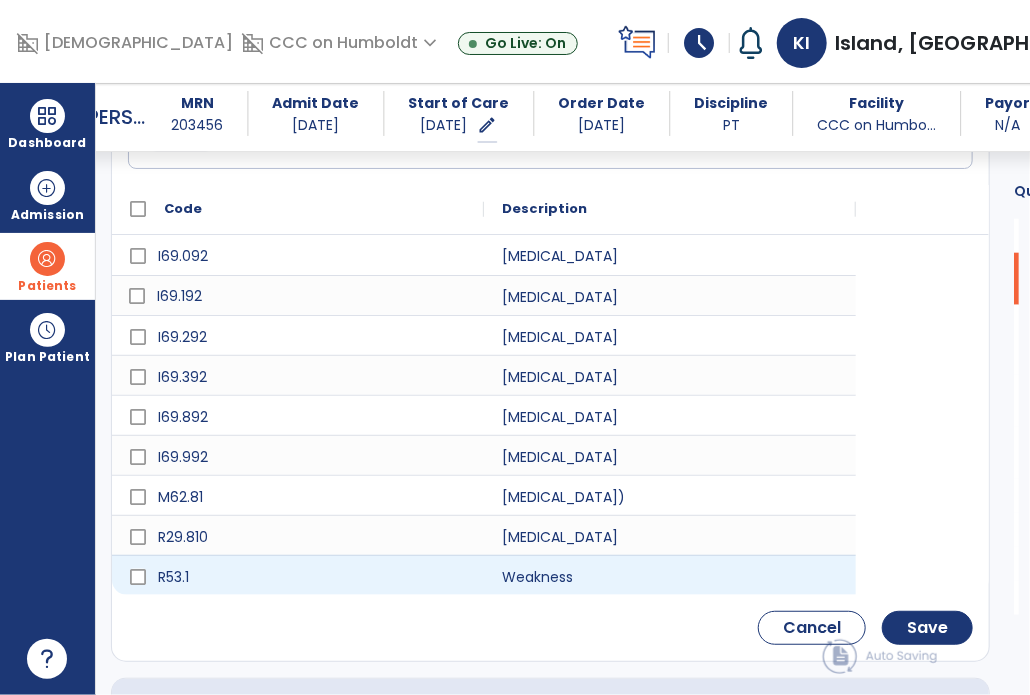 type on "********" 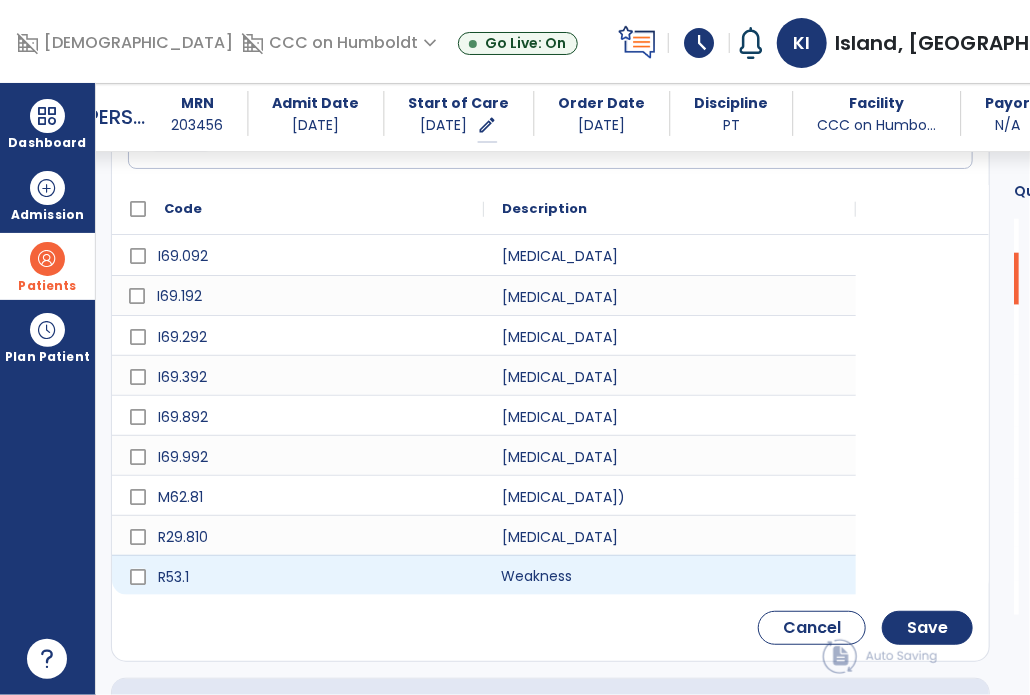 click on "Weakness" 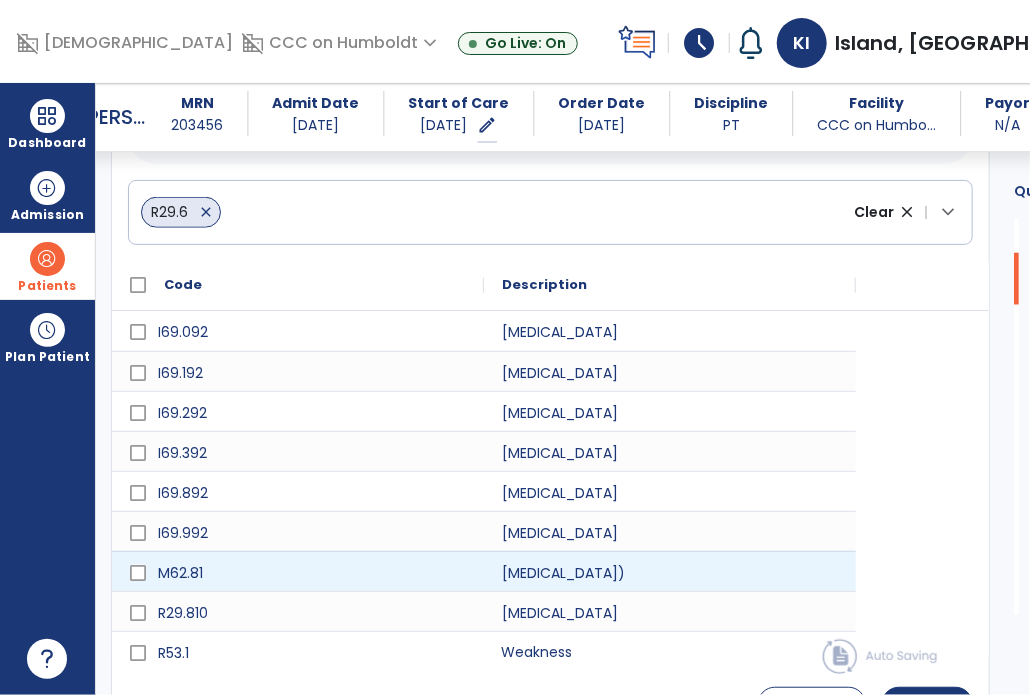 scroll, scrollTop: 641, scrollLeft: 0, axis: vertical 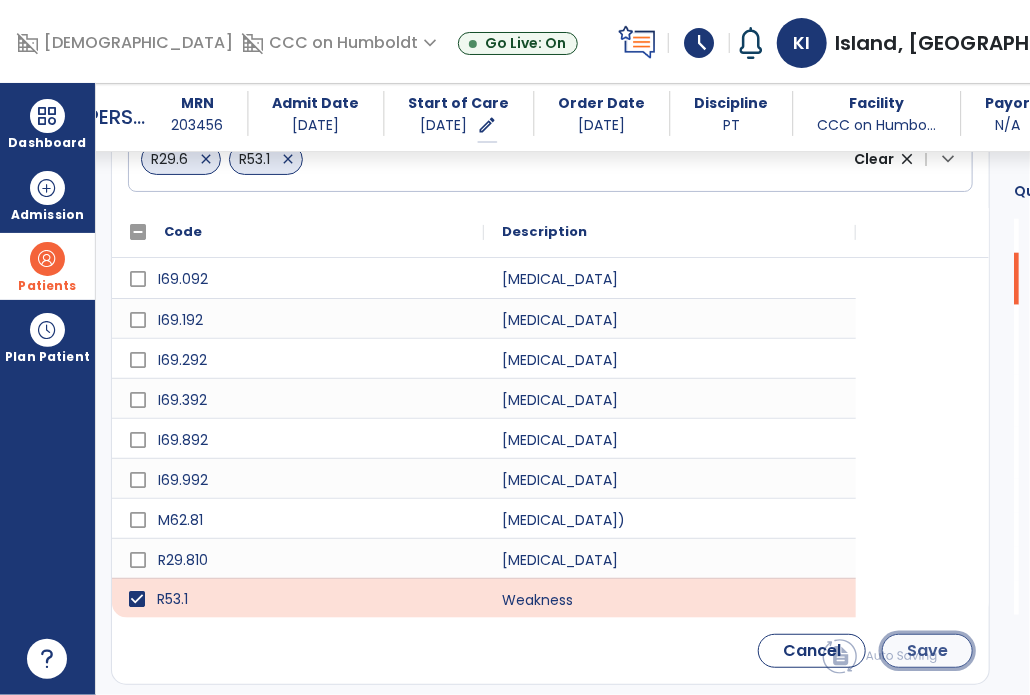 click on "Save" 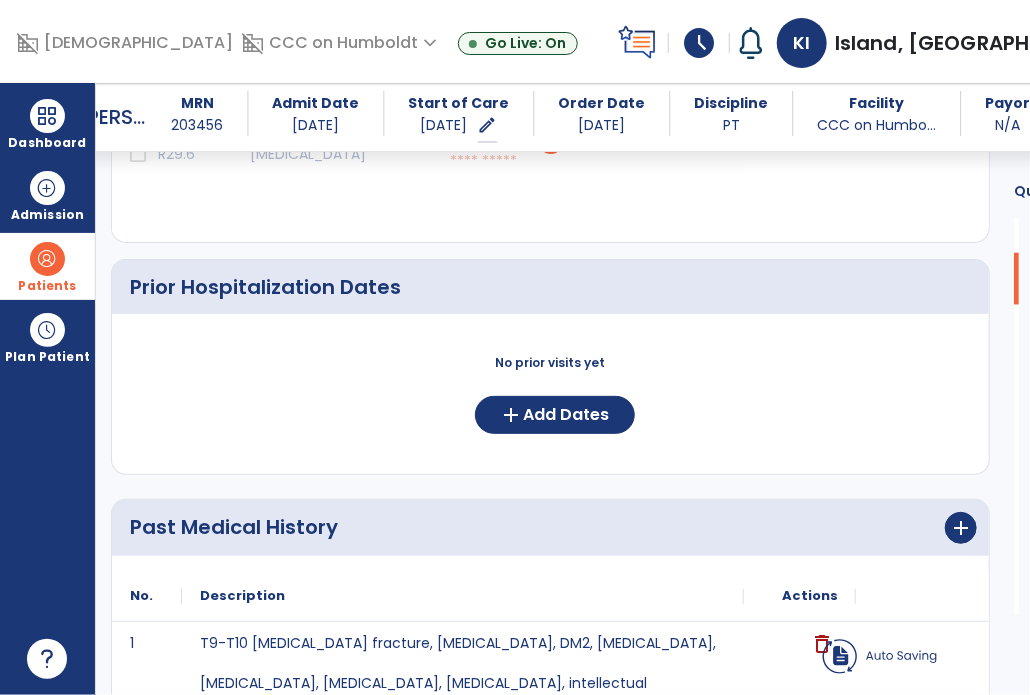 scroll, scrollTop: 476, scrollLeft: 0, axis: vertical 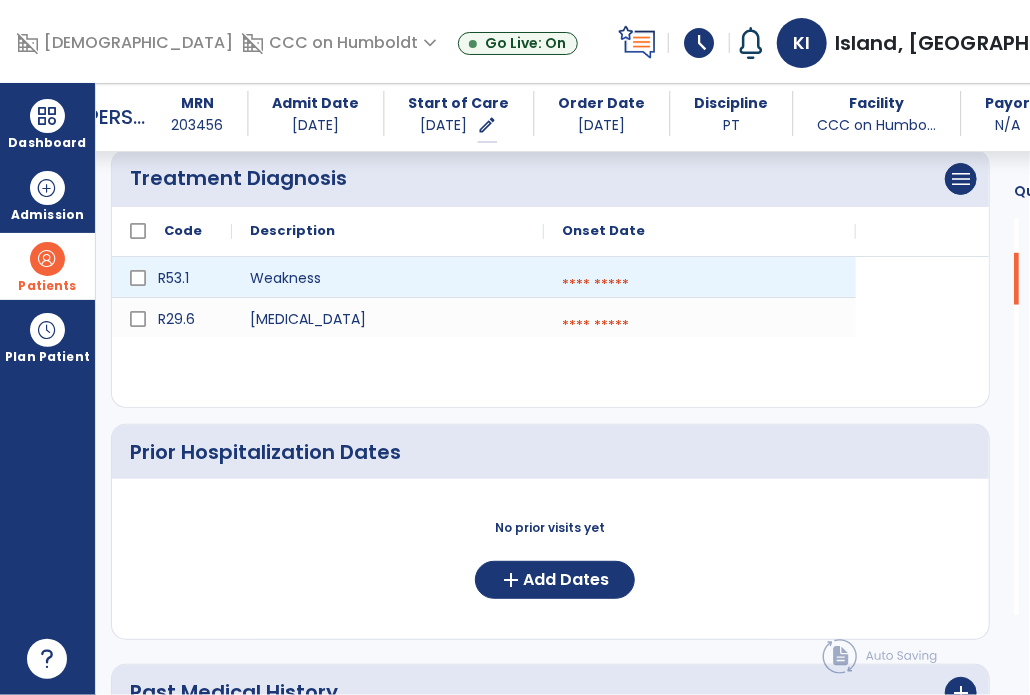 click at bounding box center [700, 285] 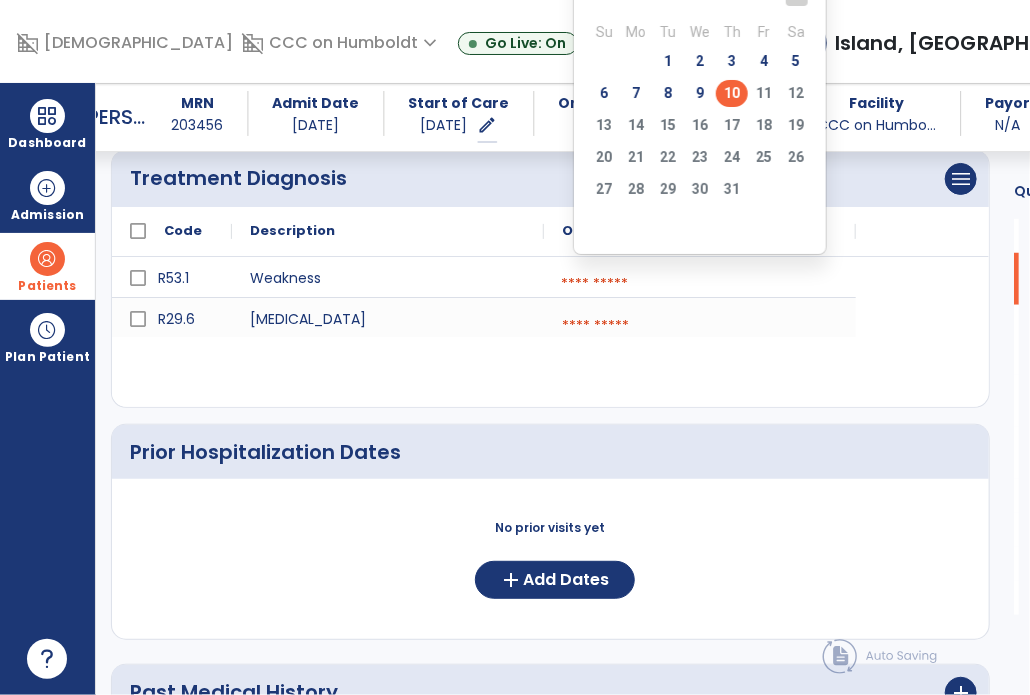 click on "10" 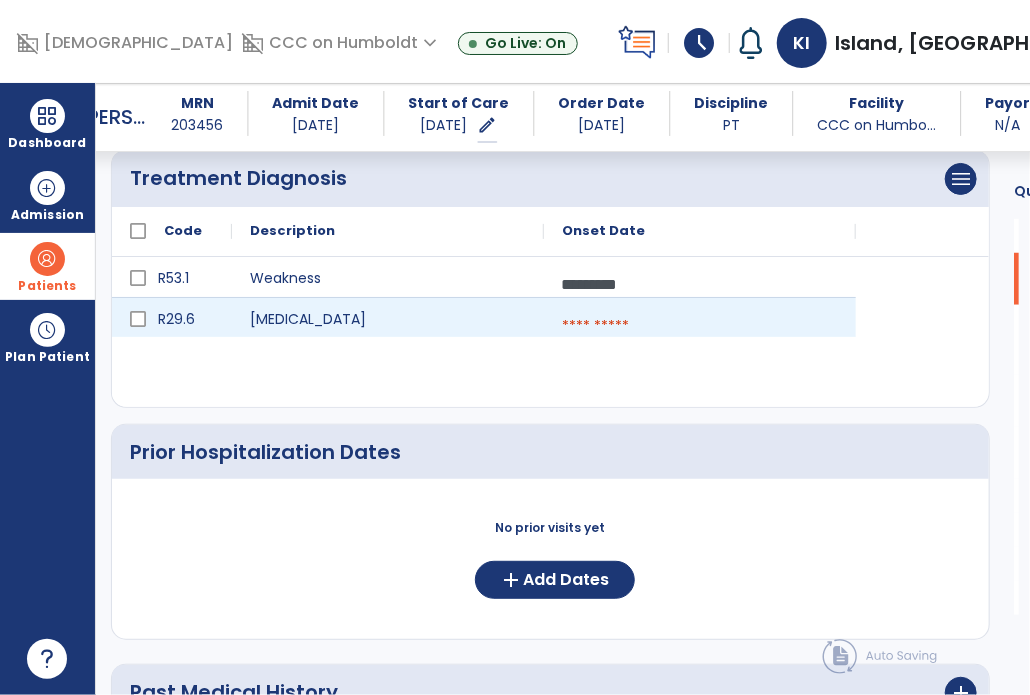 click at bounding box center [700, 326] 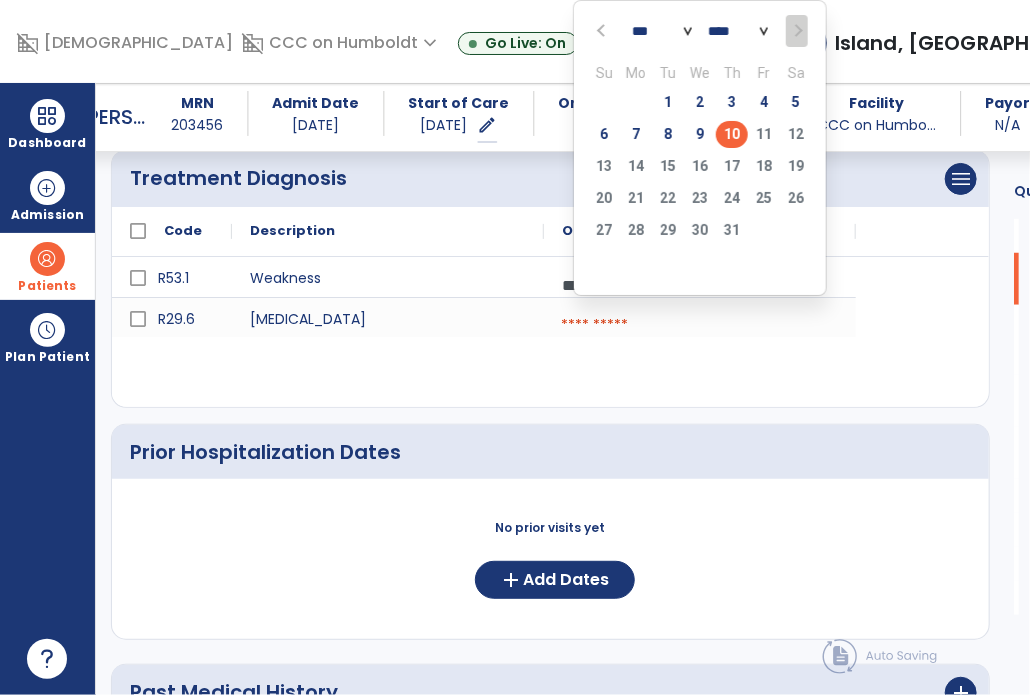 click on "10" 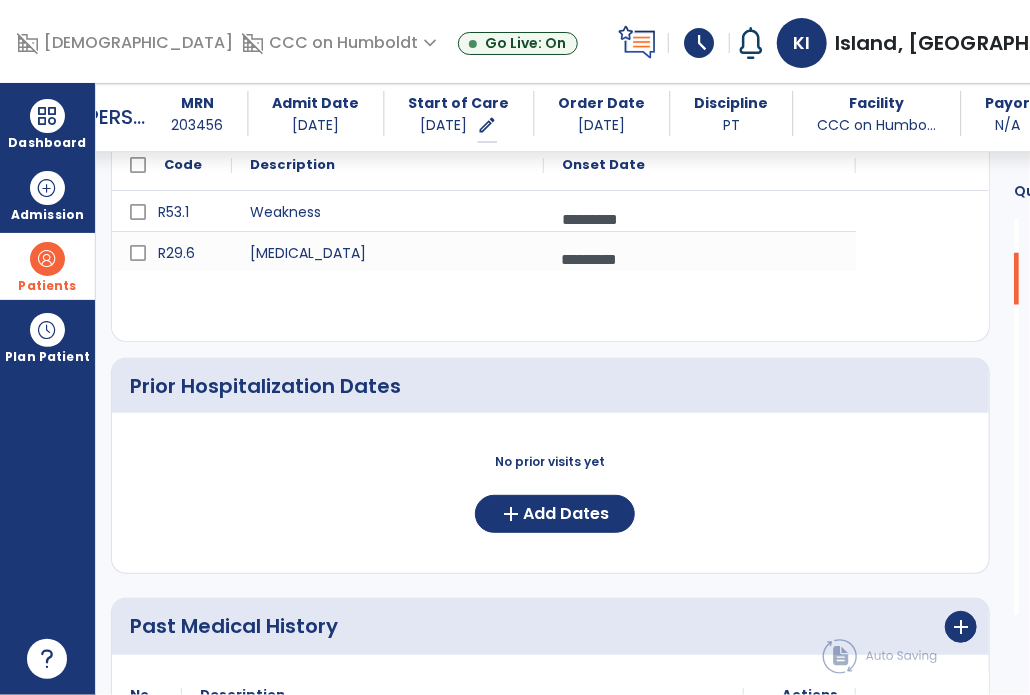 scroll, scrollTop: 466, scrollLeft: 0, axis: vertical 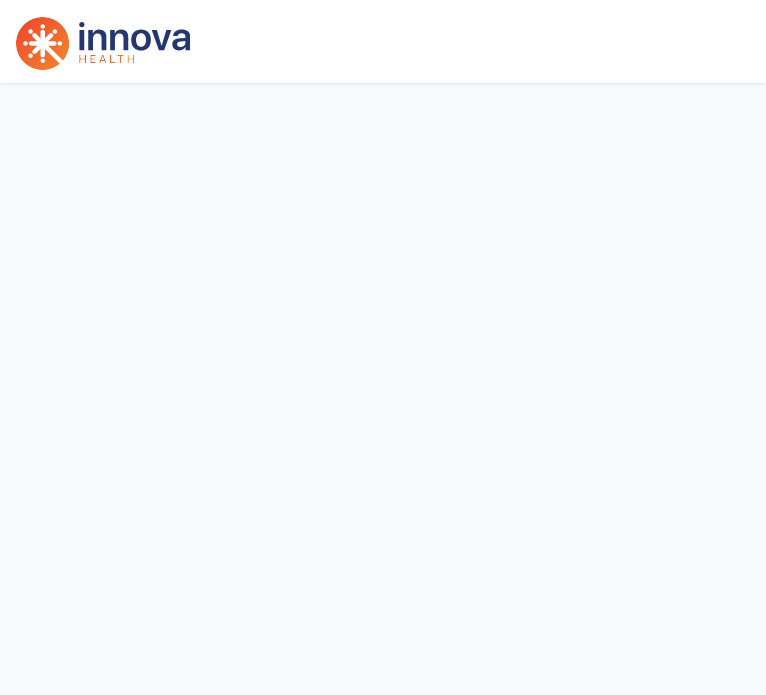 select on "****" 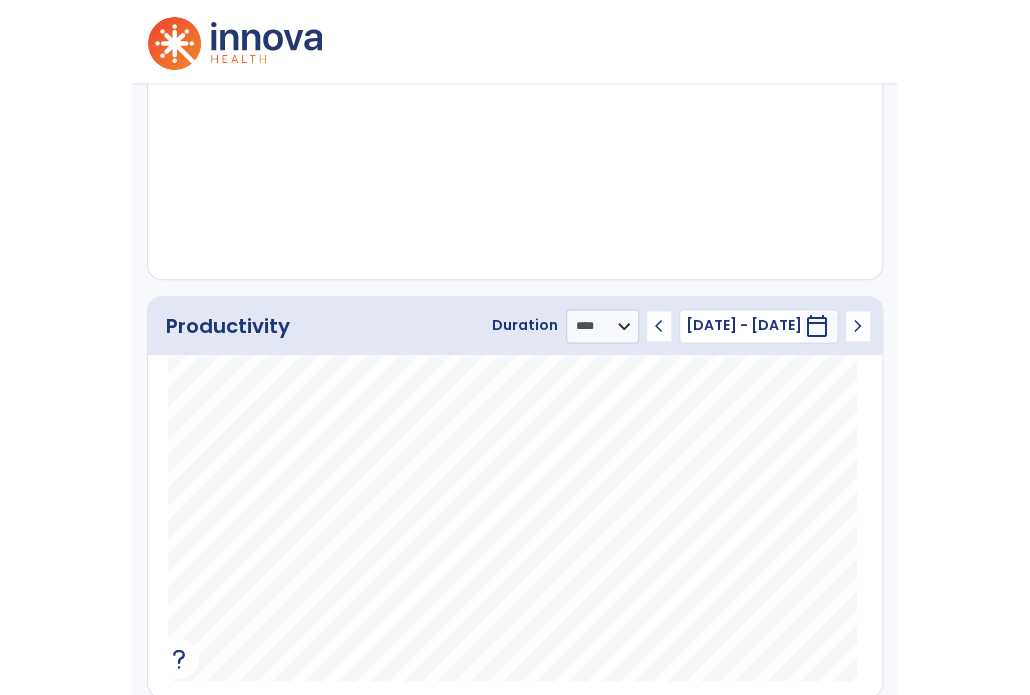 scroll, scrollTop: 0, scrollLeft: 0, axis: both 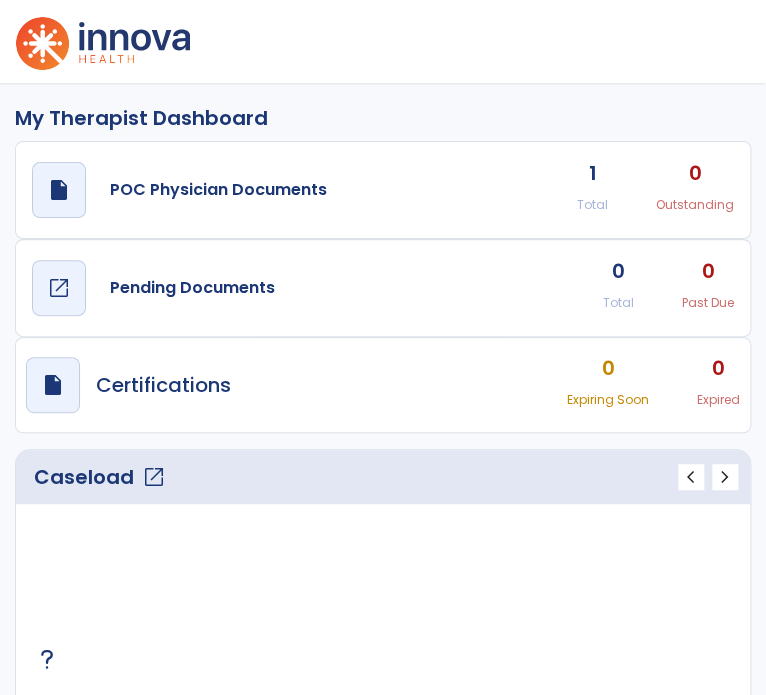 click on "open_in_new" 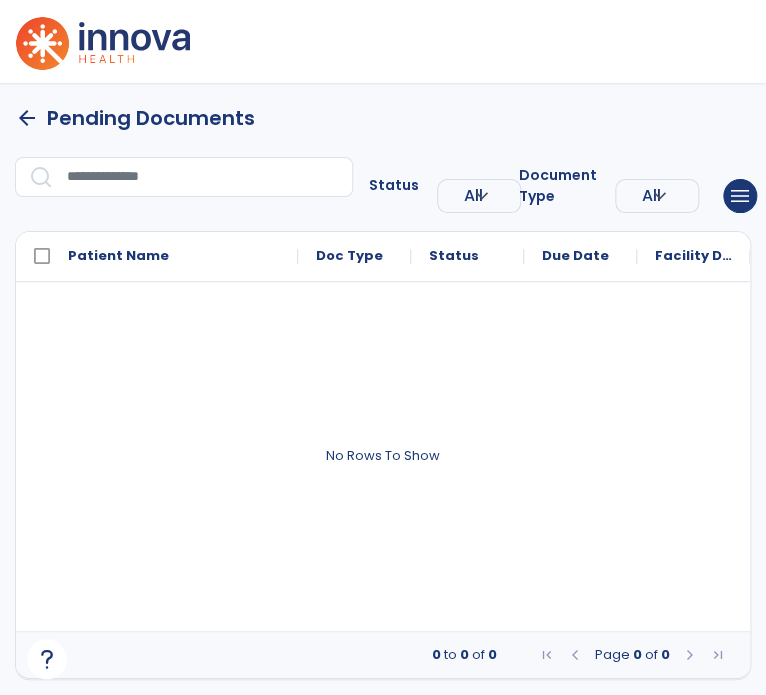 click on "arrow_back" at bounding box center (27, 118) 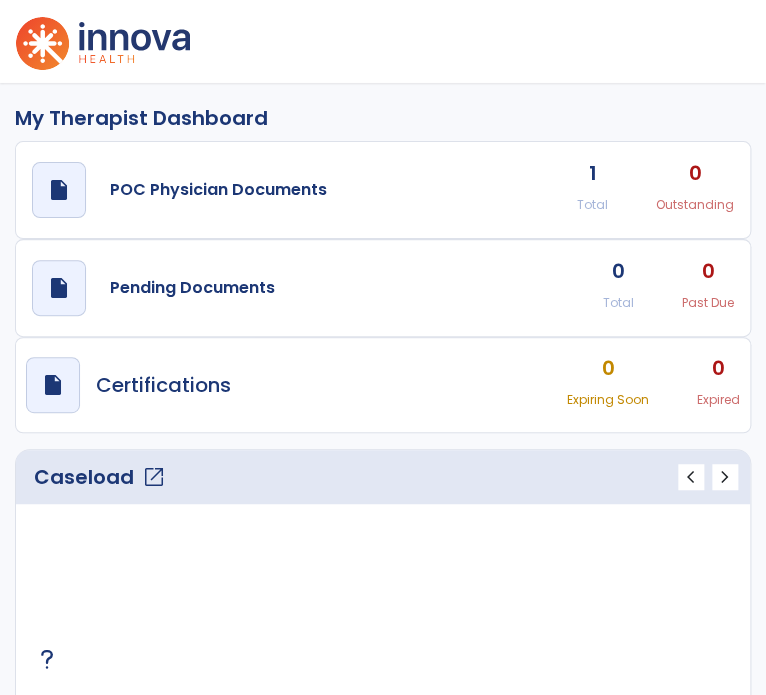 click on "domain_disabled   Benedictine    home_work   CCC on Humboldt   expand_more   CCC on Humboldt  Go Live: On schedule My Time:   Thursday, Jul 10    ***** stop  Stop   Open your timecard  arrow_right Notifications  No Notifications yet   KI   Island, Kiana   expand_more   home   Home   person   Profile   help   Help   logout   Log out" at bounding box center [383, 41] 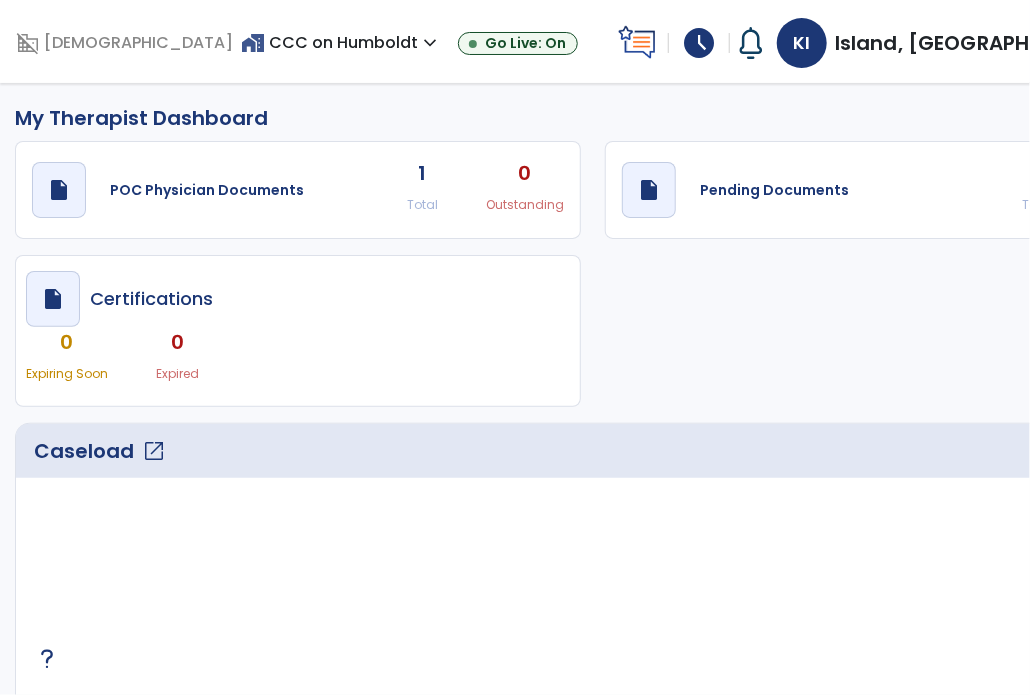 click on "1" 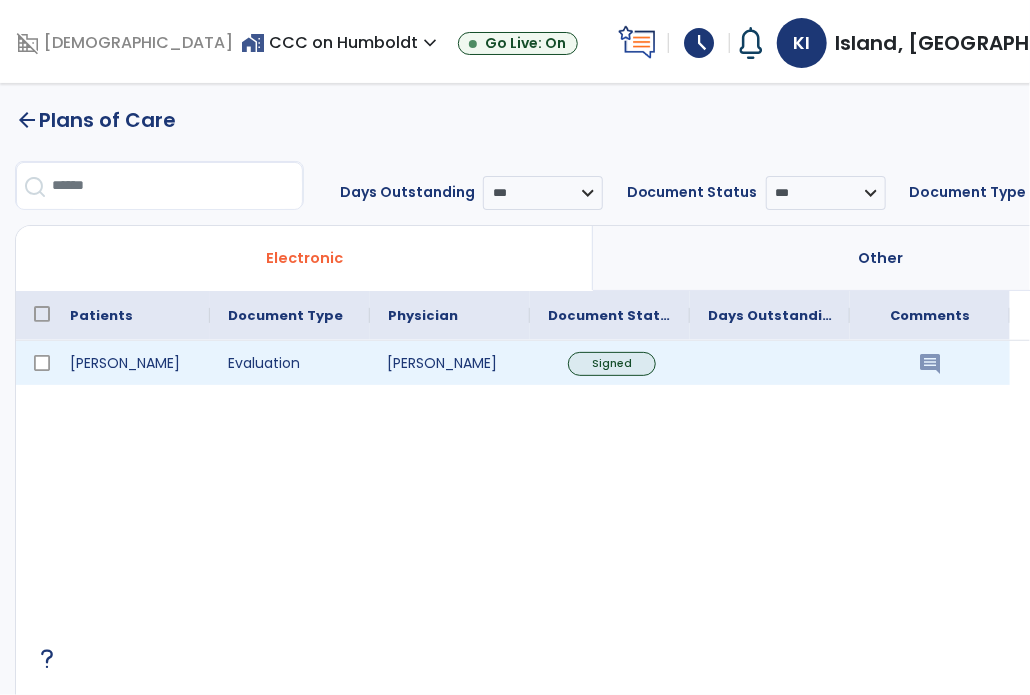 click on "[PERSON_NAME]" 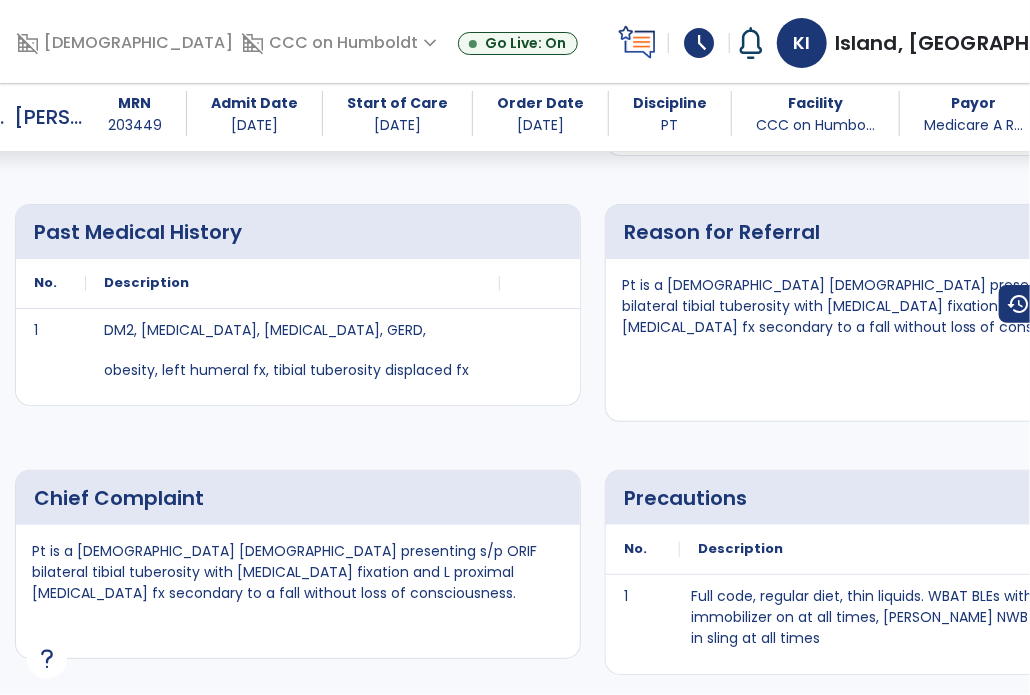 scroll, scrollTop: 758, scrollLeft: 0, axis: vertical 